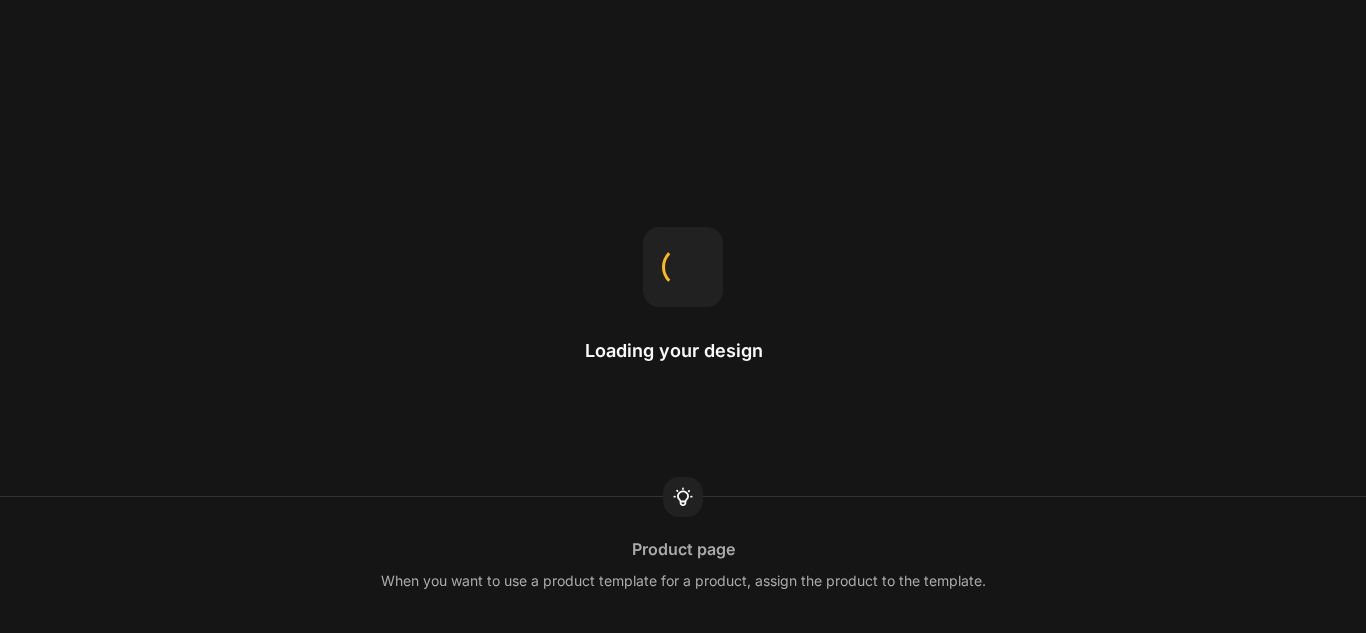 scroll, scrollTop: 0, scrollLeft: 0, axis: both 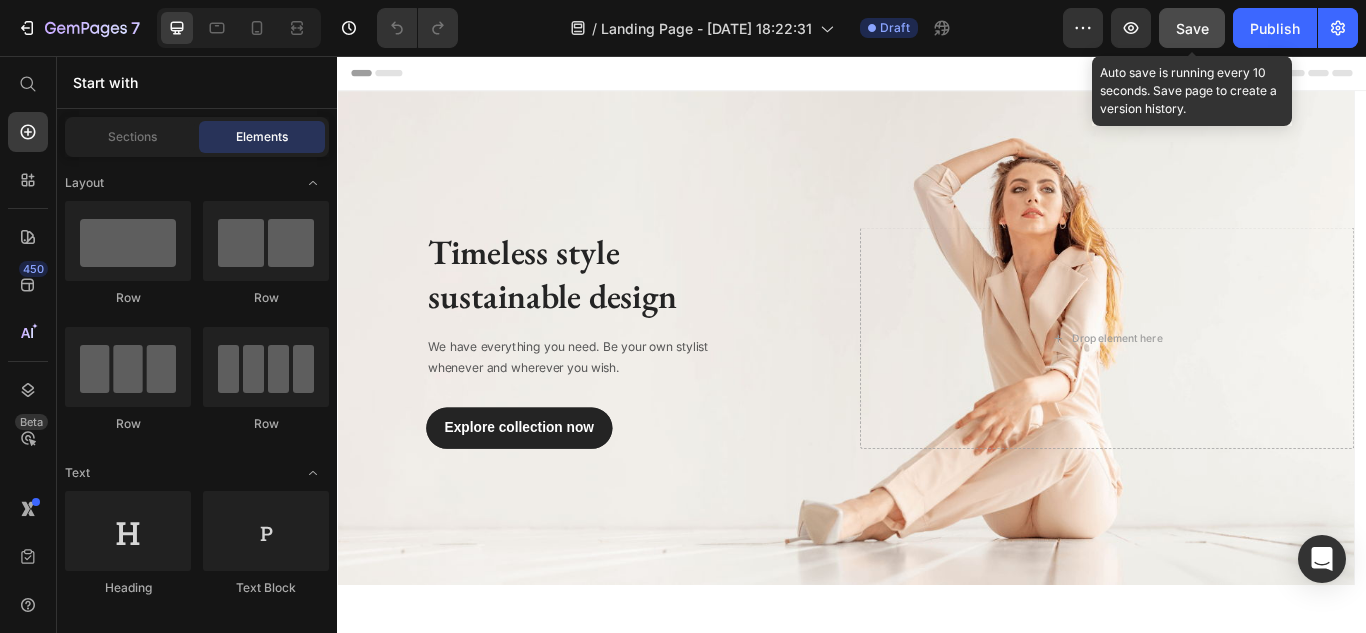 click on "Save" at bounding box center (1192, 28) 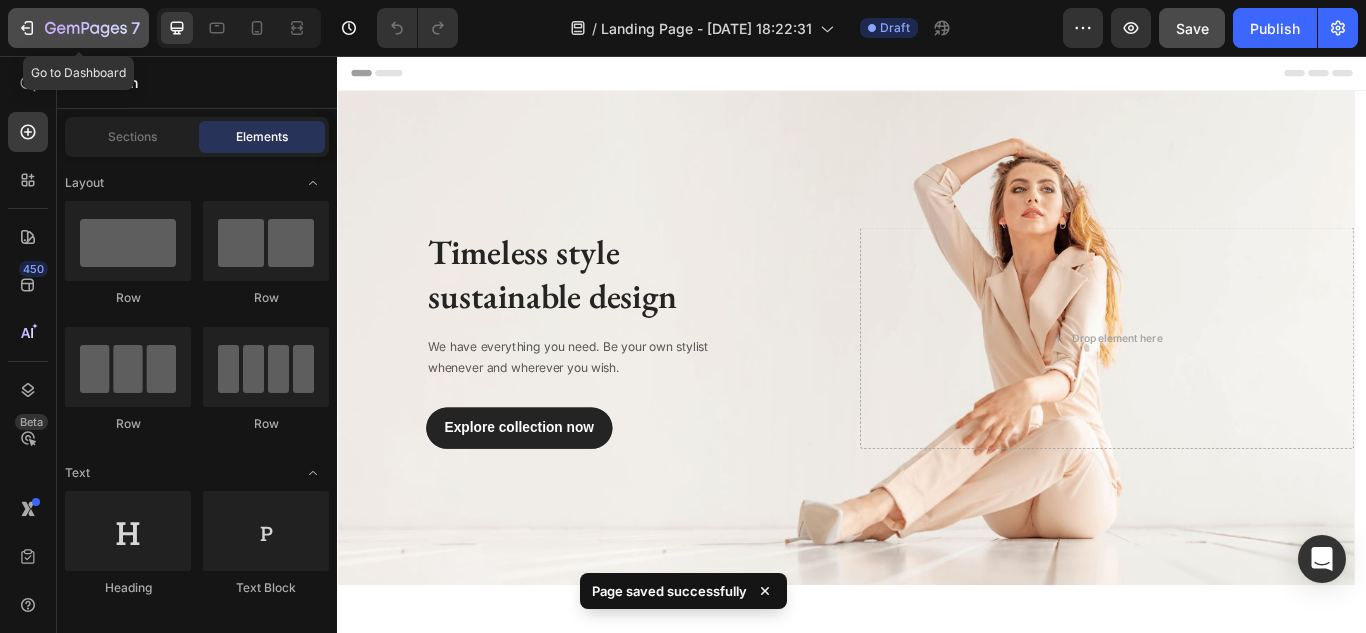 click 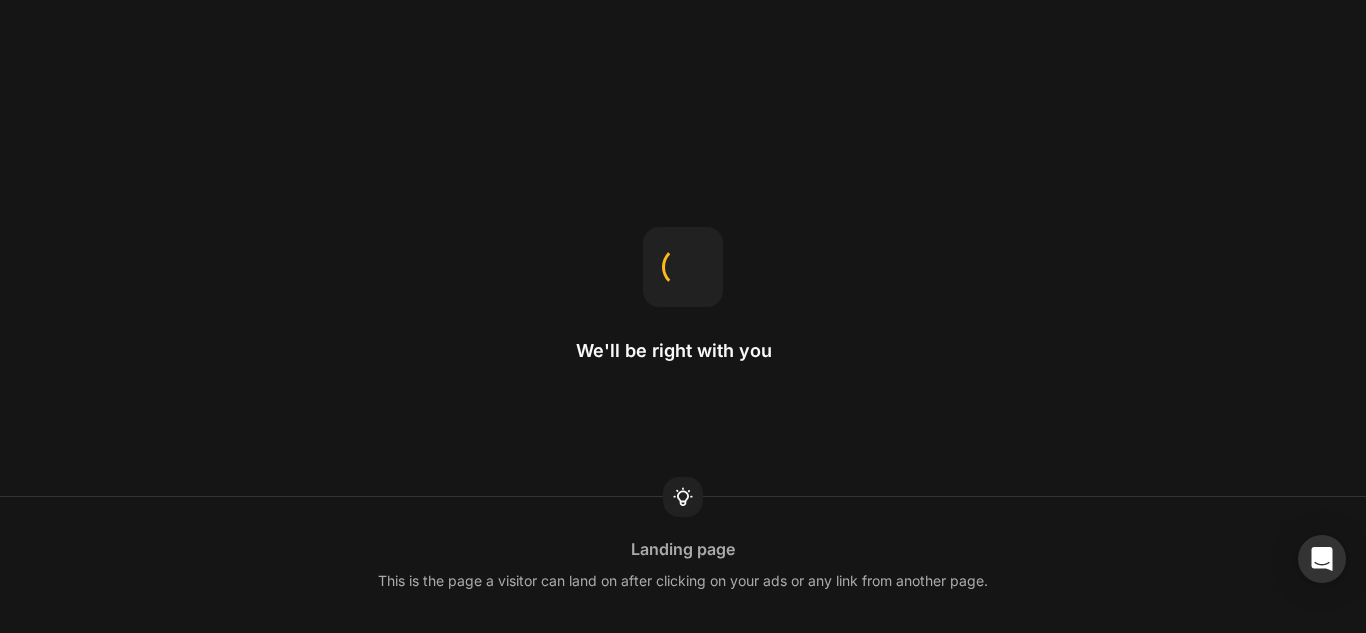 scroll, scrollTop: 0, scrollLeft: 0, axis: both 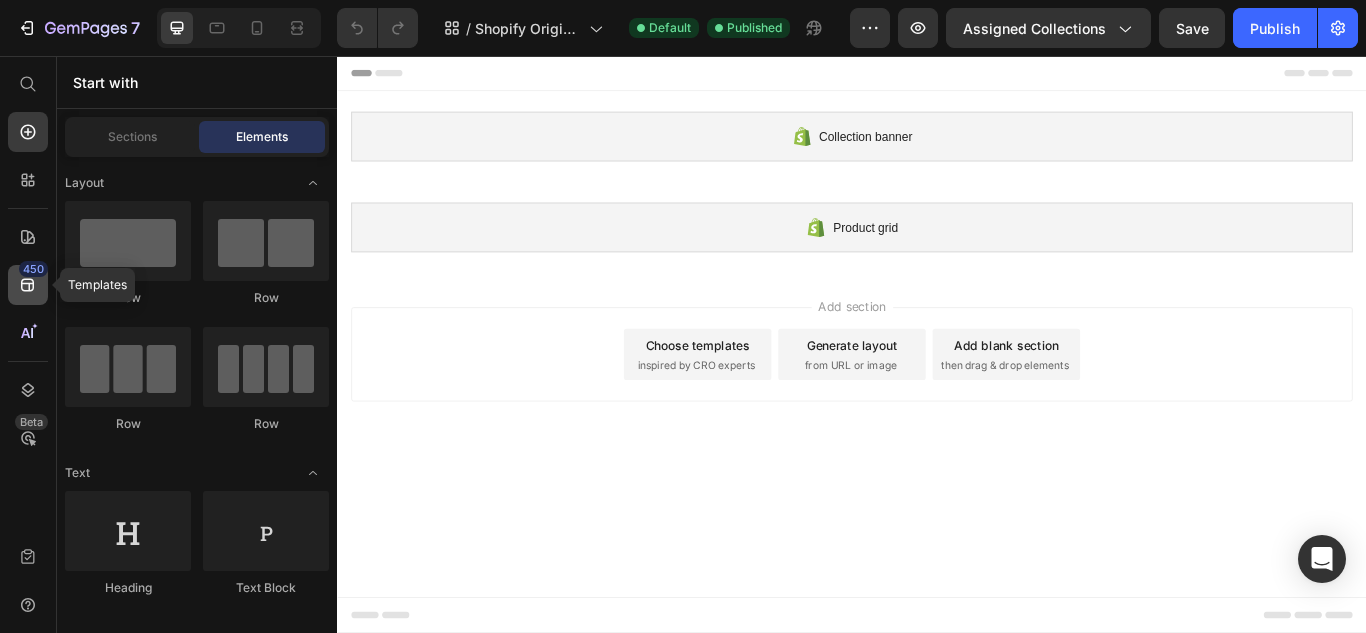 click on "450" at bounding box center [33, 269] 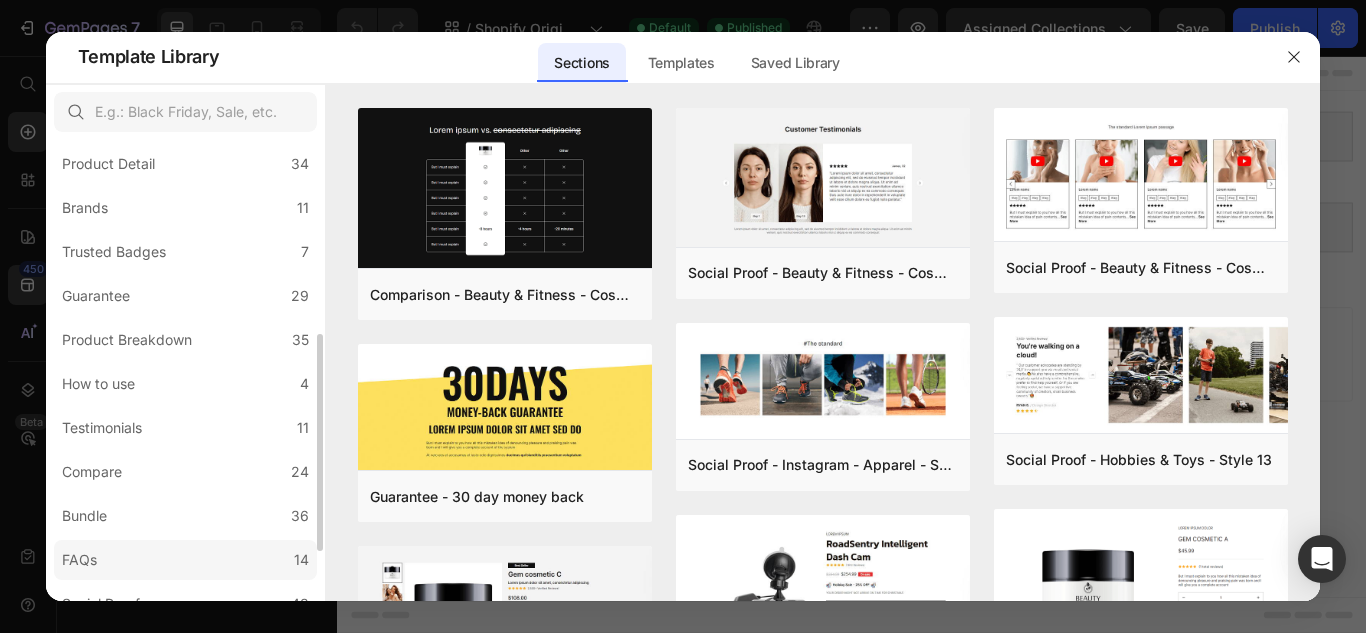 scroll, scrollTop: 200, scrollLeft: 0, axis: vertical 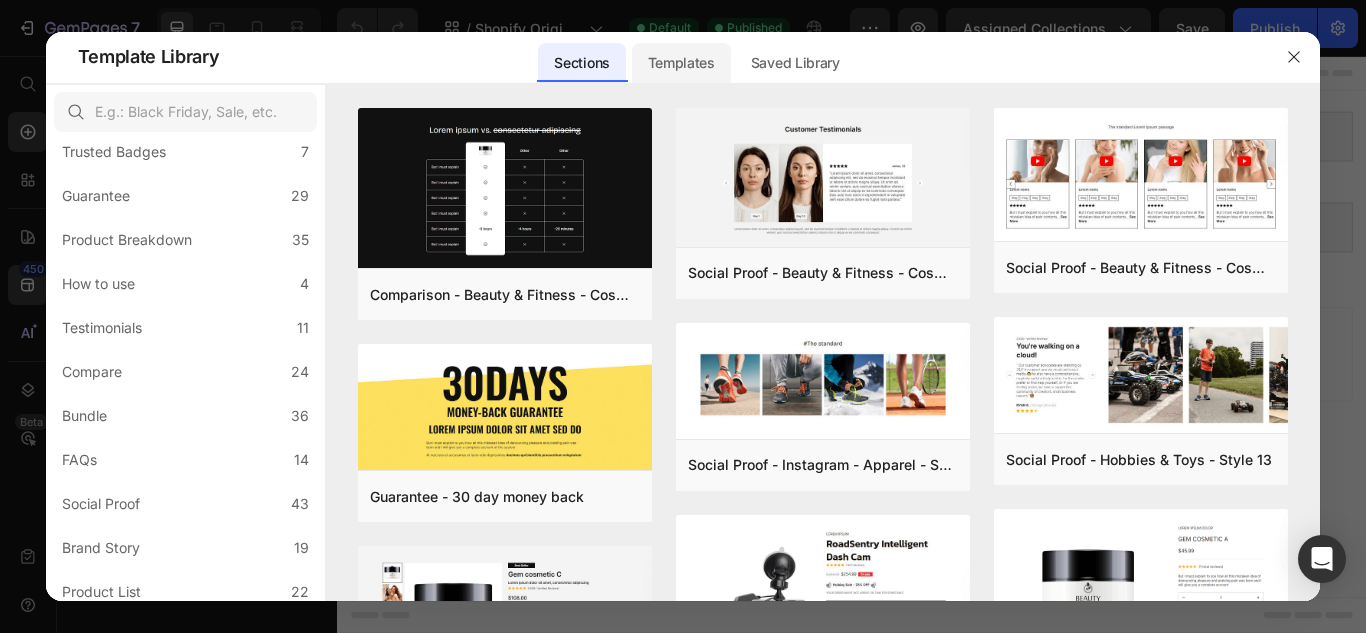 click on "Templates" 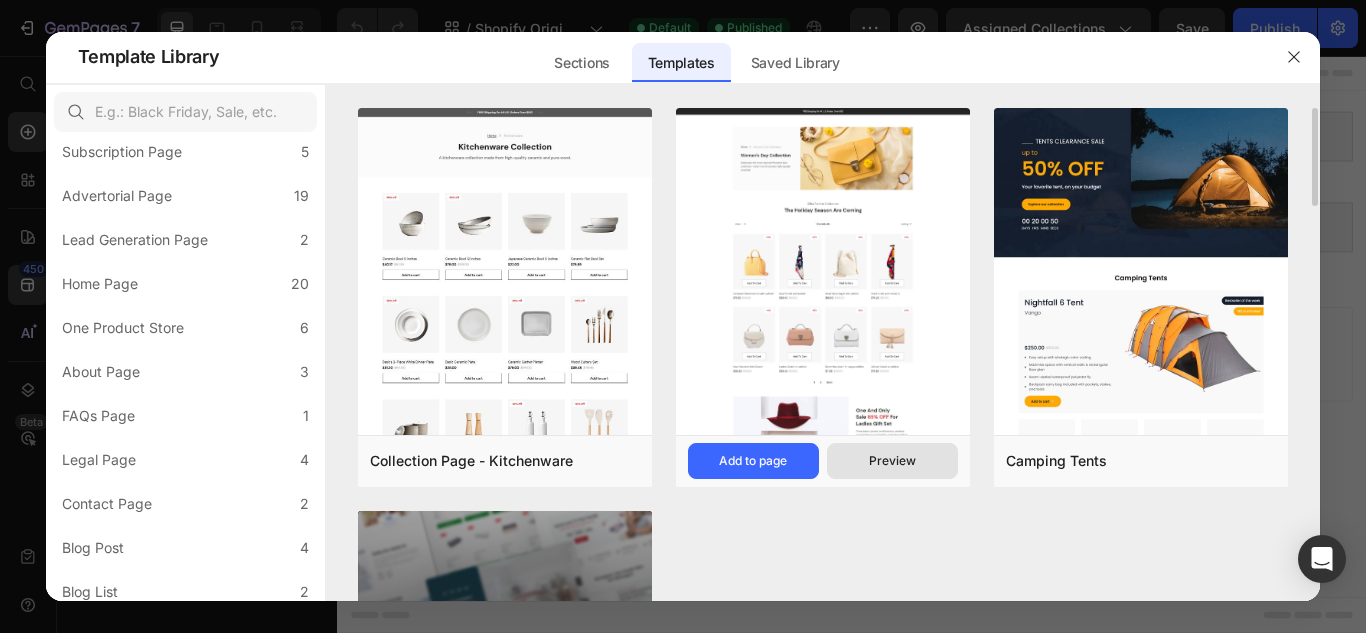 click on "Preview" at bounding box center (892, 461) 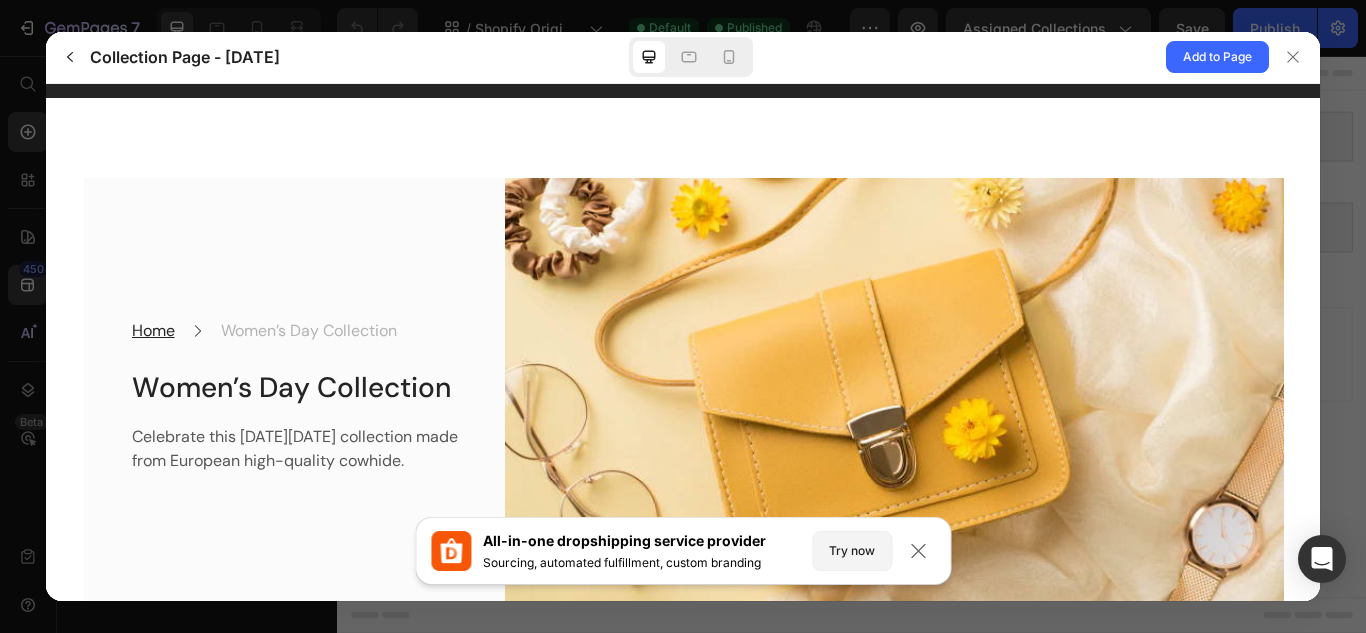 scroll, scrollTop: 0, scrollLeft: 0, axis: both 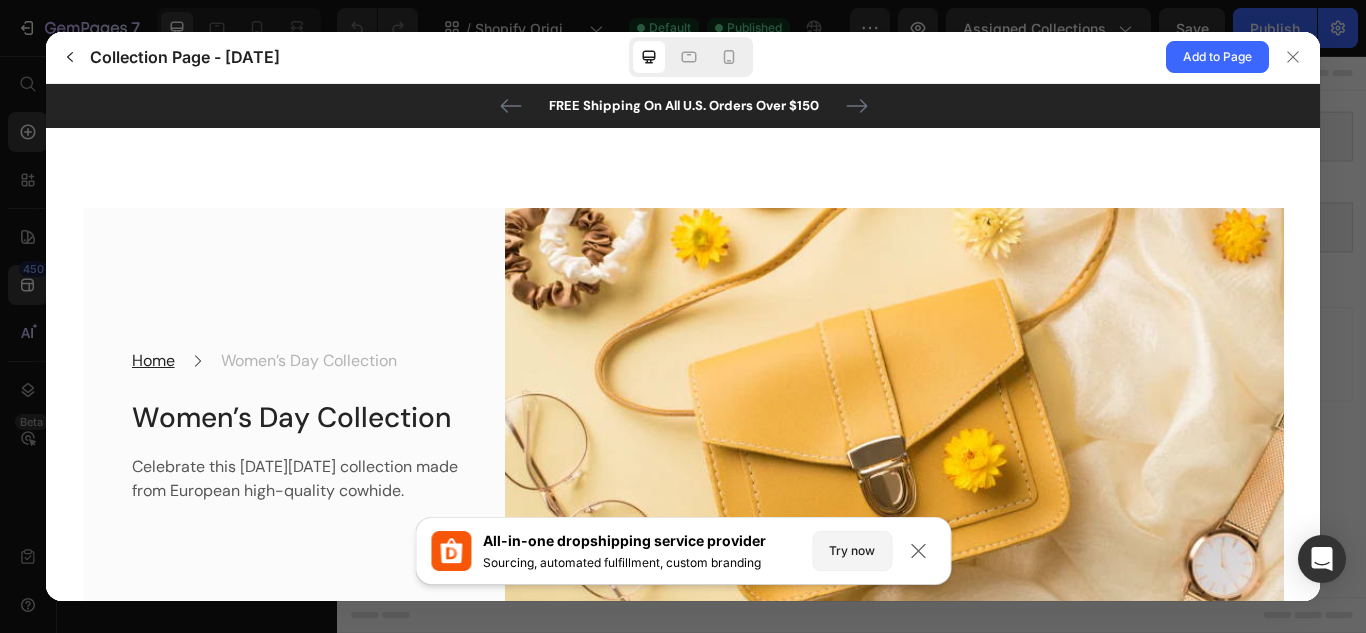 click on "Home" at bounding box center [152, 359] 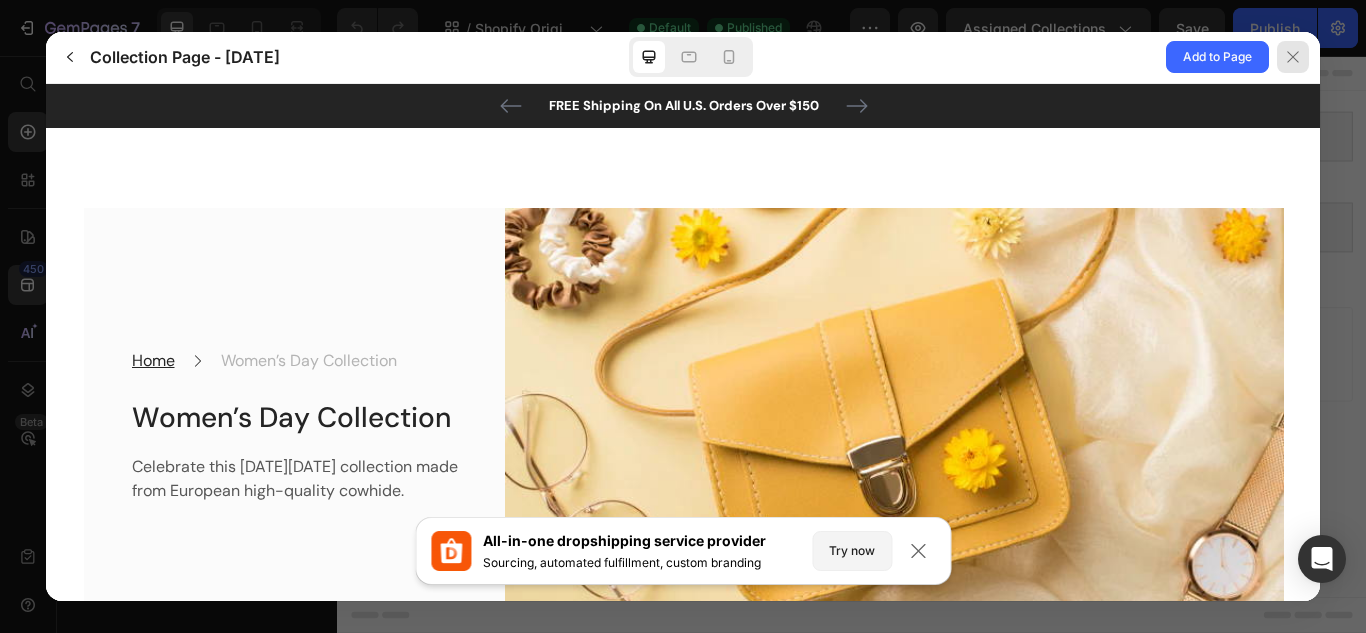 click 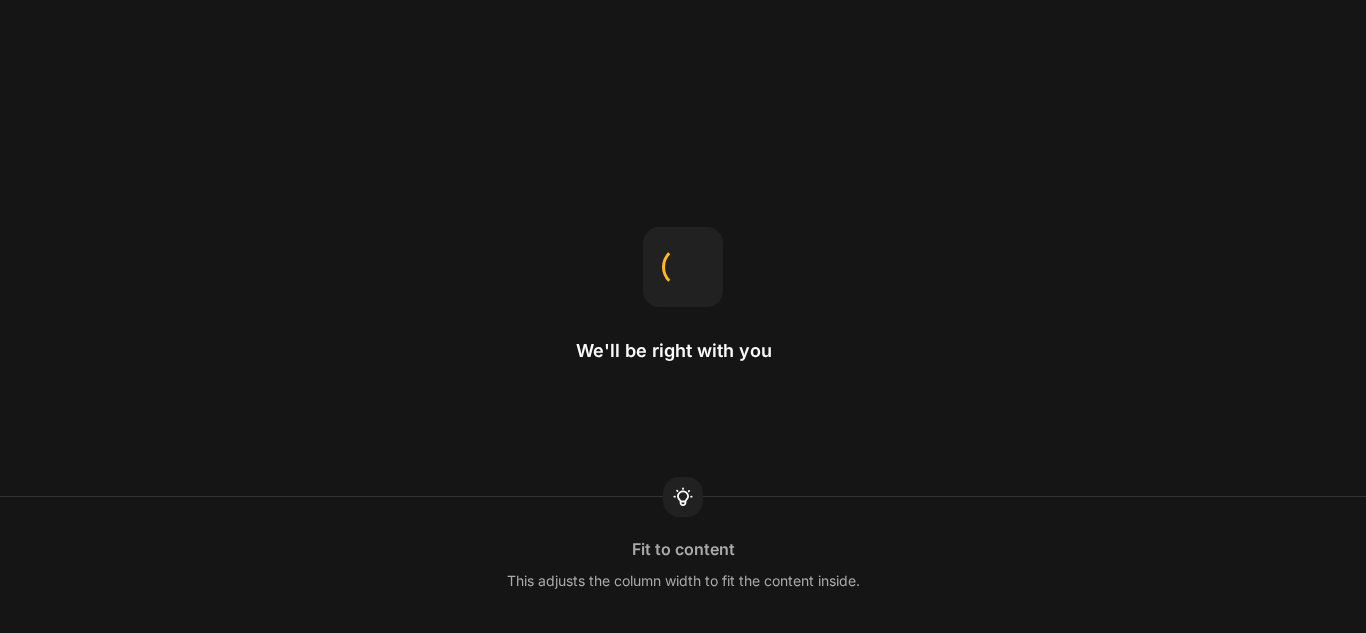 scroll, scrollTop: 0, scrollLeft: 0, axis: both 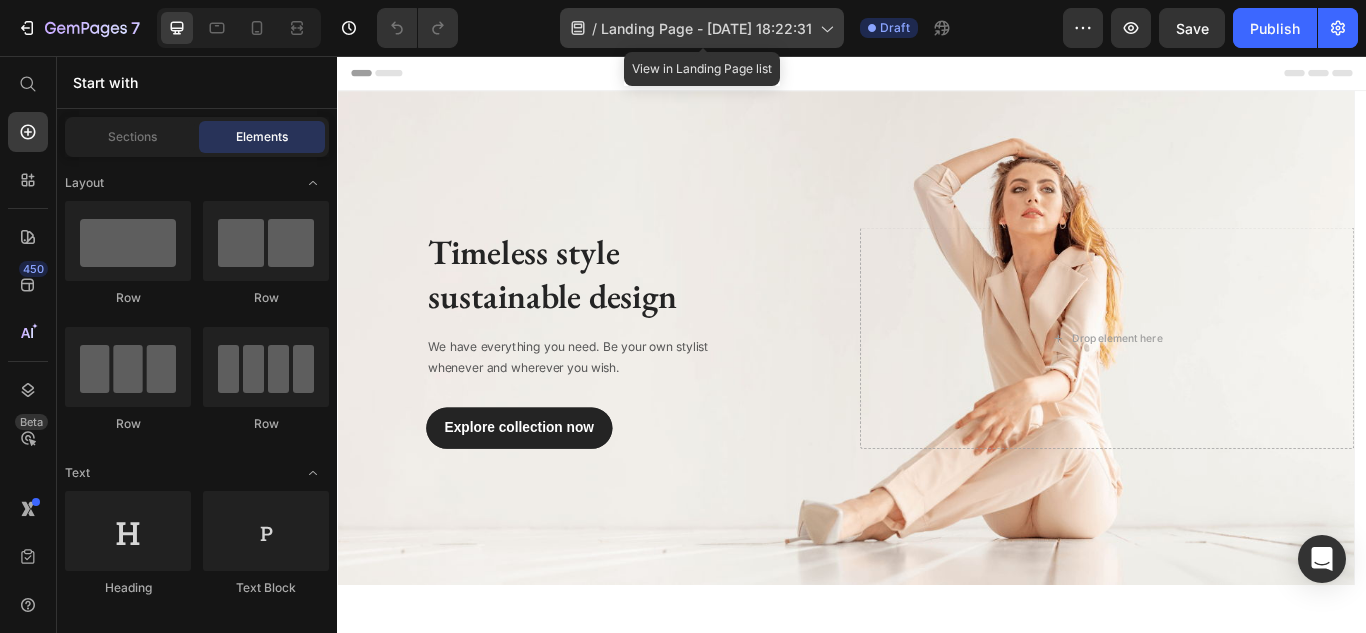 click on "Landing Page - [DATE] 18:22:31" at bounding box center [706, 28] 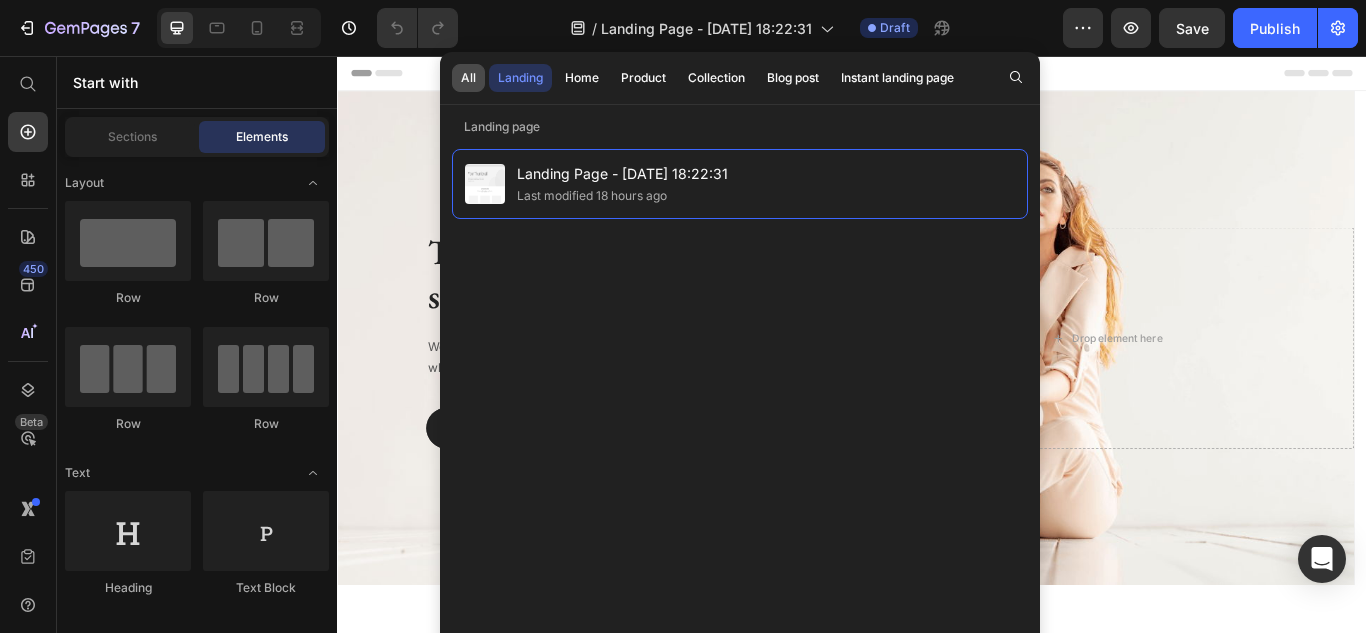 click on "All" at bounding box center [468, 78] 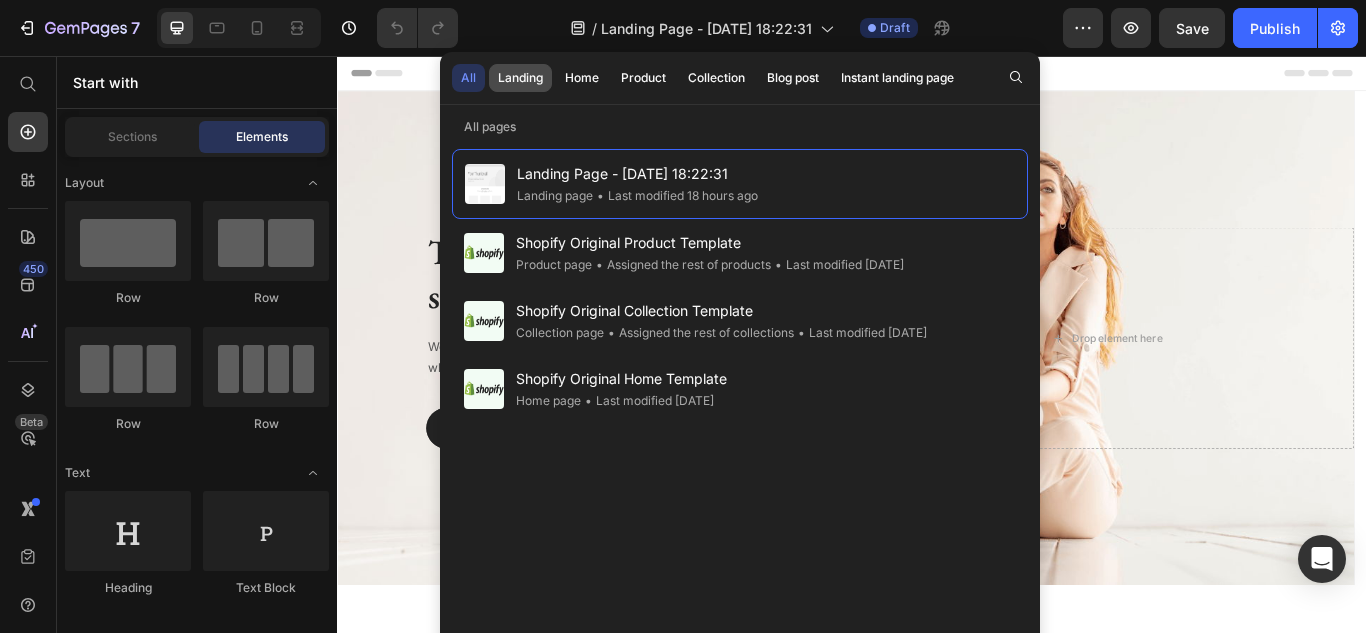 click on "Landing" at bounding box center [520, 78] 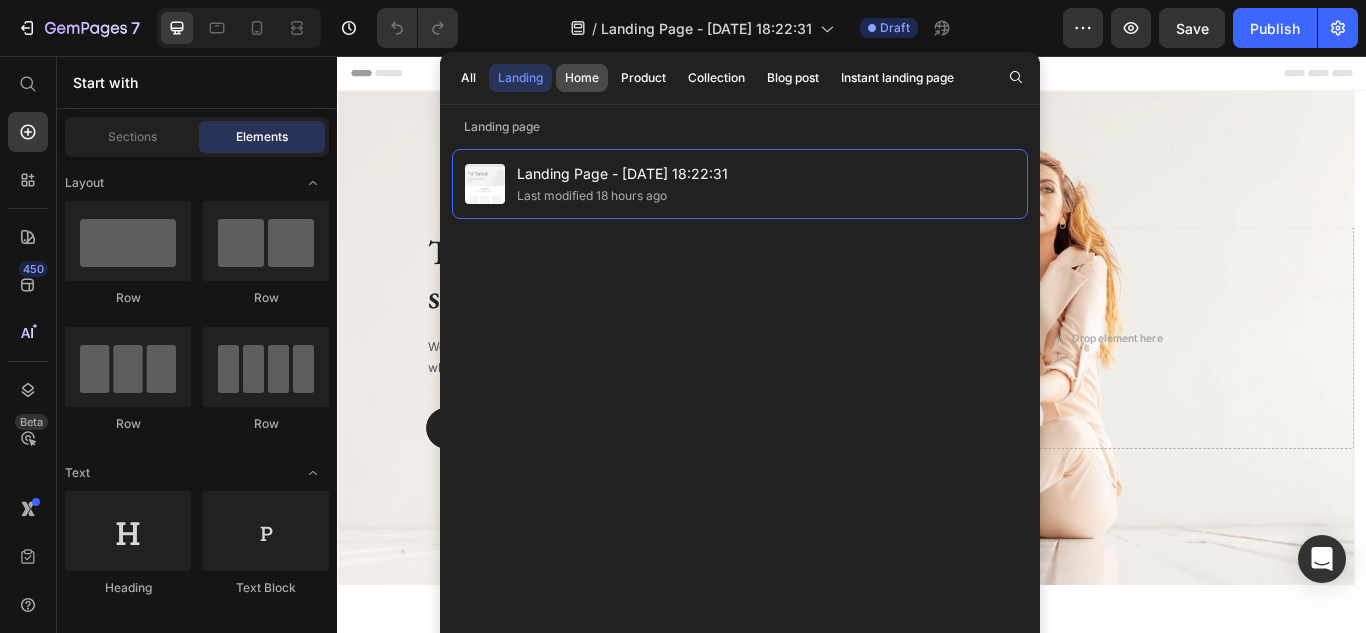 click on "Home" at bounding box center [582, 78] 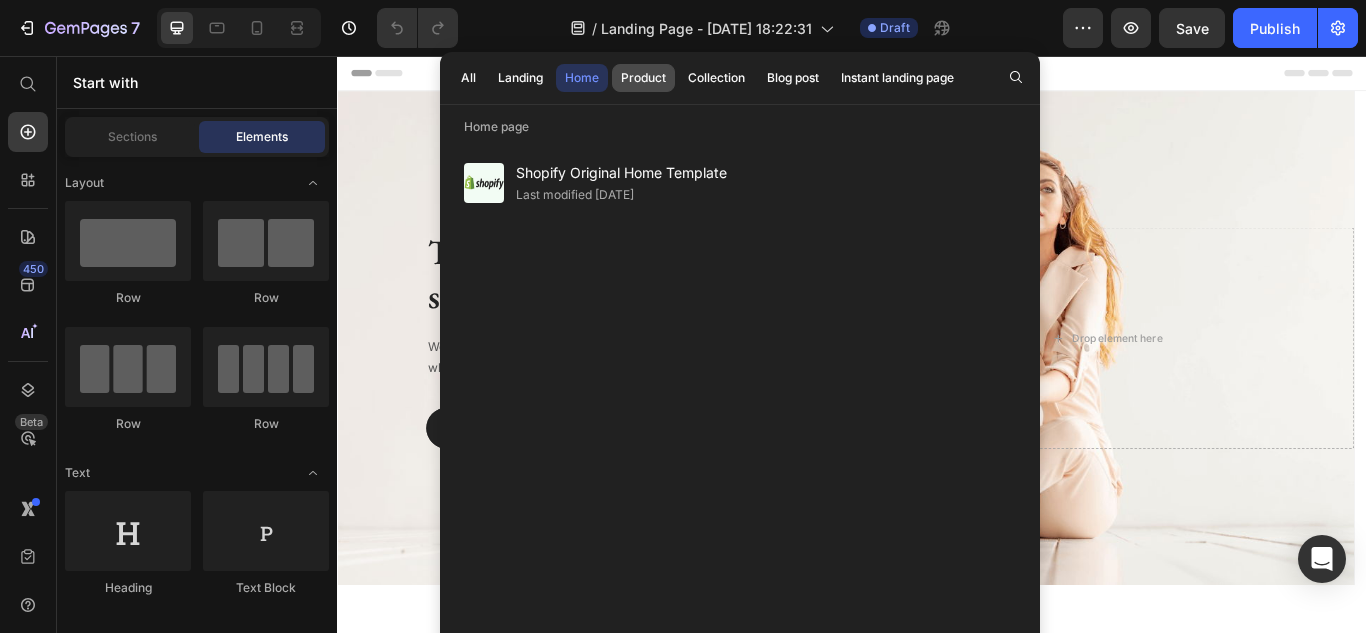 click on "Product" at bounding box center [643, 78] 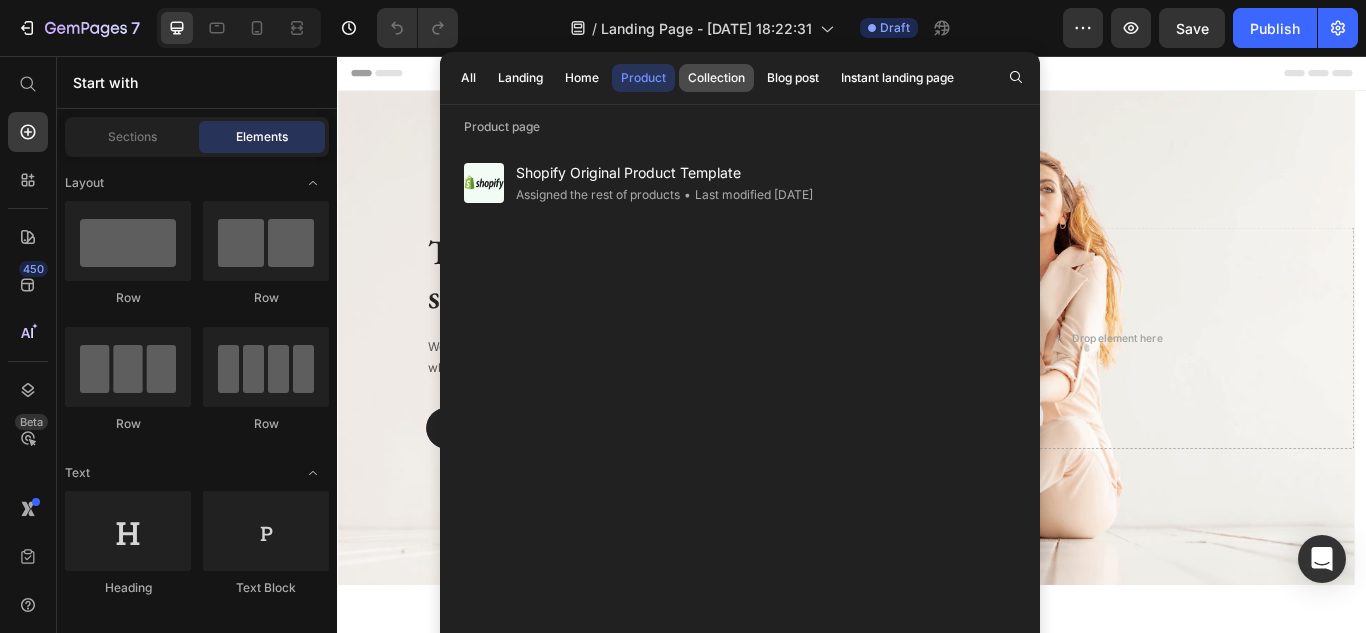 click on "Collection" at bounding box center (716, 78) 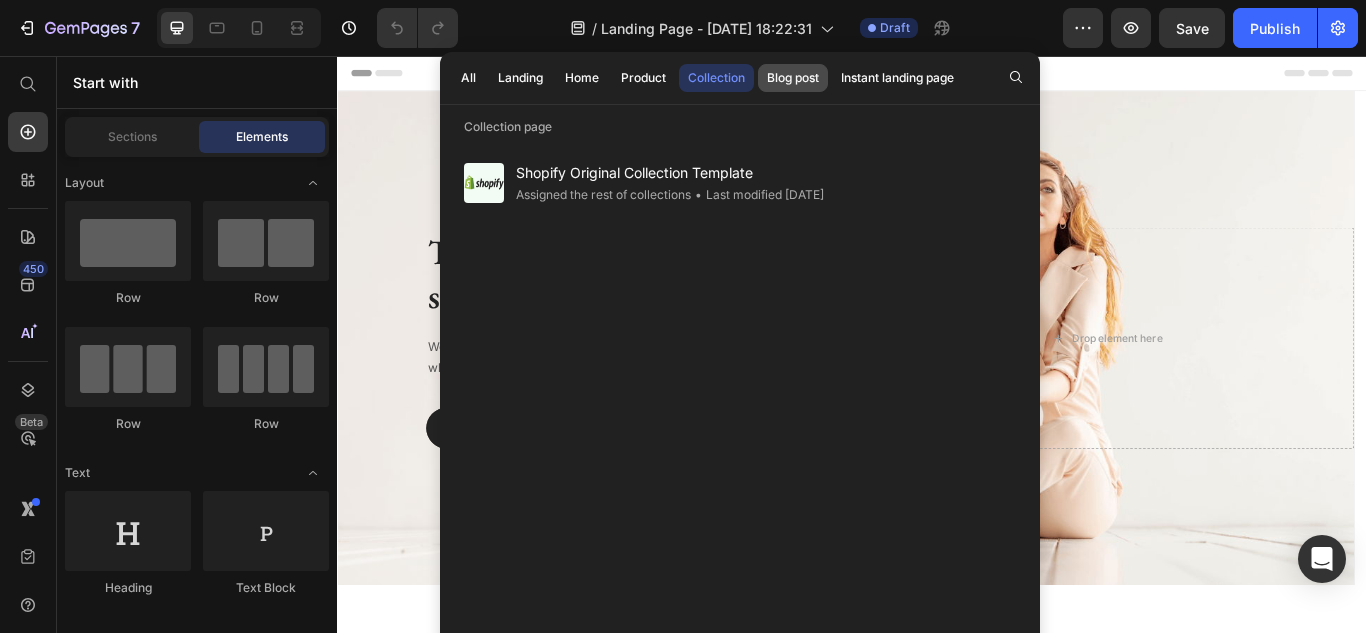 click on "Blog post" at bounding box center [793, 78] 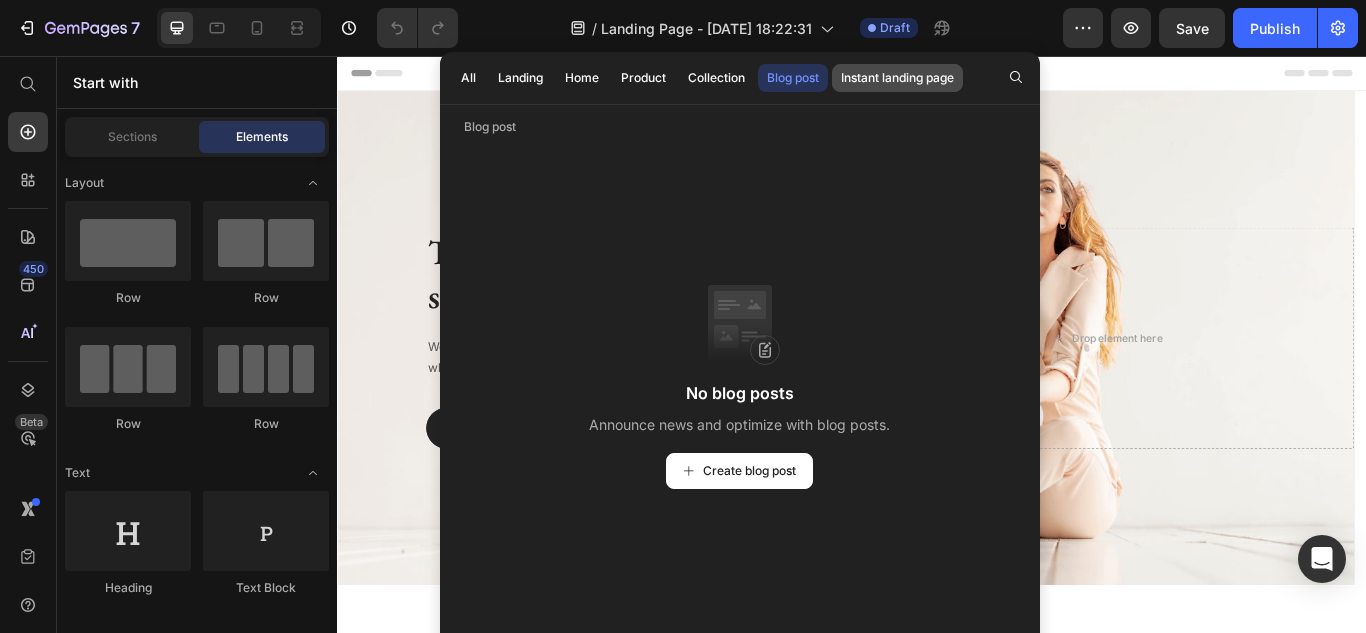 click on "Instant landing page" at bounding box center [897, 78] 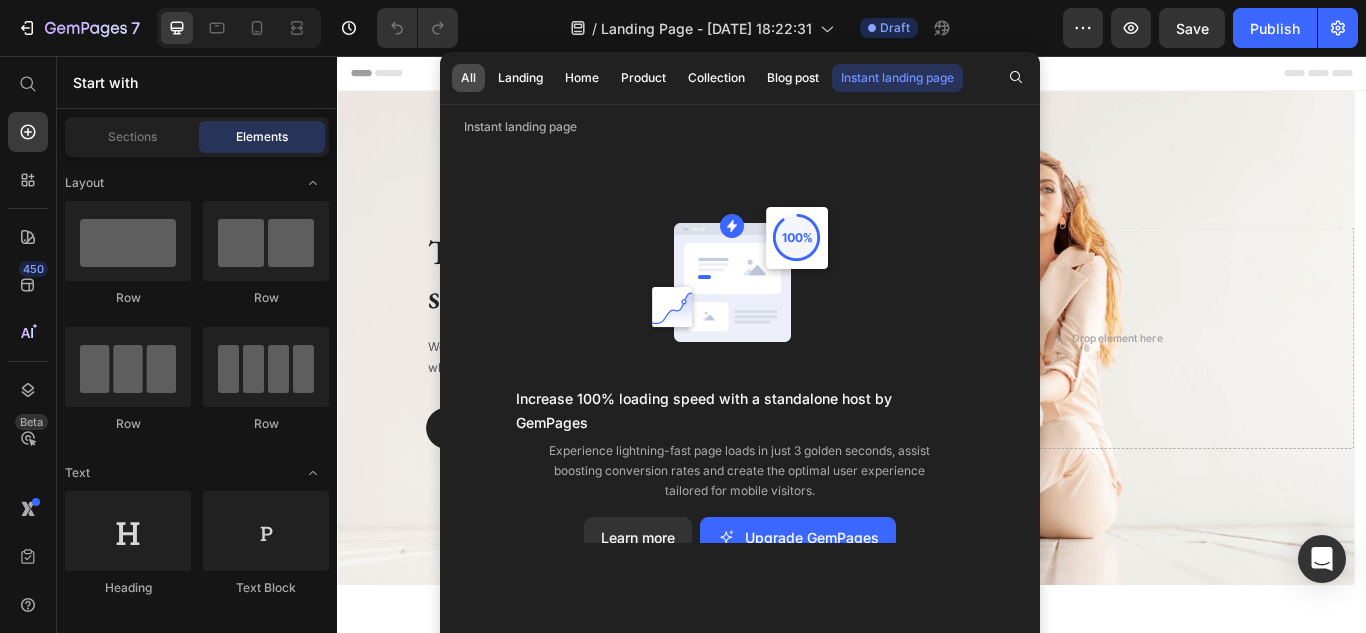 click on "All" at bounding box center (468, 78) 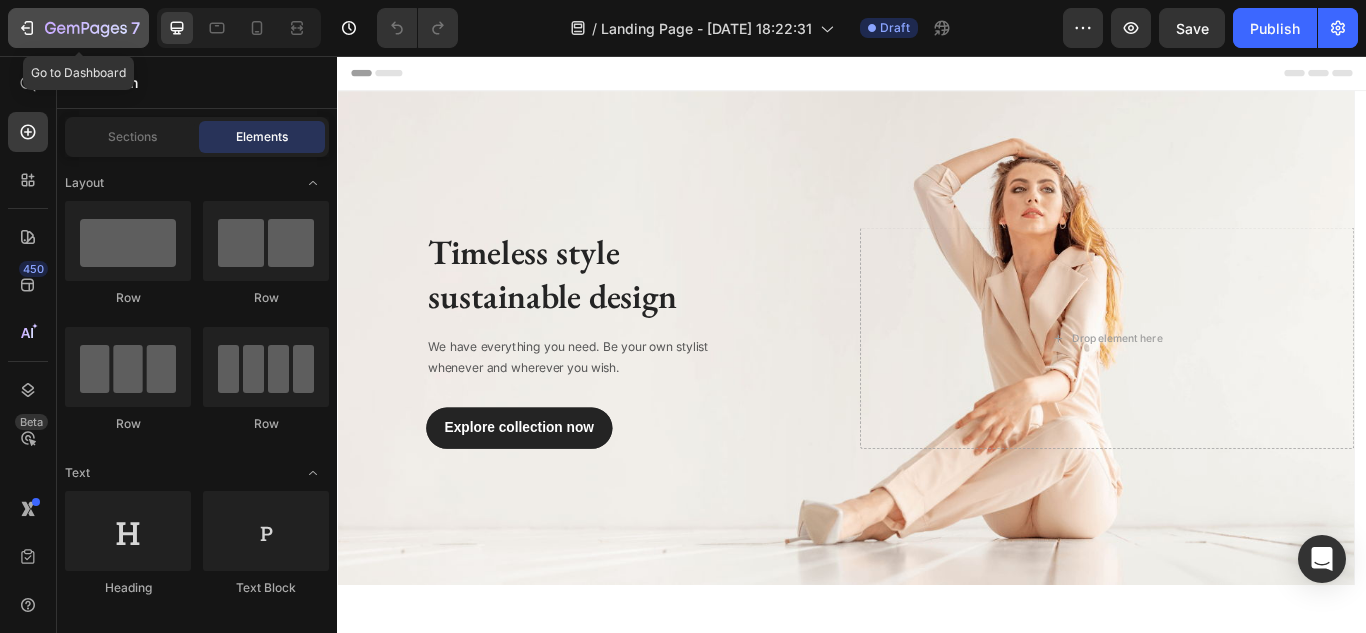 click 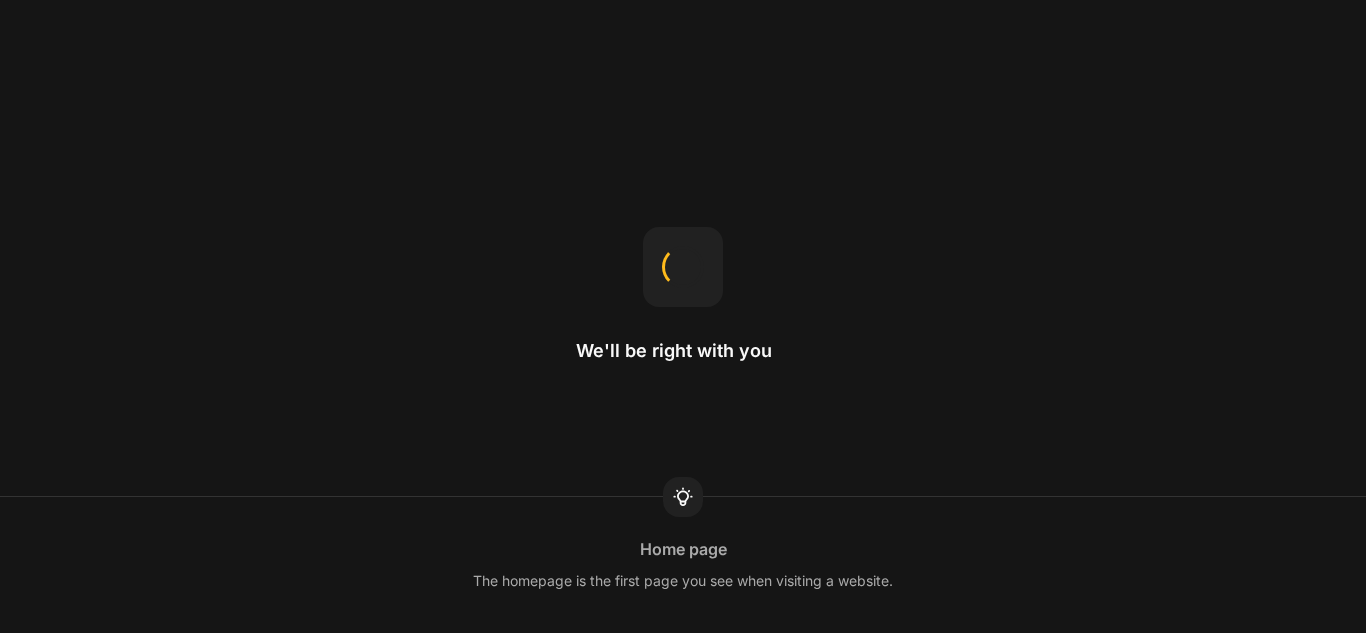 scroll, scrollTop: 0, scrollLeft: 0, axis: both 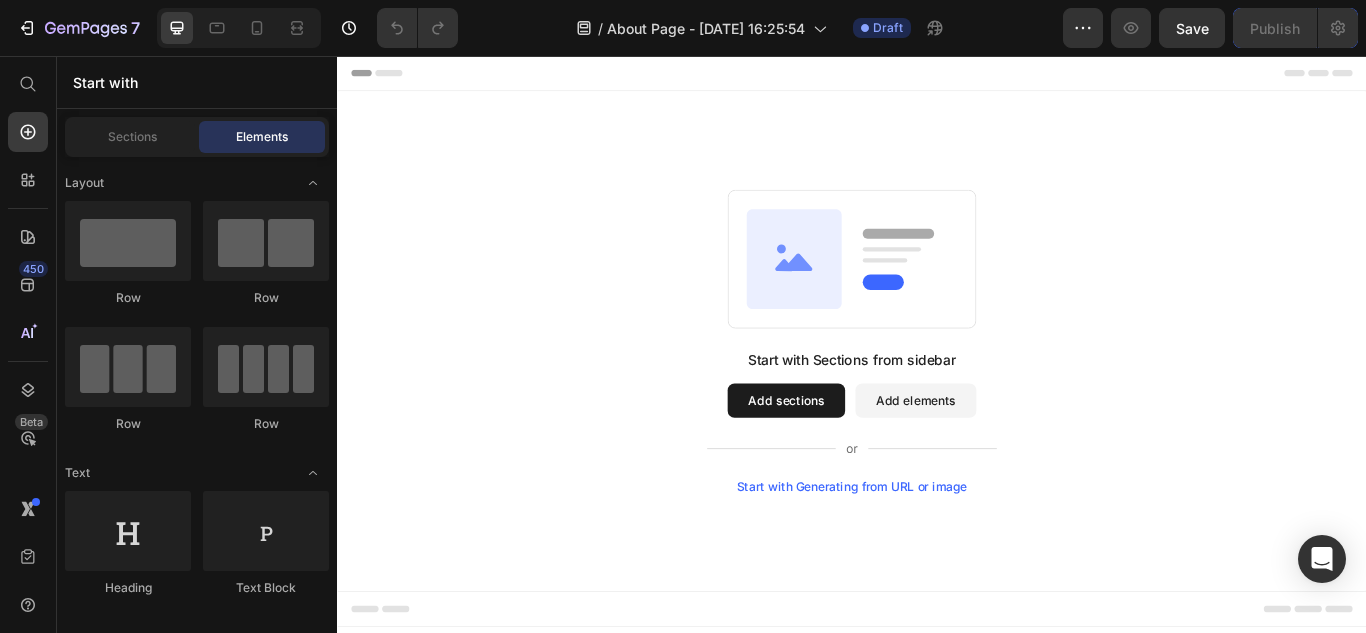 click on "Add sections" at bounding box center (860, 458) 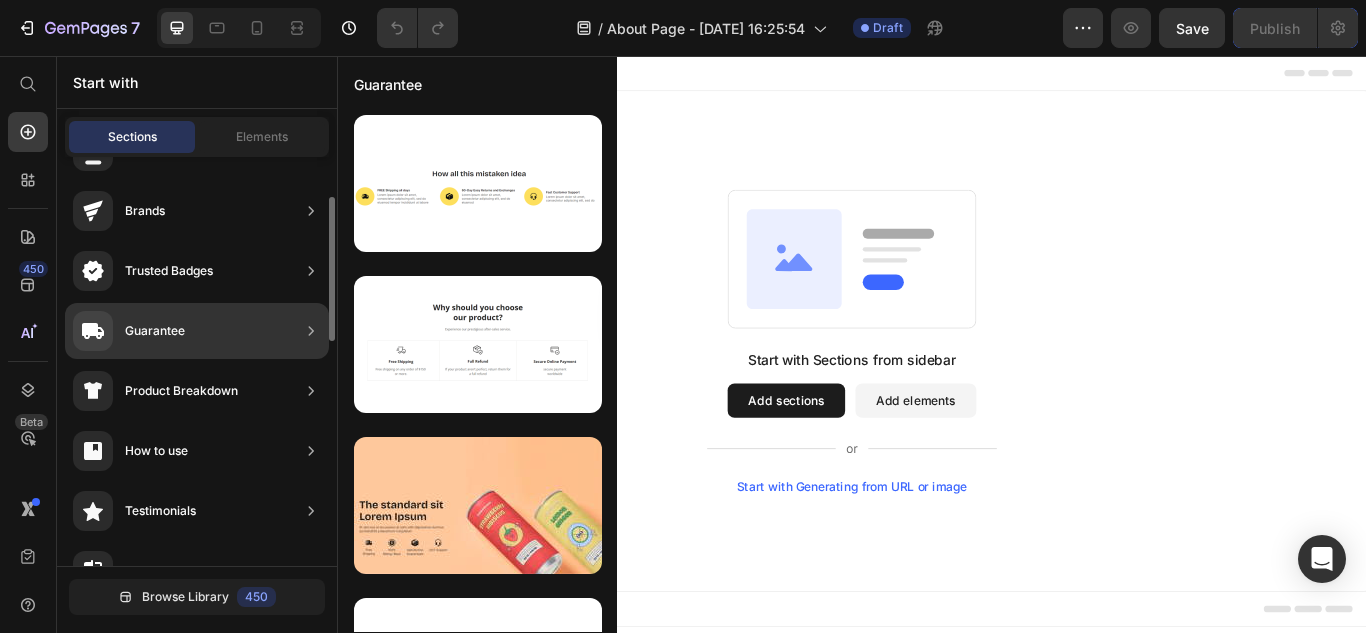 scroll, scrollTop: 111, scrollLeft: 0, axis: vertical 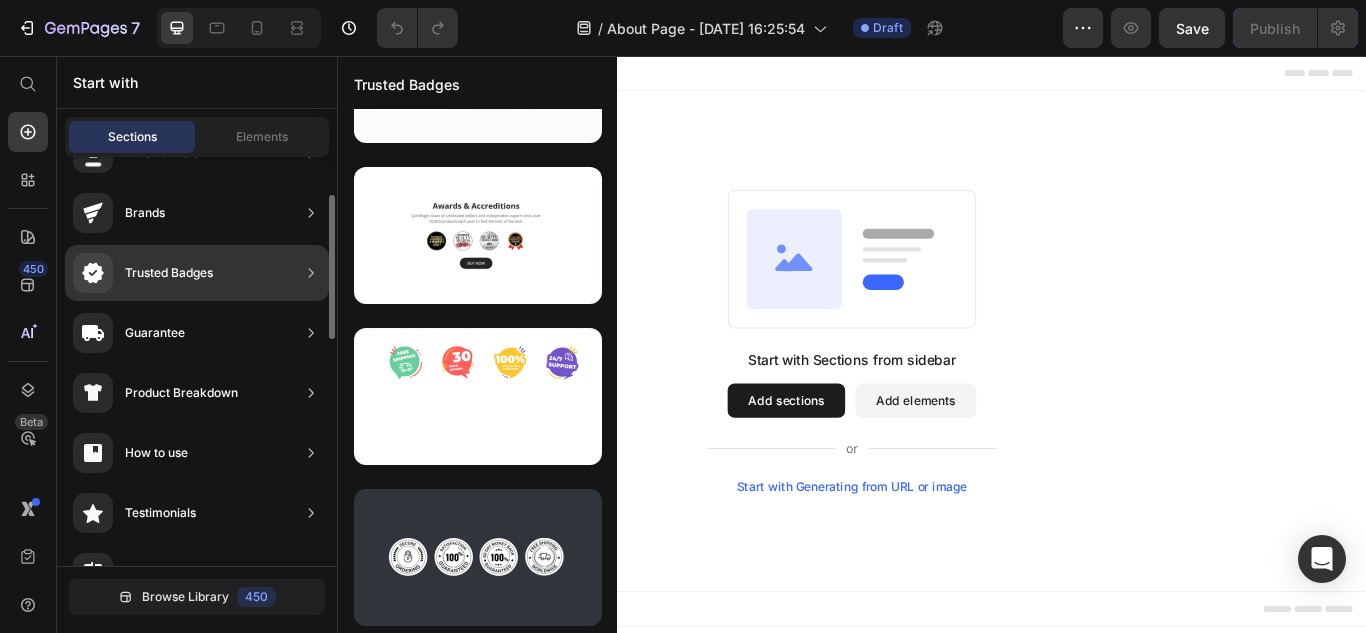 click on "Product Breakdown" 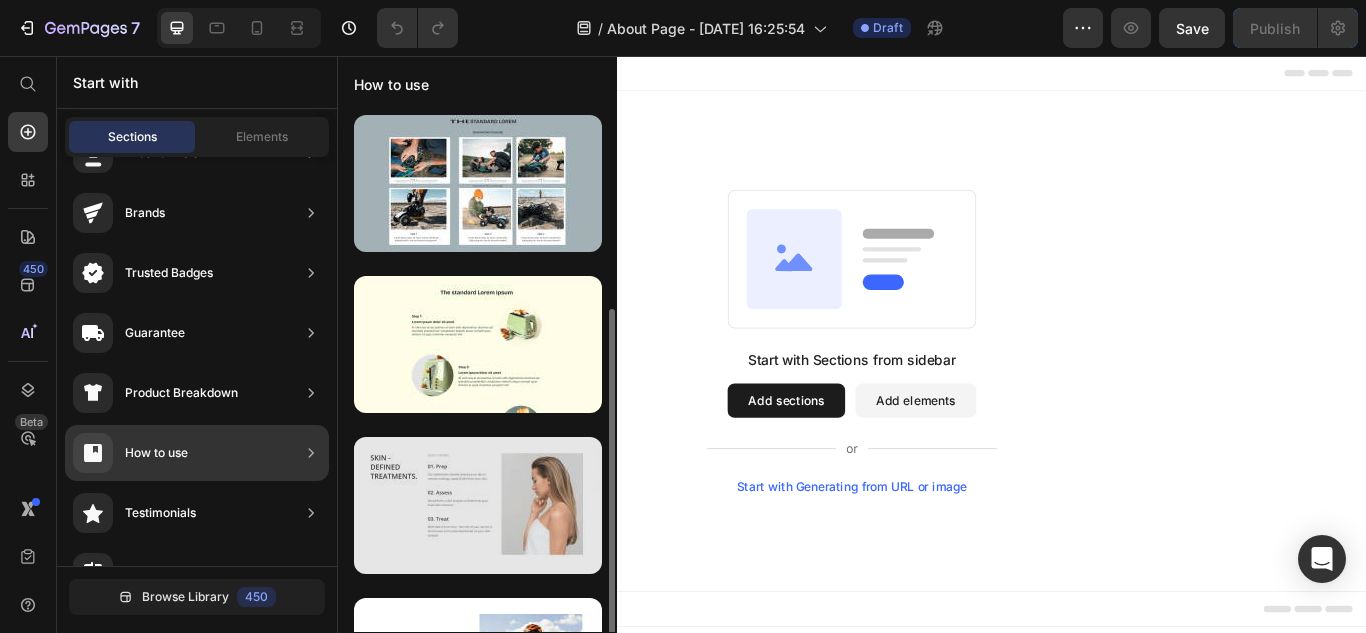 scroll, scrollTop: 109, scrollLeft: 0, axis: vertical 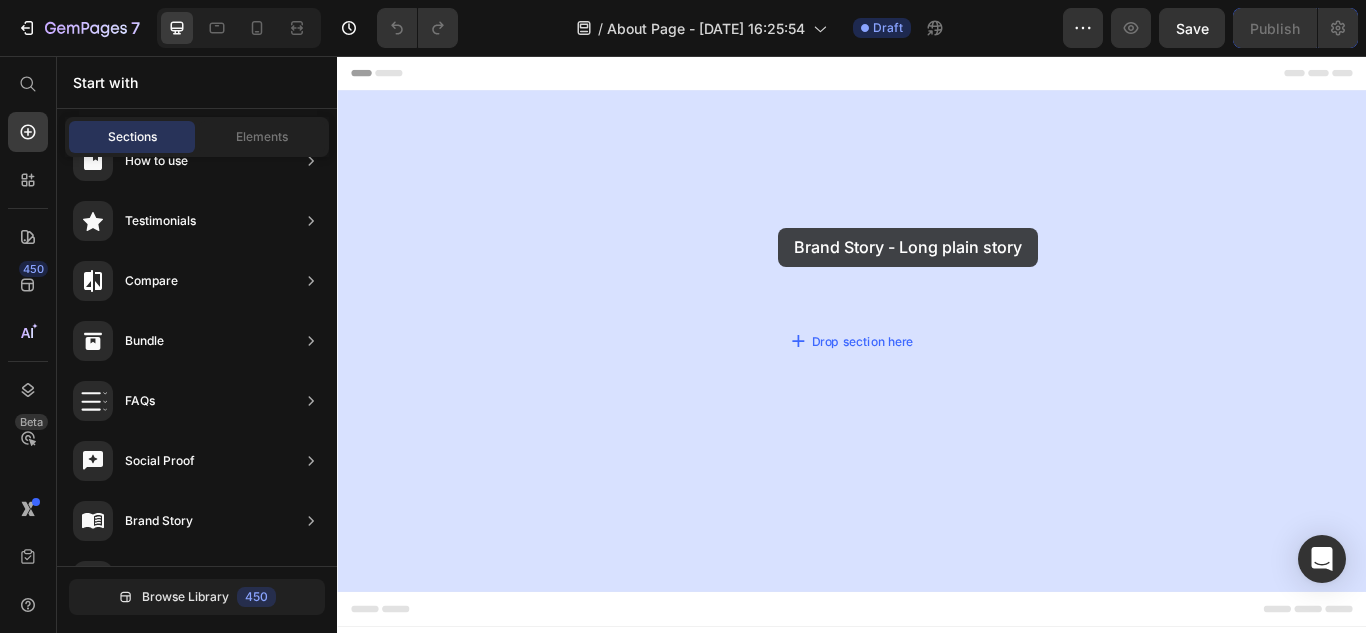drag, startPoint x: 833, startPoint y: 300, endPoint x: 686, endPoint y: 272, distance: 149.64291 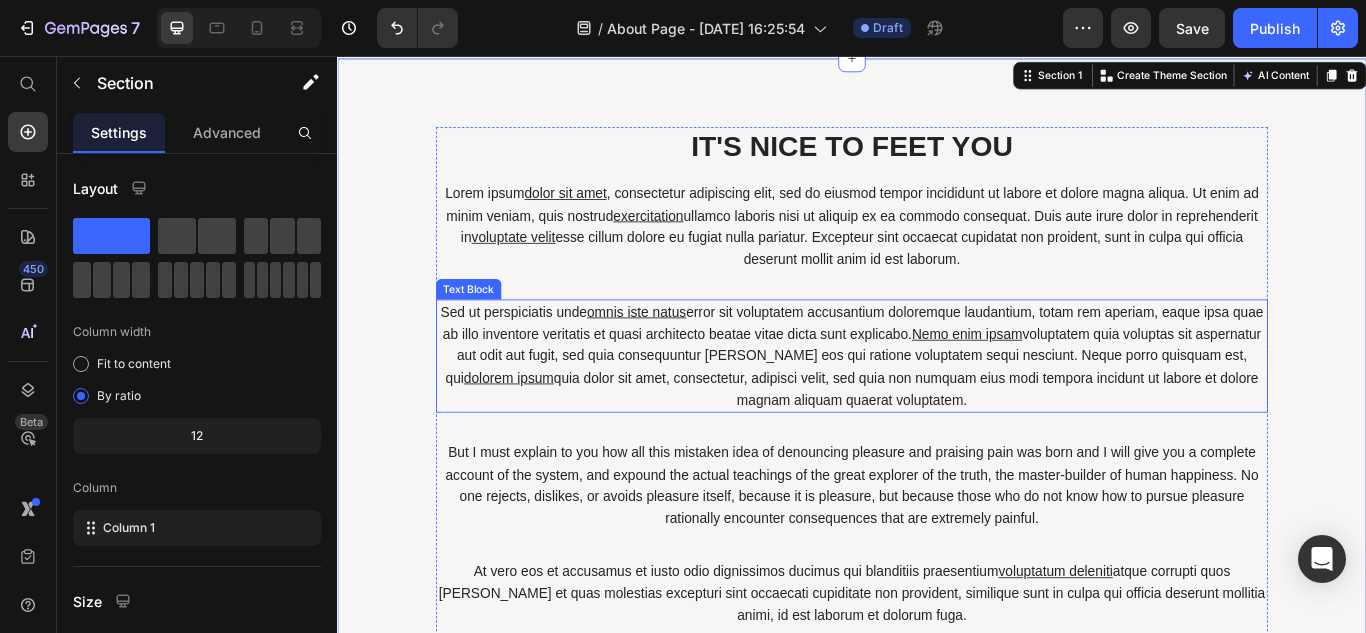 scroll, scrollTop: 0, scrollLeft: 0, axis: both 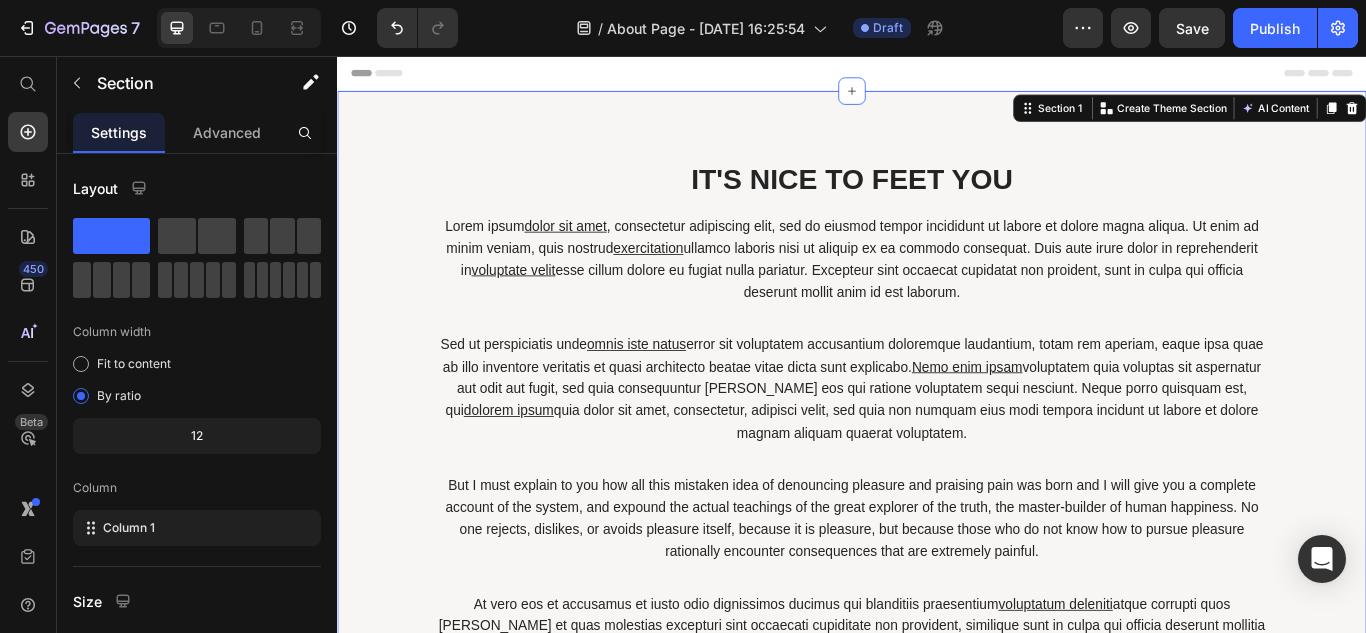 click on "IT'S NICE TO FEET YOU Heading Lorem ipsum  dolor sit amet , consectetur adipiscing elit, sed do eiusmod tempor incididunt ut labore et dolore magna aliqua. Ut enim ad minim veniam, quis nostrud  exercitation  ullamco laboris nisi ut aliquip ex ea commodo consequat. Duis aute irure dolor in reprehenderit in  voluptate velit  esse cillum dolore eu fugiat nulla pariatur. Excepteur sint occaecat cupidatat non proident, sunt in culpa qui officia deserunt mollit anim id est laborum. Text Block Sed ut perspiciatis unde  omnis iste natus  error sit voluptatem accusantium doloremque laudantium, totam rem aperiam, eaque ipsa quae ab illo inventore veritatis et quasi architecto beatae vitae dicta sunt explicabo.  Nemo enim ipsam  voluptatem quia voluptas sit aspernatur aut odit aut fugit, sed quia consequuntur [PERSON_NAME] eos qui ratione voluptatem sequi nesciunt. Neque porro quisquam est, qui  dolorem ipsum Text Block Text Block At vero eos et accusamus et iusto odio dignissimos ducimus qui blanditiis praesentium" at bounding box center [937, 550] 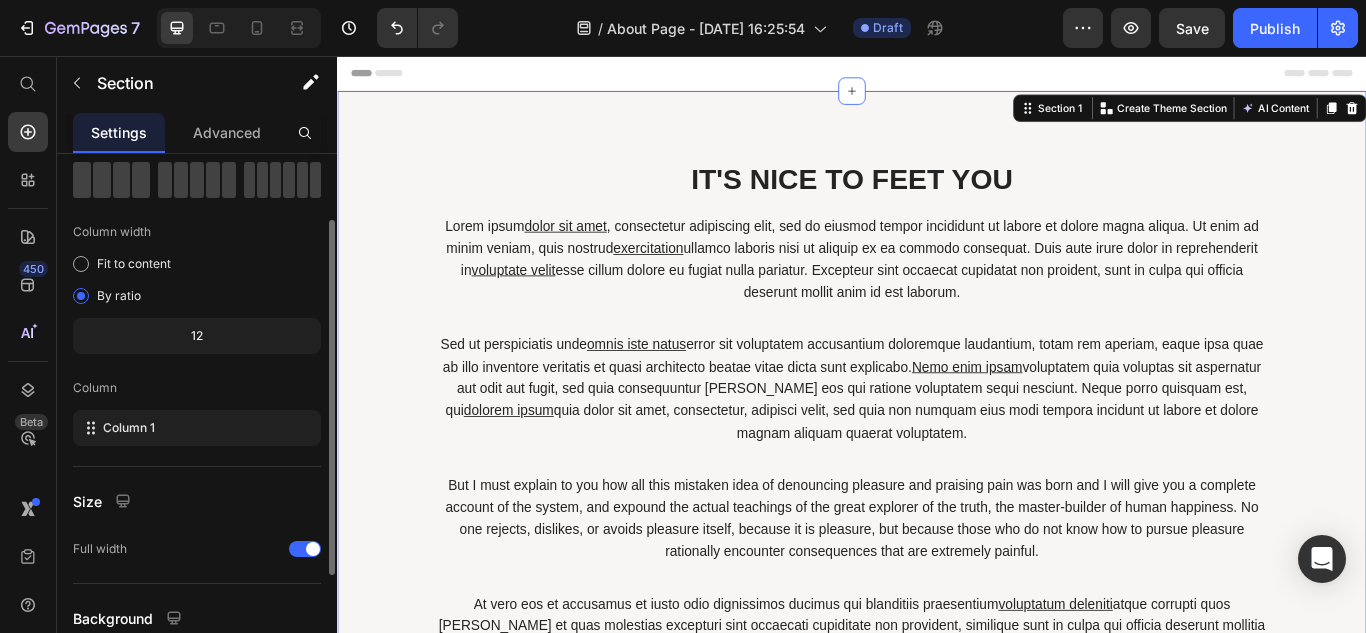 scroll, scrollTop: 272, scrollLeft: 0, axis: vertical 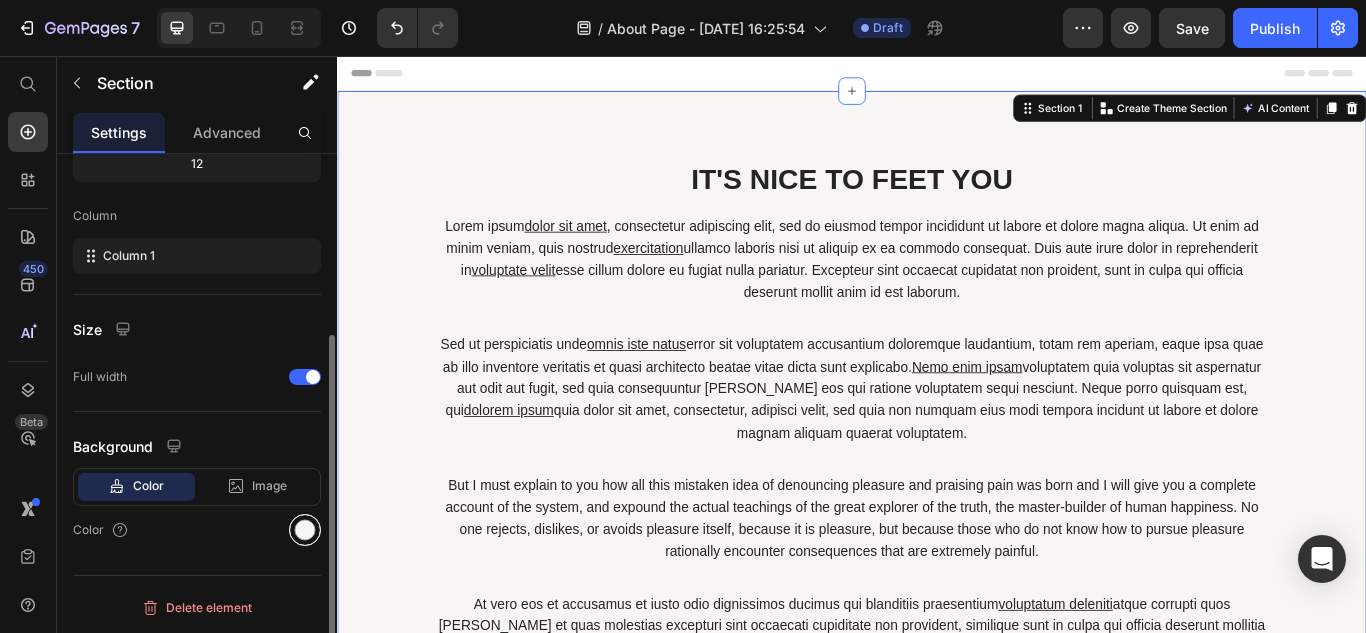 click at bounding box center [305, 530] 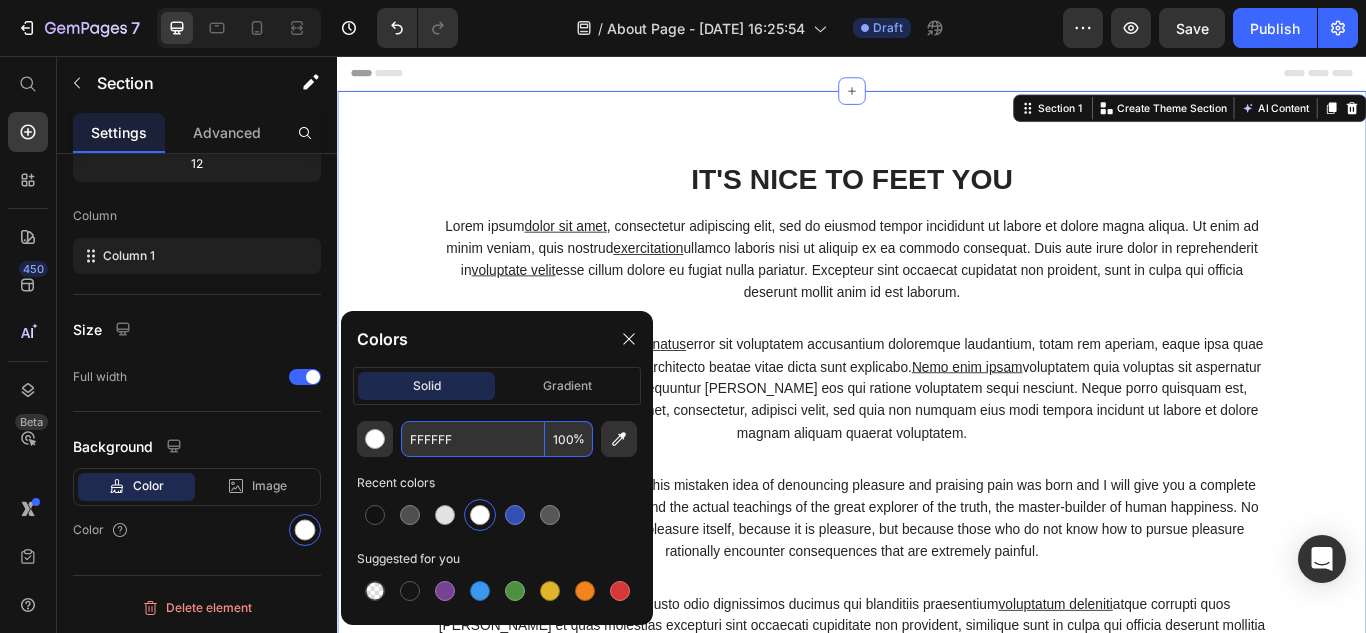 type on "FFFFFF" 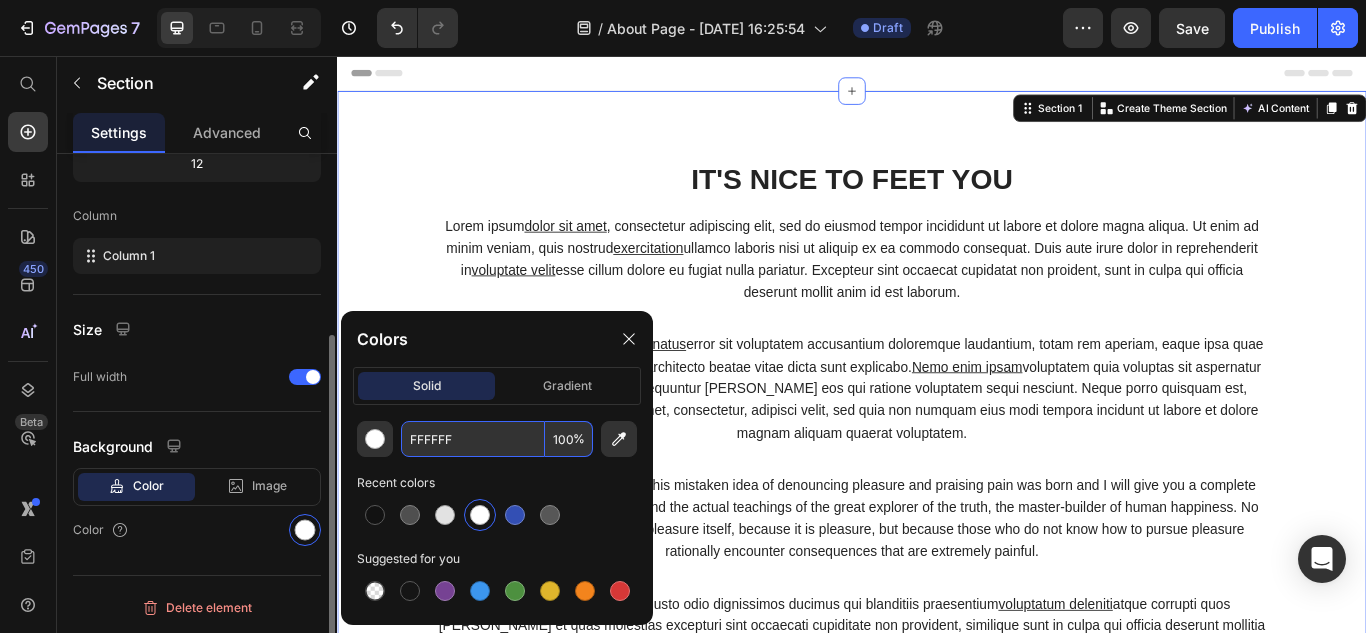 scroll, scrollTop: 0, scrollLeft: 0, axis: both 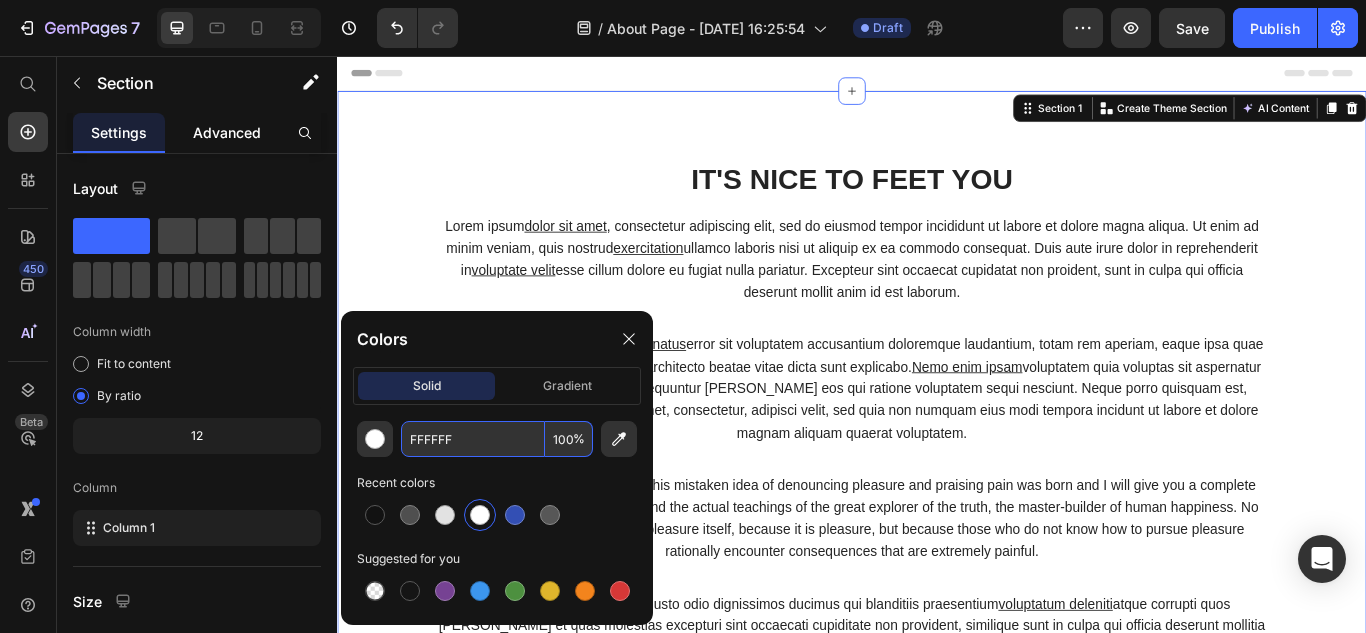 click on "Advanced" at bounding box center (227, 132) 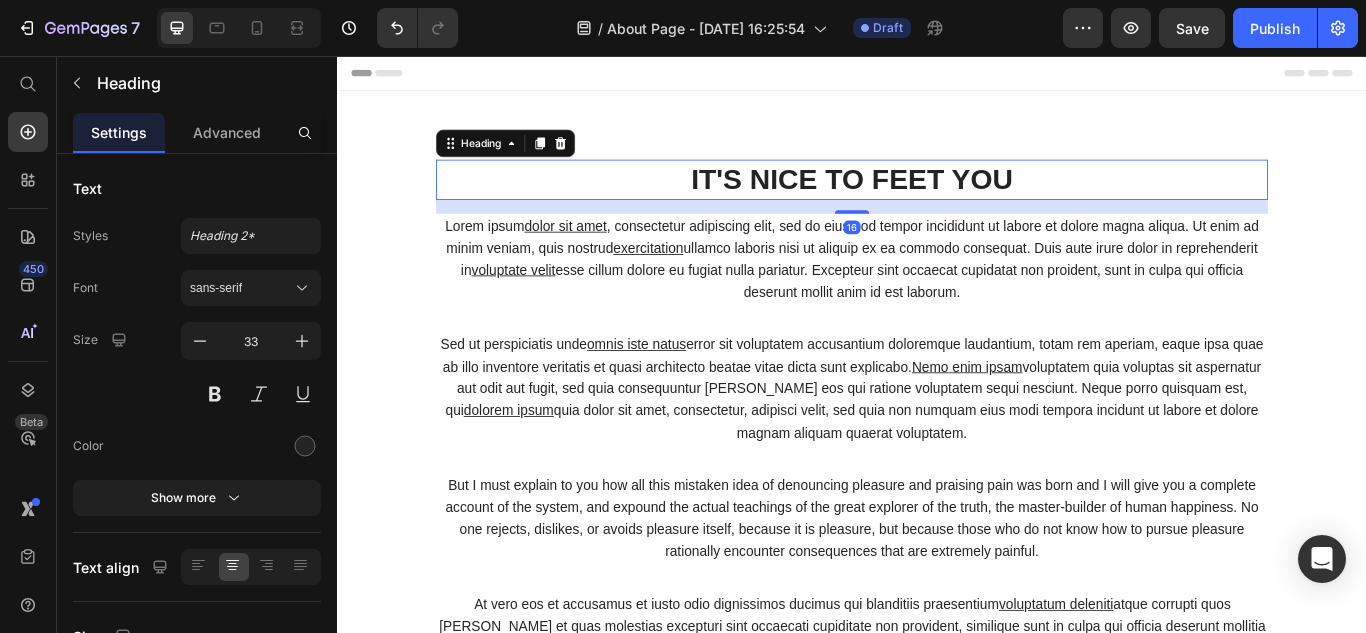 click on "IT'S NICE TO FEET YOU" at bounding box center (937, 200) 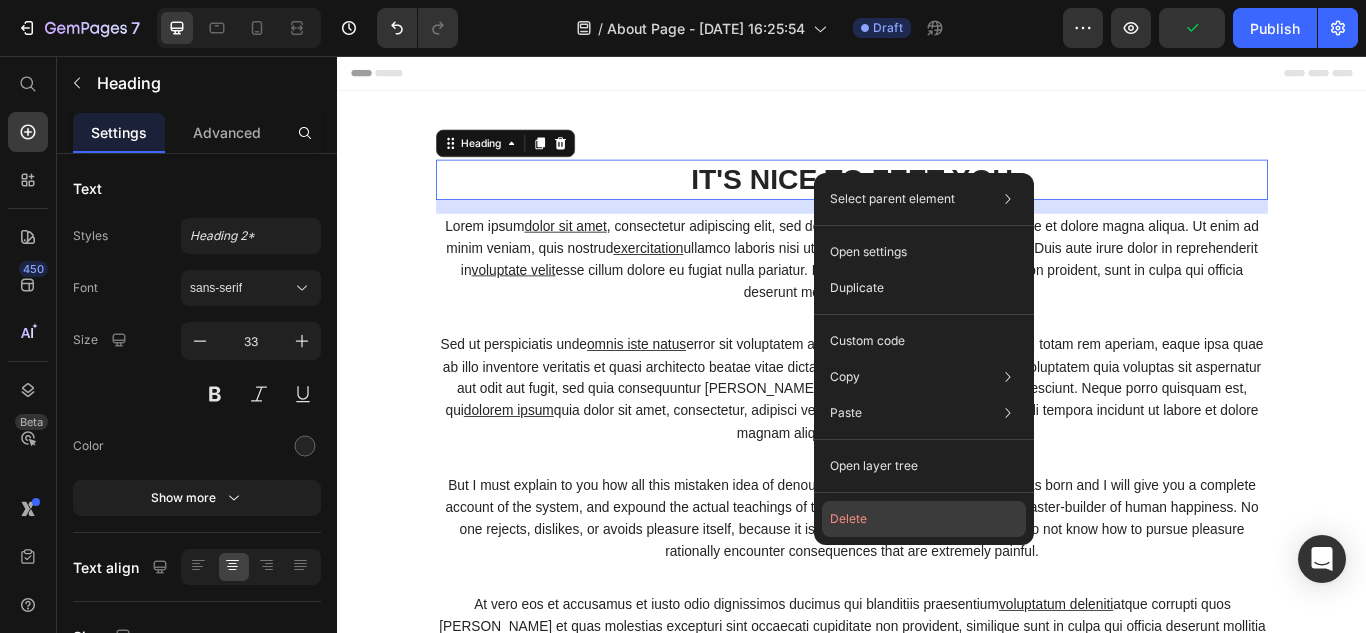 click on "Delete" 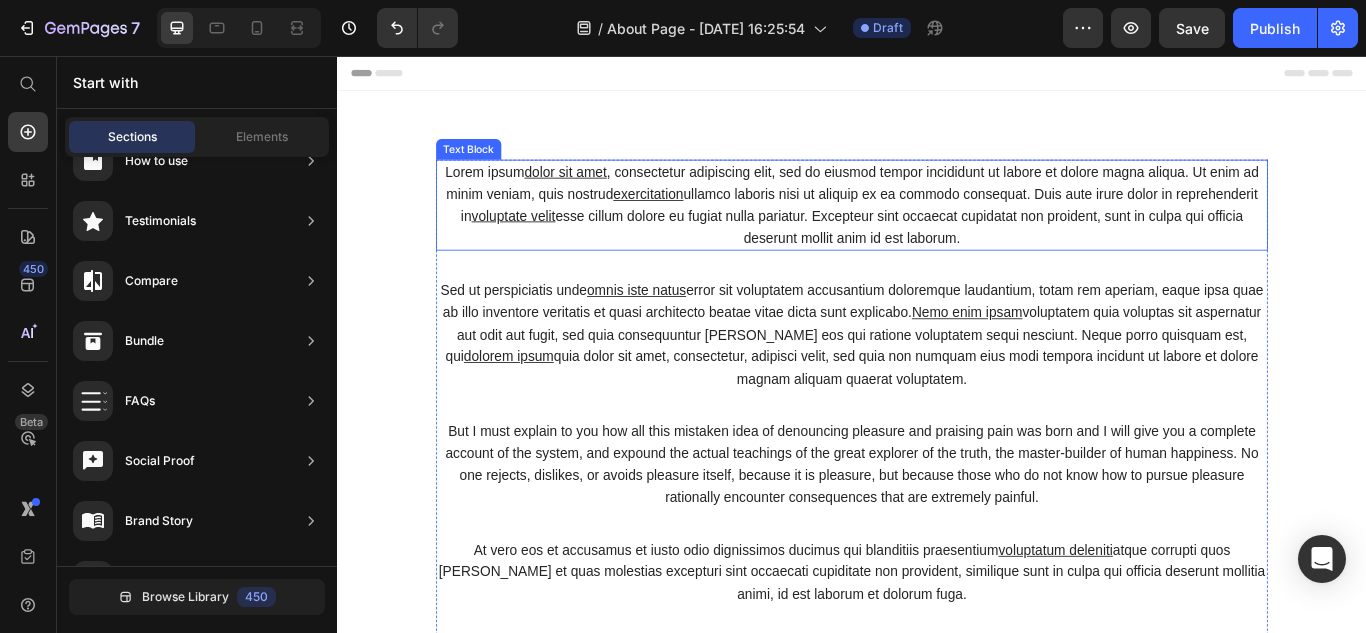 click on "Lorem ipsum  dolor sit amet , consectetur adipiscing elit, sed do eiusmod tempor incididunt ut labore et dolore magna aliqua. Ut enim ad minim veniam, quis nostrud  exercitation  ullamco laboris nisi ut aliquip ex ea commodo consequat. Duis aute irure dolor in reprehenderit in  voluptate velit  esse cillum dolore eu fugiat nulla pariatur. Excepteur sint occaecat cupidatat non proident, sunt in culpa qui officia deserunt mollit anim id est laborum." at bounding box center (937, 230) 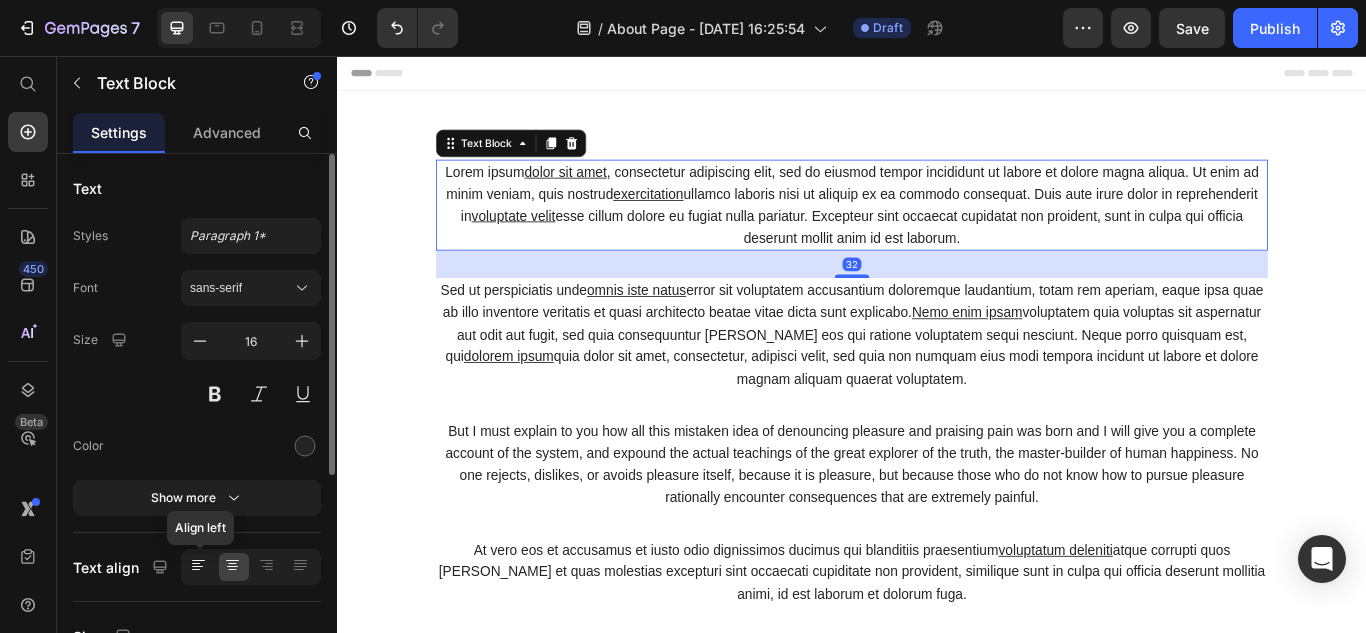 click 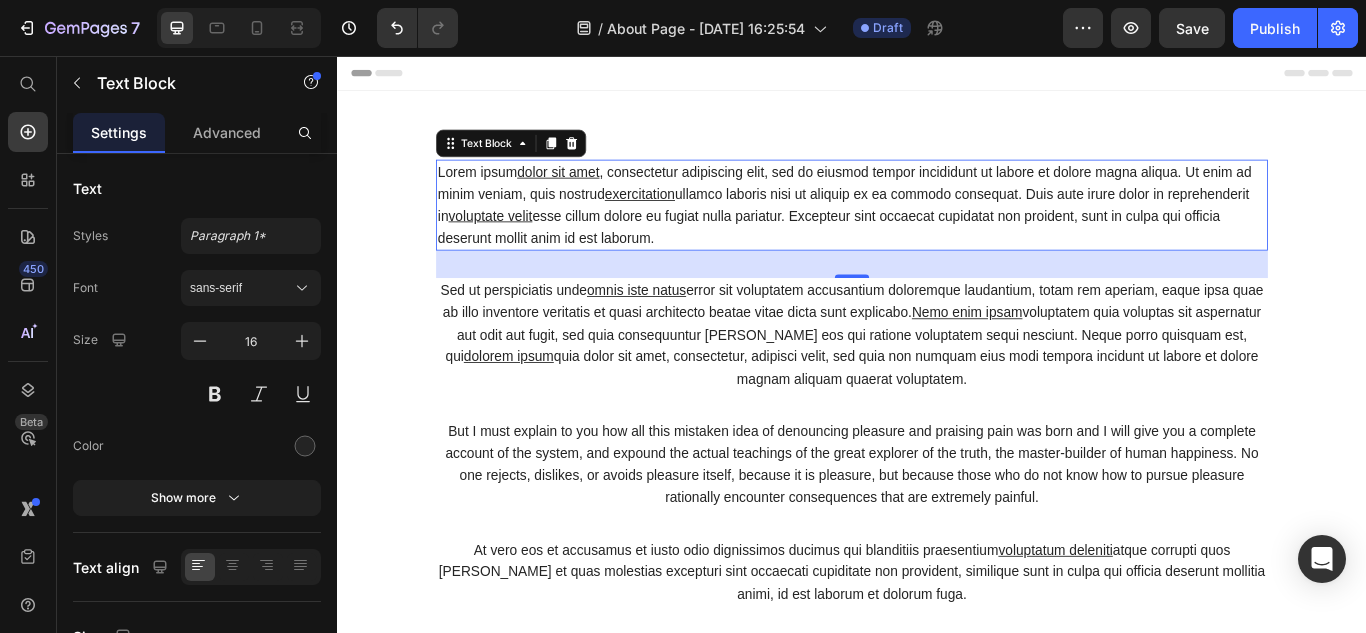 click on "Lorem ipsum  dolor sit amet , consectetur adipiscing elit, sed do eiusmod tempor incididunt ut labore et dolore magna aliqua. Ut enim ad minim veniam, quis nostrud  exercitation  ullamco laboris nisi ut aliquip ex ea commodo consequat. Duis aute irure dolor in reprehenderit in  voluptate velit  esse cillum dolore eu fugiat nulla pariatur. Excepteur sint occaecat cupidatat non proident, sunt in culpa qui officia deserunt mollit anim id est laborum." at bounding box center (937, 230) 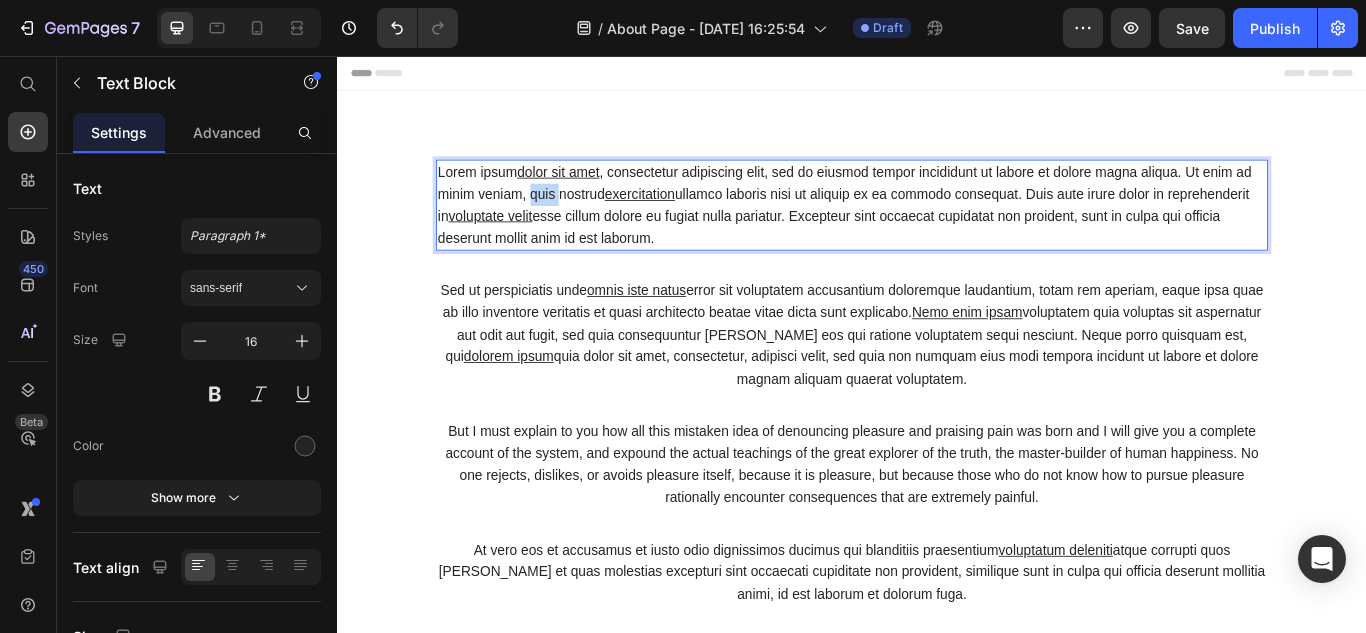 click on "Lorem ipsum  dolor sit amet , consectetur adipiscing elit, sed do eiusmod tempor incididunt ut labore et dolore magna aliqua. Ut enim ad minim veniam, quis nostrud  exercitation  ullamco laboris nisi ut aliquip ex ea commodo consequat. Duis aute irure dolor in reprehenderit in  voluptate velit  esse cillum dolore eu fugiat nulla pariatur. Excepteur sint occaecat cupidatat non proident, sunt in culpa qui officia deserunt mollit anim id est laborum." at bounding box center [937, 230] 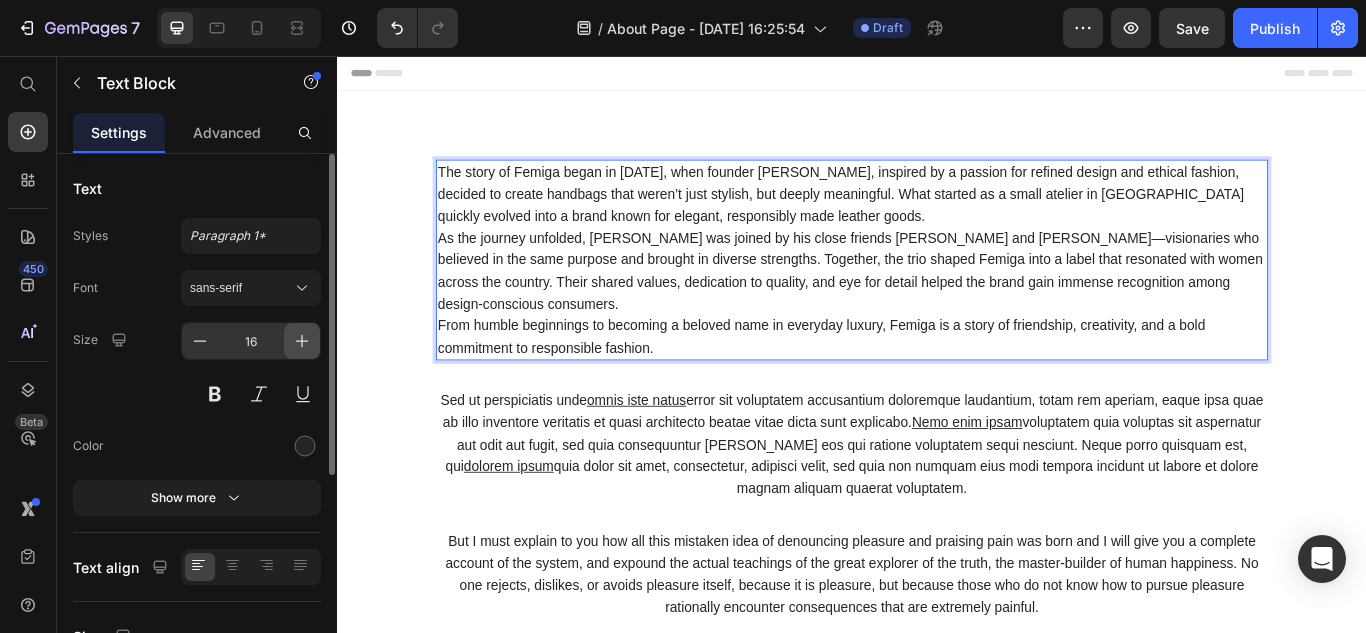 click 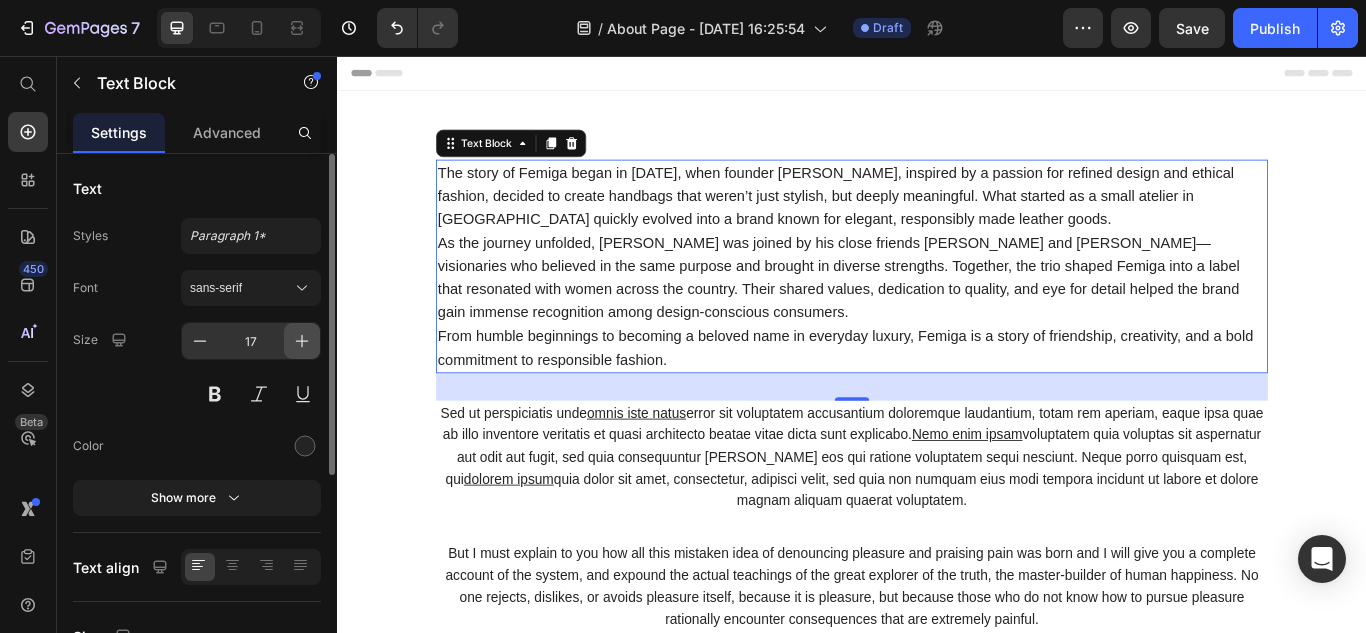 click 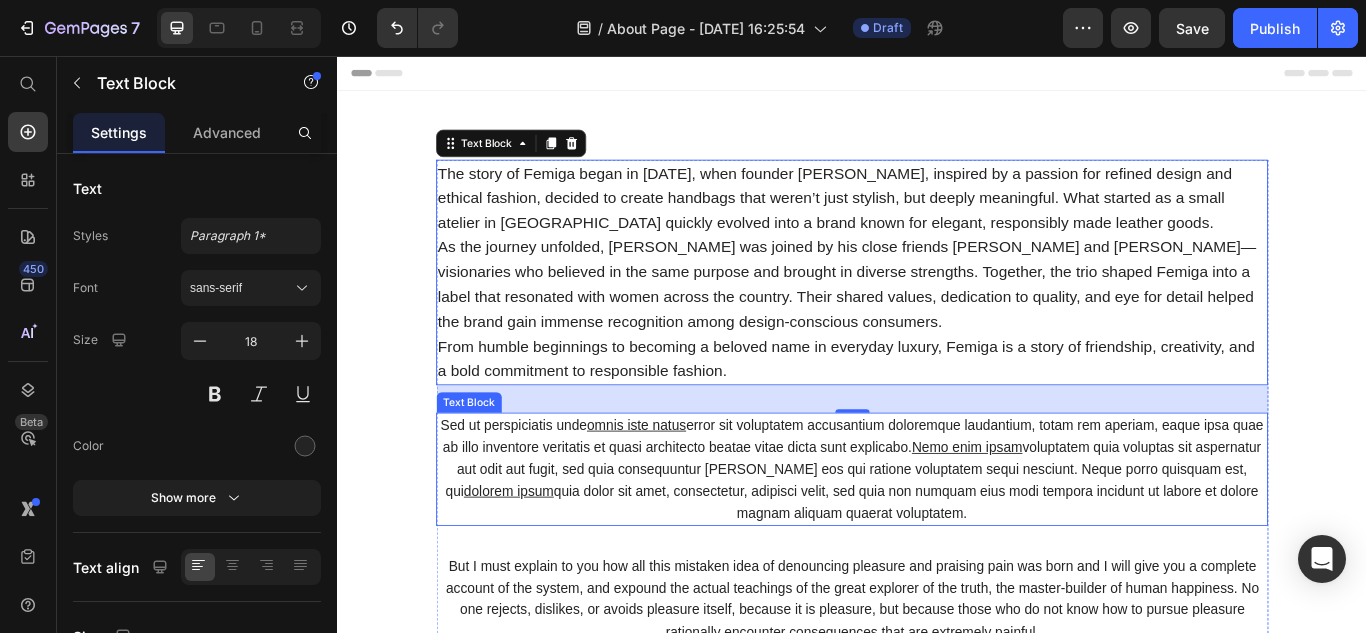 click on "Sed ut perspiciatis unde  omnis iste natus  error sit voluptatem accusantium doloremque laudantium, totam rem aperiam, eaque ipsa quae ab illo inventore veritatis et quasi architecto beatae vitae dicta sunt explicabo.  Nemo enim ipsam  voluptatem quia voluptas sit aspernatur aut odit aut fugit, sed quia consequuntur [PERSON_NAME] eos qui ratione voluptatem sequi nesciunt. Neque porro quisquam est, qui  dolorem ipsum  quia dolor sit amet, consectetur, adipisci velit, sed quia non numquam eius modi tempora incidunt ut labore et dolore magnam aliquam quaerat voluptatem." at bounding box center (937, 538) 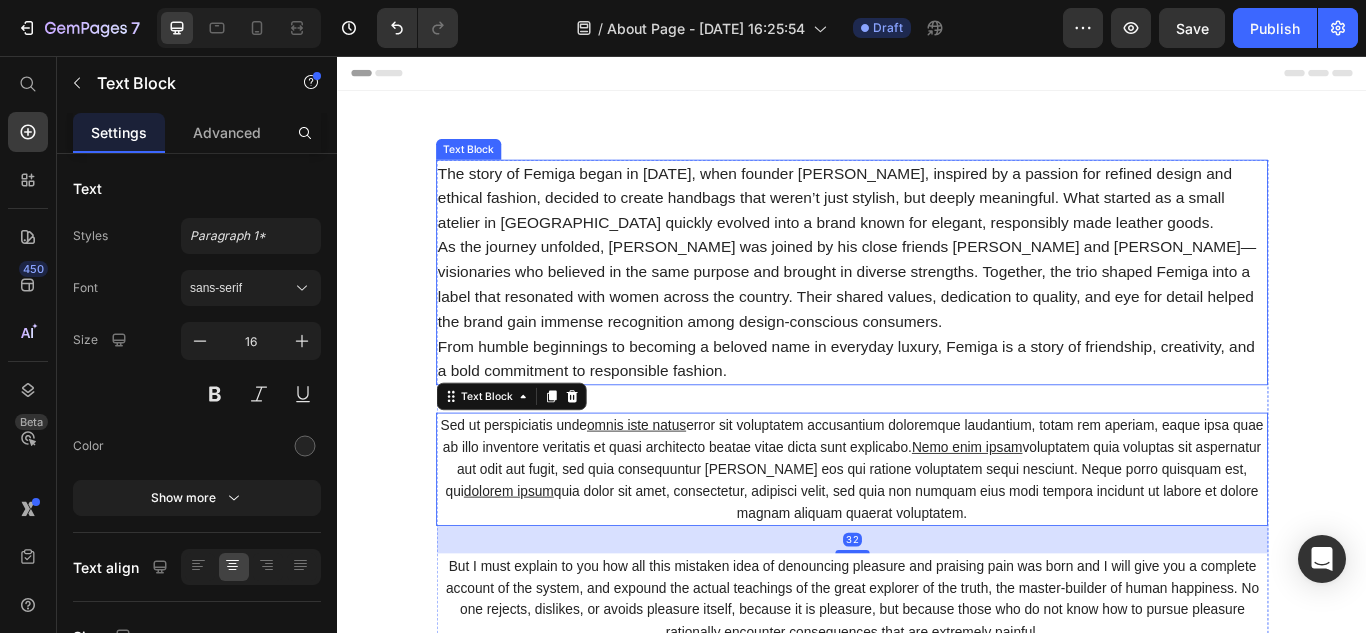 click on "As the journey unfolded, [PERSON_NAME] was joined by his close friends [PERSON_NAME] and [PERSON_NAME]—visionaries who believed in the same purpose and brought in diverse strengths. Together, the trio shaped Femiga into a label that resonated with women across the country. Their shared values, dedication to quality, and eye for detail helped the brand gain immense recognition among design-conscious consumers." at bounding box center [937, 322] 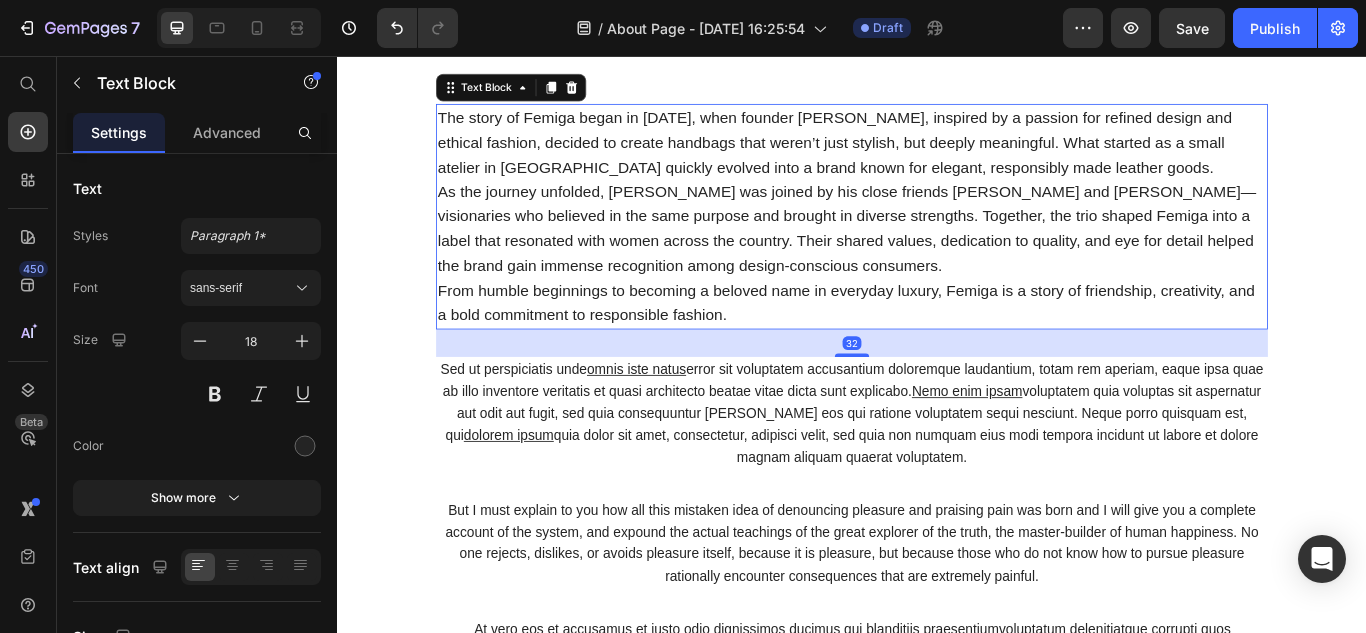 scroll, scrollTop: 100, scrollLeft: 0, axis: vertical 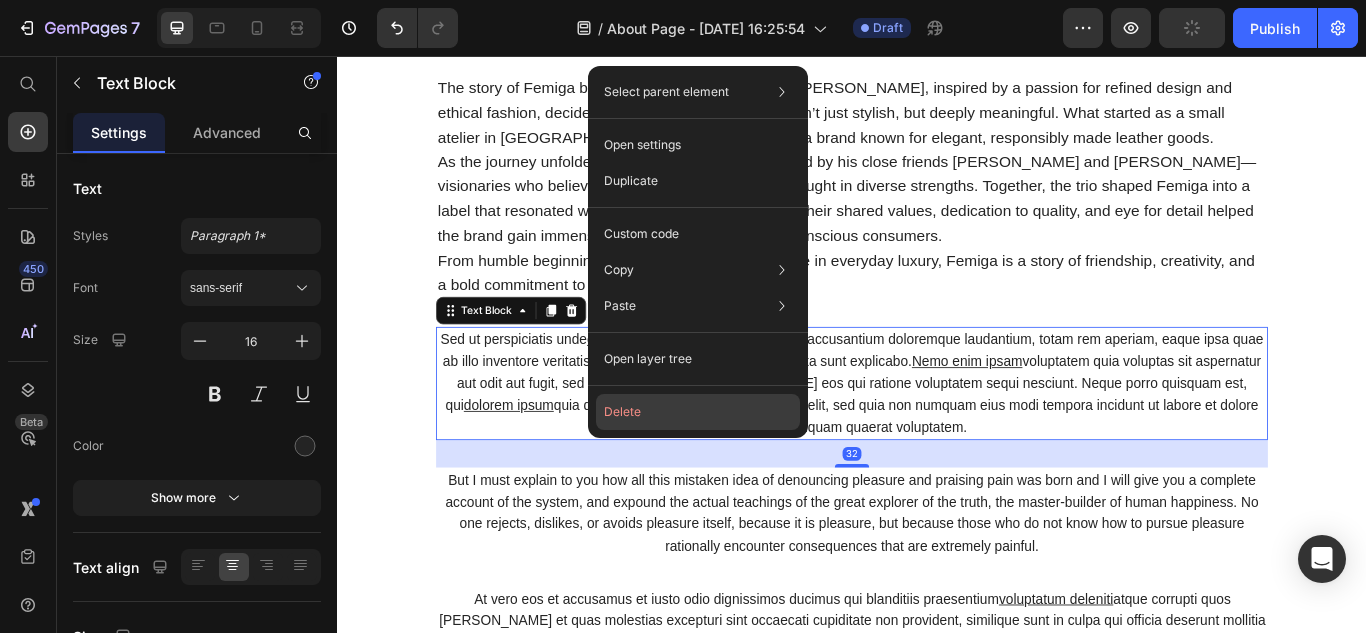 click on "Delete" 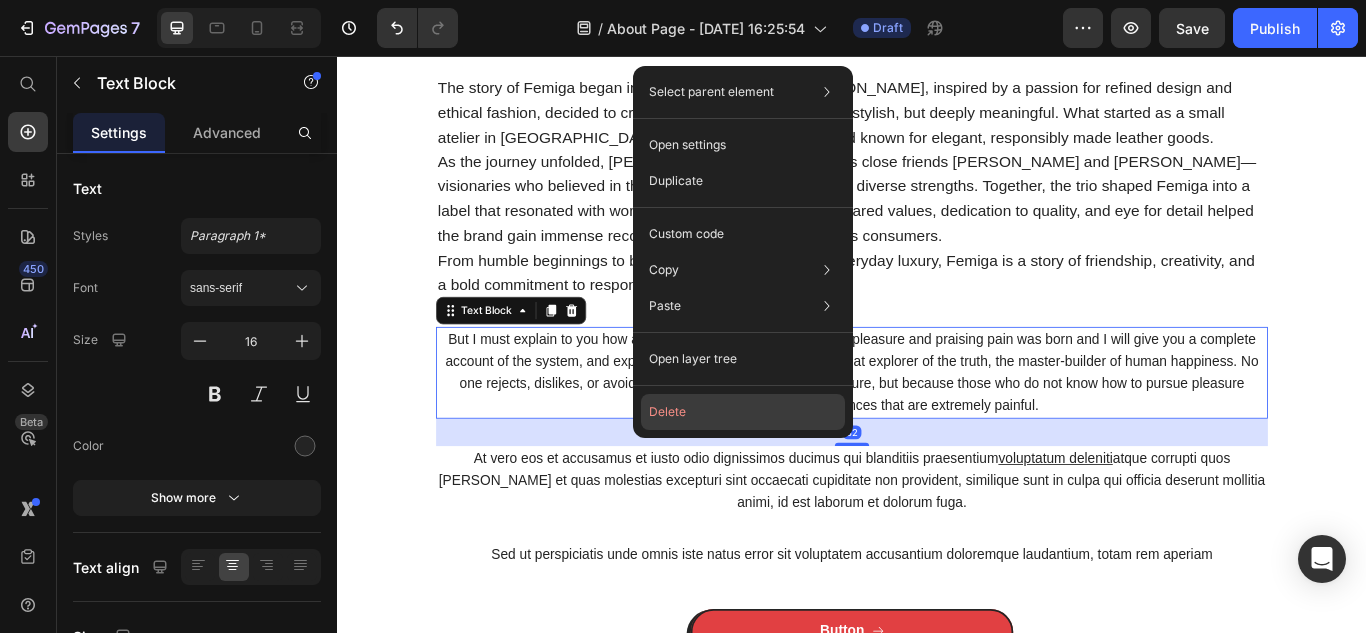 drag, startPoint x: 734, startPoint y: 419, endPoint x: 462, endPoint y: 418, distance: 272.00183 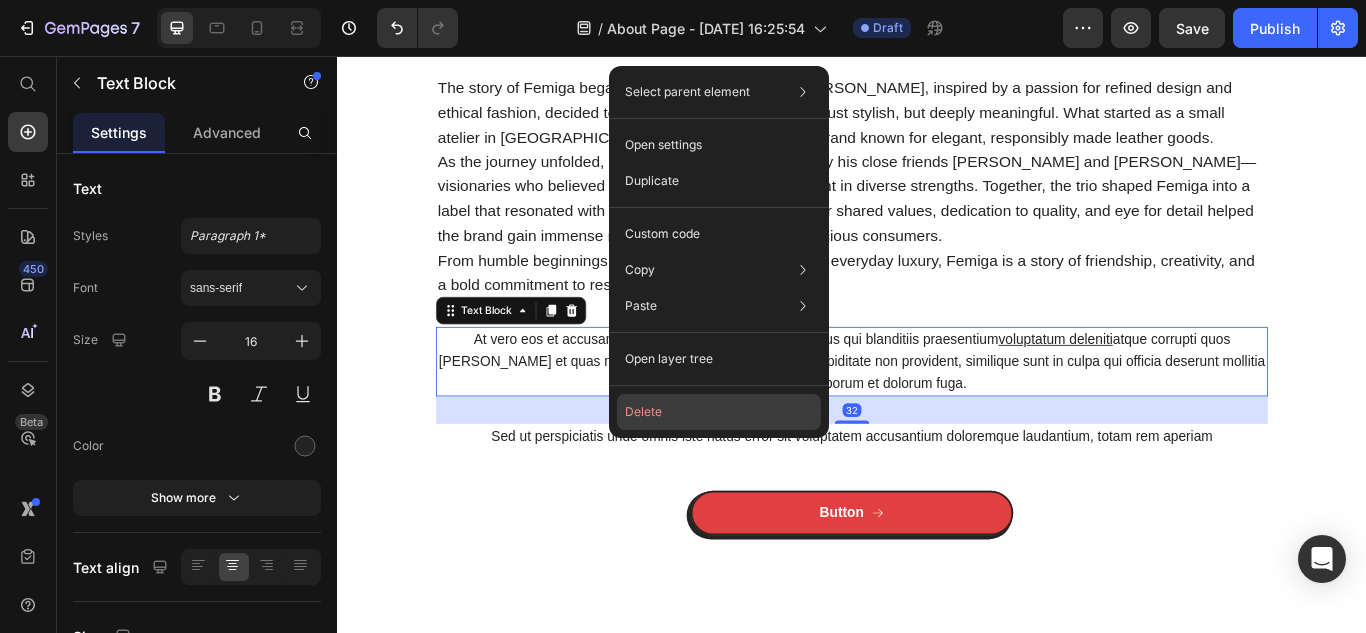 drag, startPoint x: 708, startPoint y: 396, endPoint x: 432, endPoint y: 388, distance: 276.1159 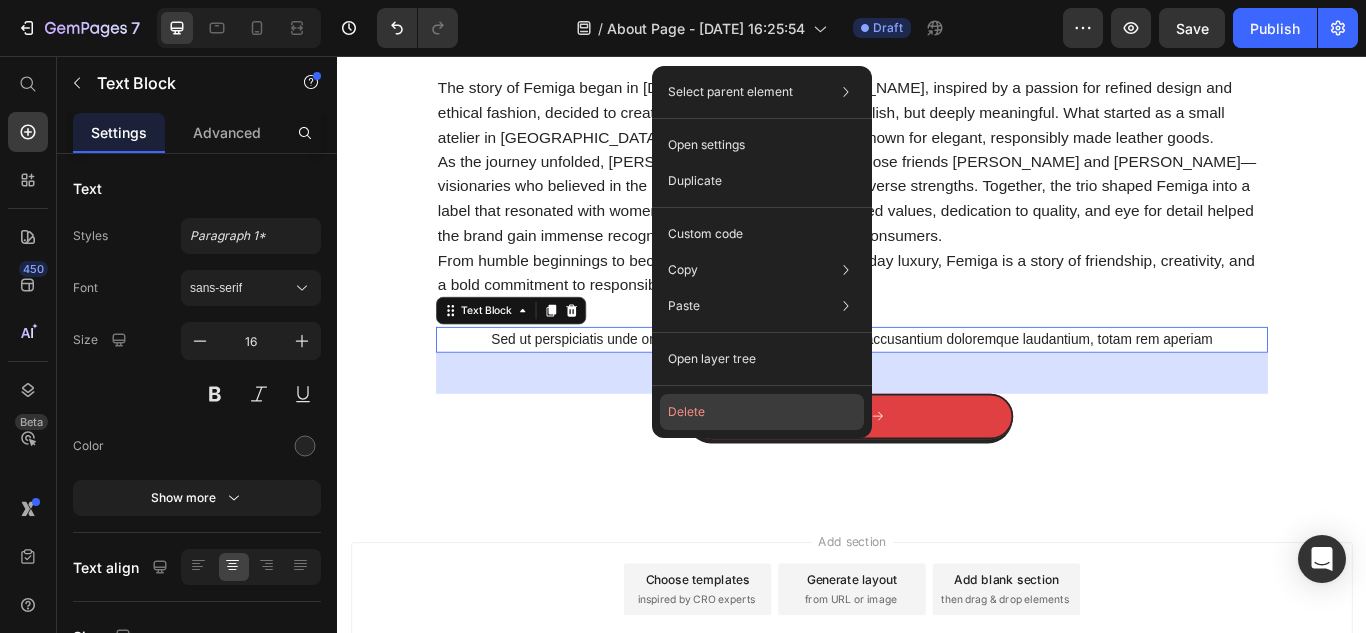 click on "Delete" 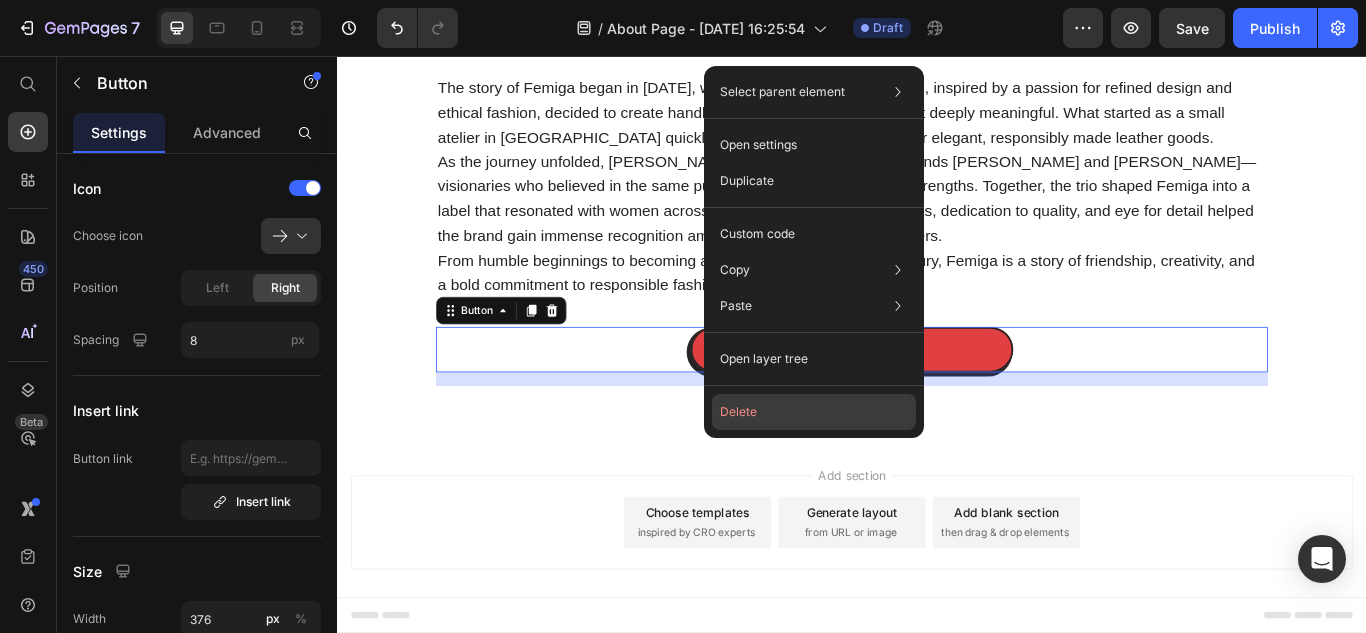 drag, startPoint x: 786, startPoint y: 406, endPoint x: 529, endPoint y: 392, distance: 257.38104 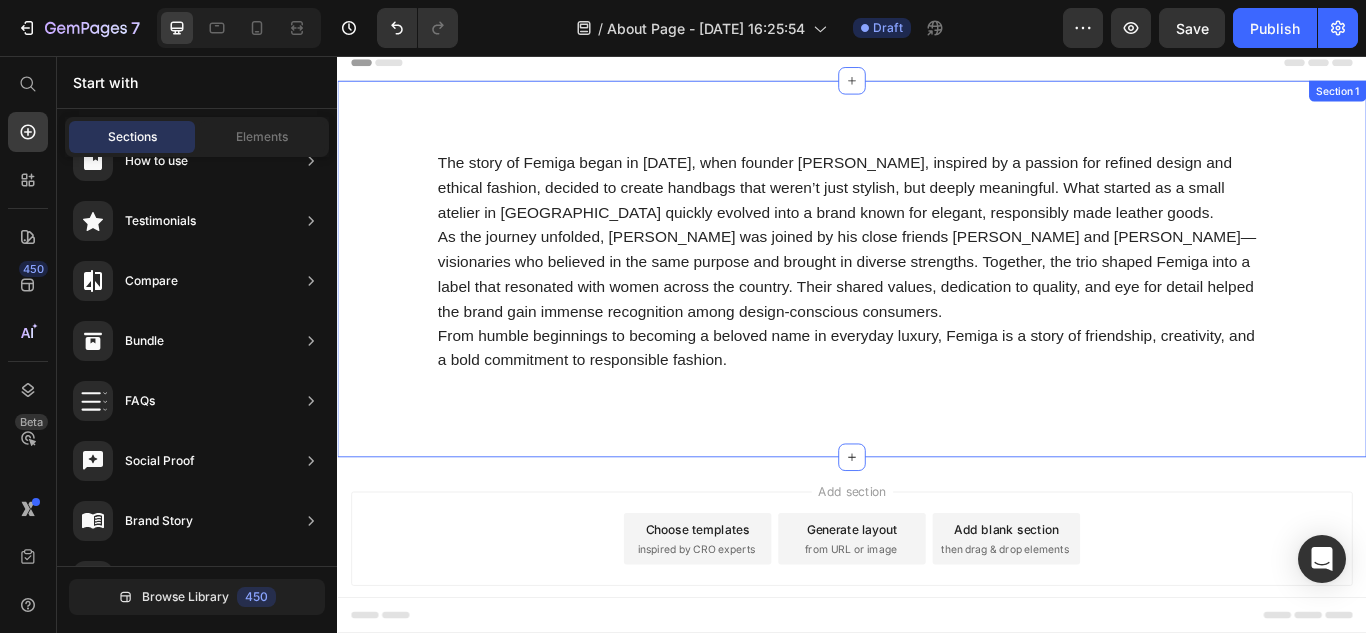 scroll, scrollTop: 0, scrollLeft: 0, axis: both 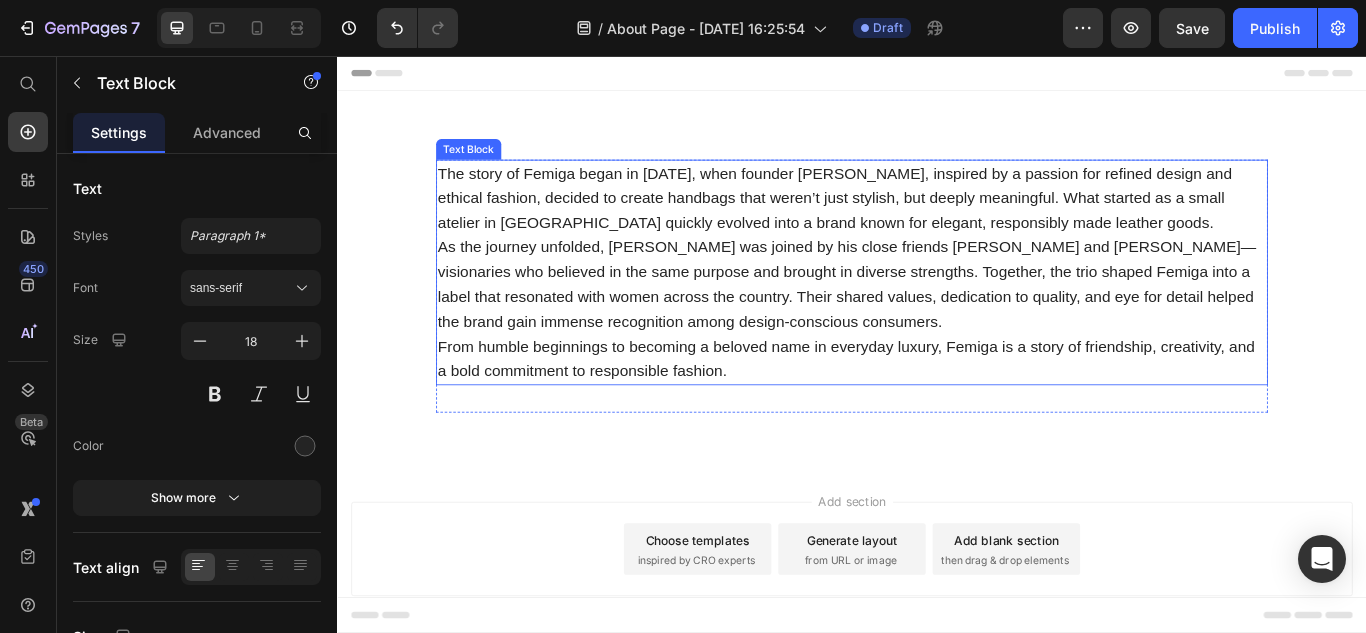 click on "As the journey unfolded, [PERSON_NAME] was joined by his close friends [PERSON_NAME] and [PERSON_NAME]—visionaries who believed in the same purpose and brought in diverse strengths. Together, the trio shaped Femiga into a label that resonated with women across the country. Their shared values, dedication to quality, and eye for detail helped the brand gain immense recognition among design-conscious consumers." at bounding box center (937, 322) 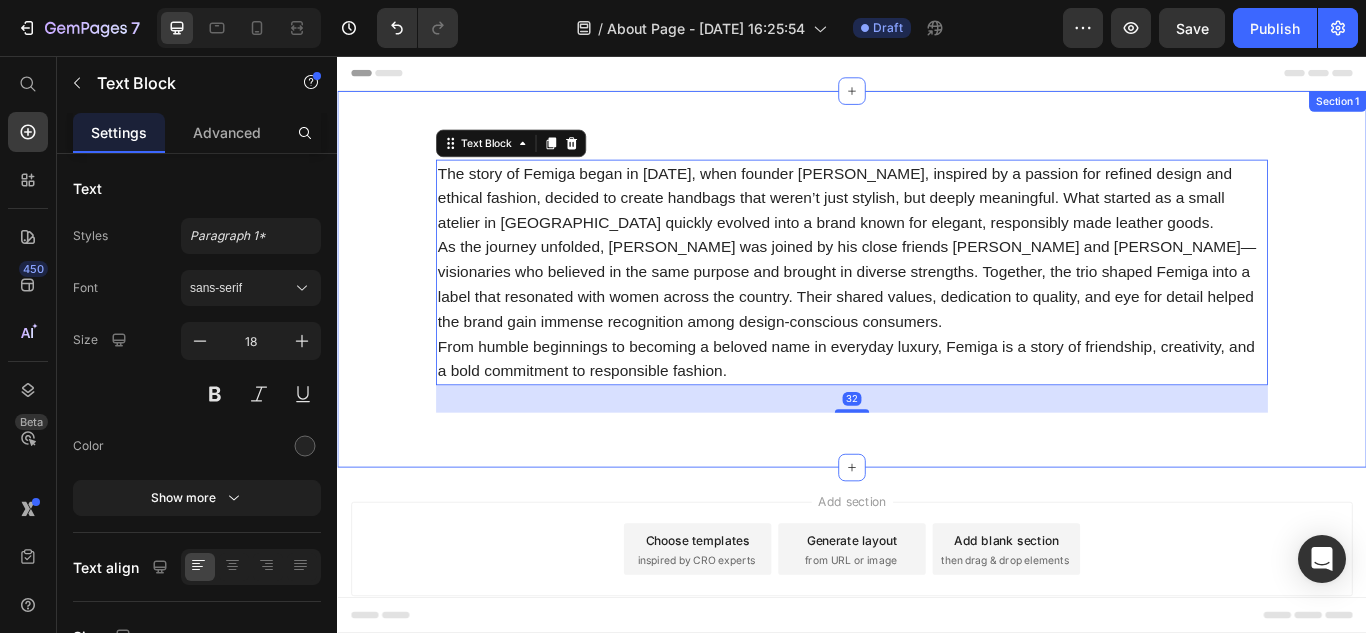 click on "The story of Femiga began in [DATE], when founder [PERSON_NAME], inspired by a passion for refined design and ethical fashion, decided to create handbags that weren’t just stylish, but deeply meaningful. What started as a small atelier in [GEOGRAPHIC_DATA] quickly evolved into a brand known for elegant, responsibly made leather goods. As the journey unfolded, [PERSON_NAME] was joined by his close friends [PERSON_NAME] and [PERSON_NAME]—visionaries who believed in the same purpose and brought in diverse strengths. Together, the trio shaped Femiga into a label that resonated with women across the country. Their shared values, dedication to quality, and eye for detail helped the brand gain immense recognition among design-conscious consumers. From humble beginnings to becoming a beloved name in everyday luxury, Femiga is a story of friendship, creativity, and a bold commitment to responsible fashion. Text Block   32 Row Section 1" at bounding box center (937, 316) 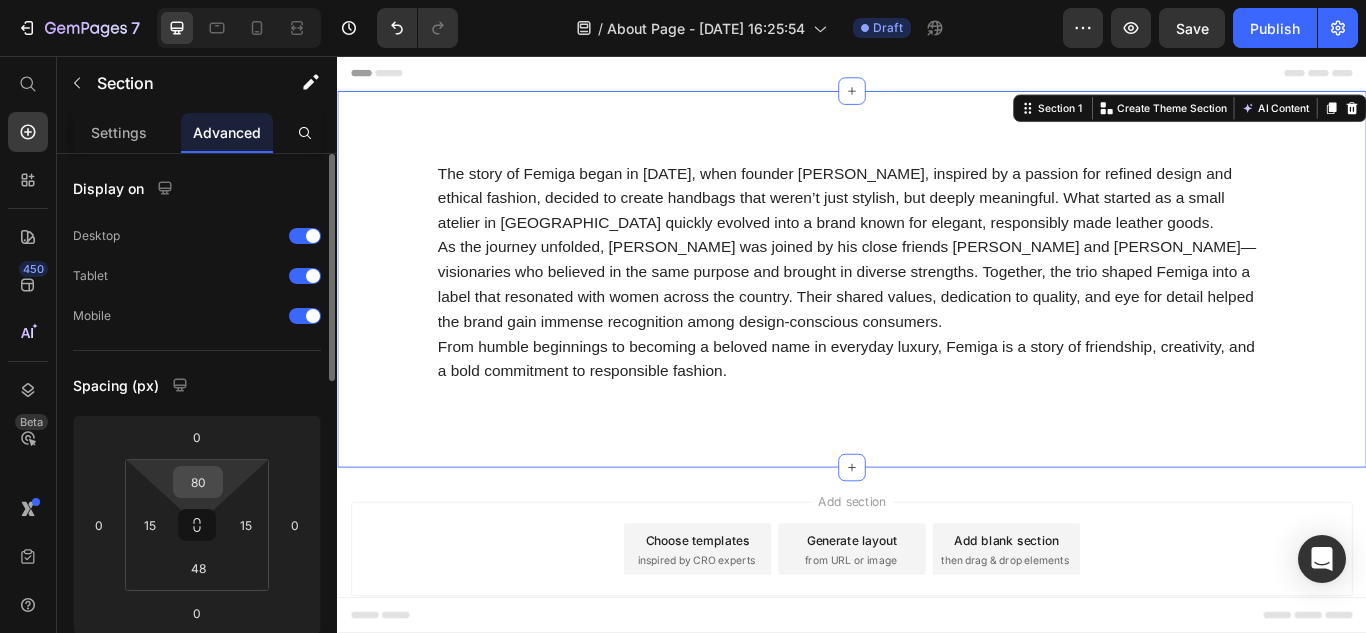 click on "80" at bounding box center (198, 482) 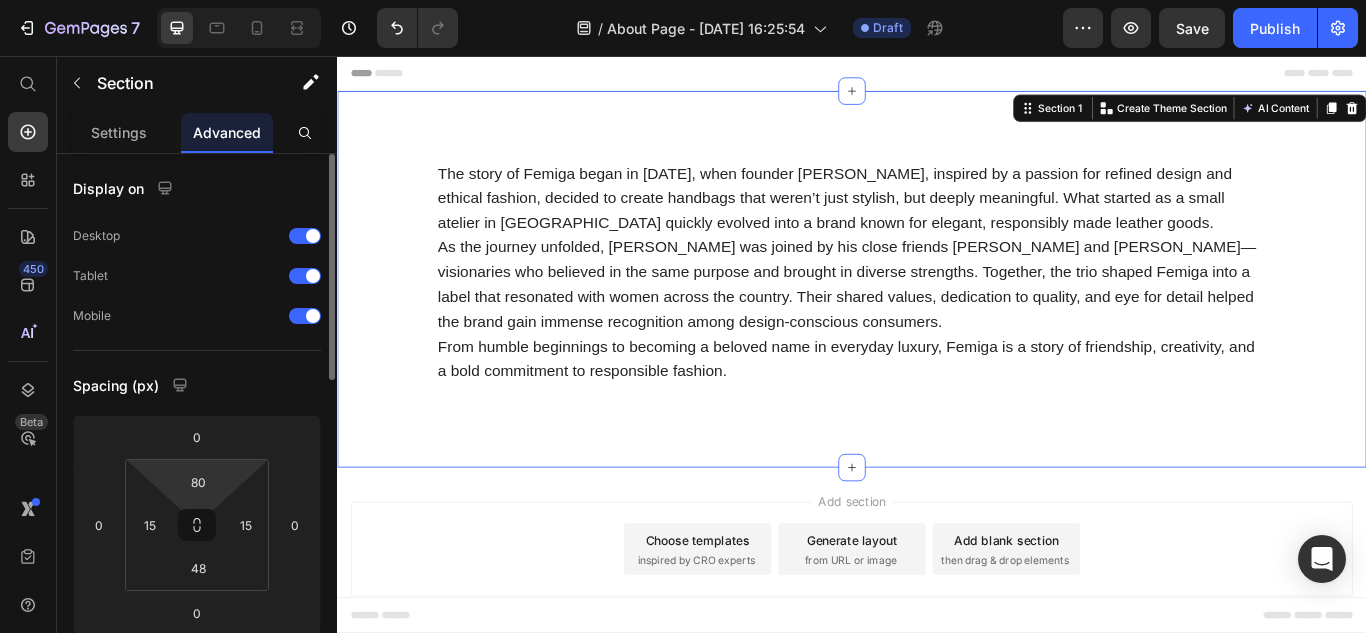click on "Spacing (px)" at bounding box center (197, 385) 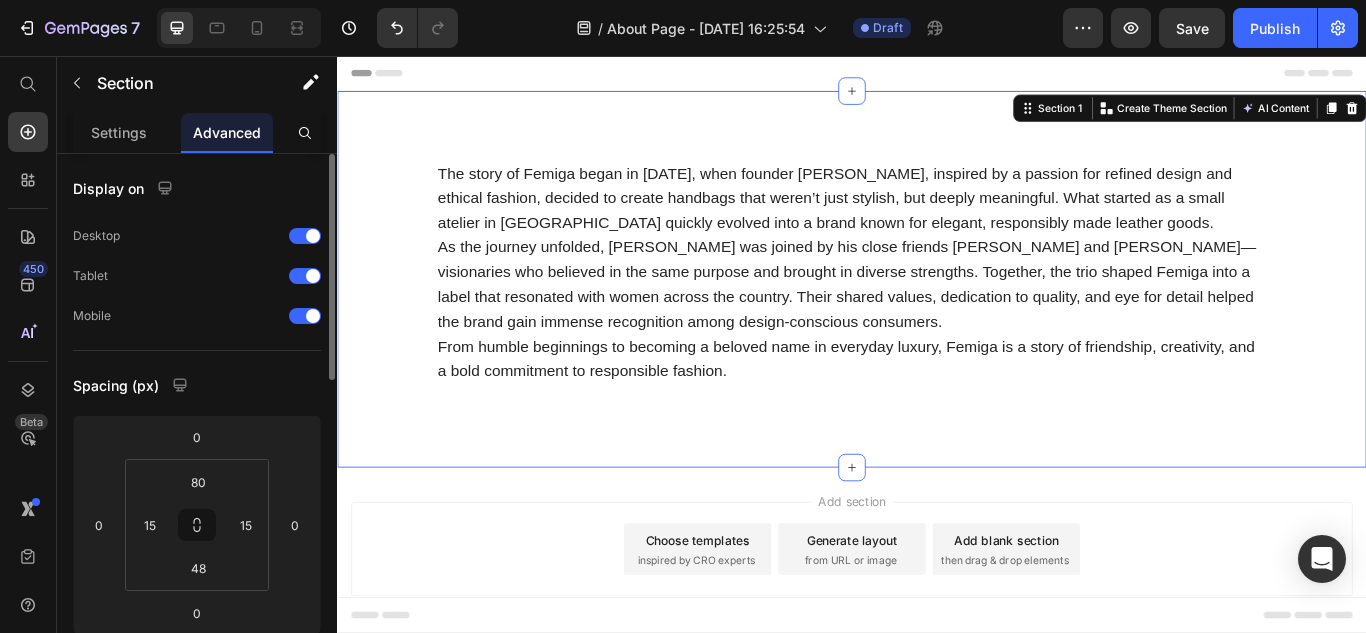 scroll, scrollTop: 200, scrollLeft: 0, axis: vertical 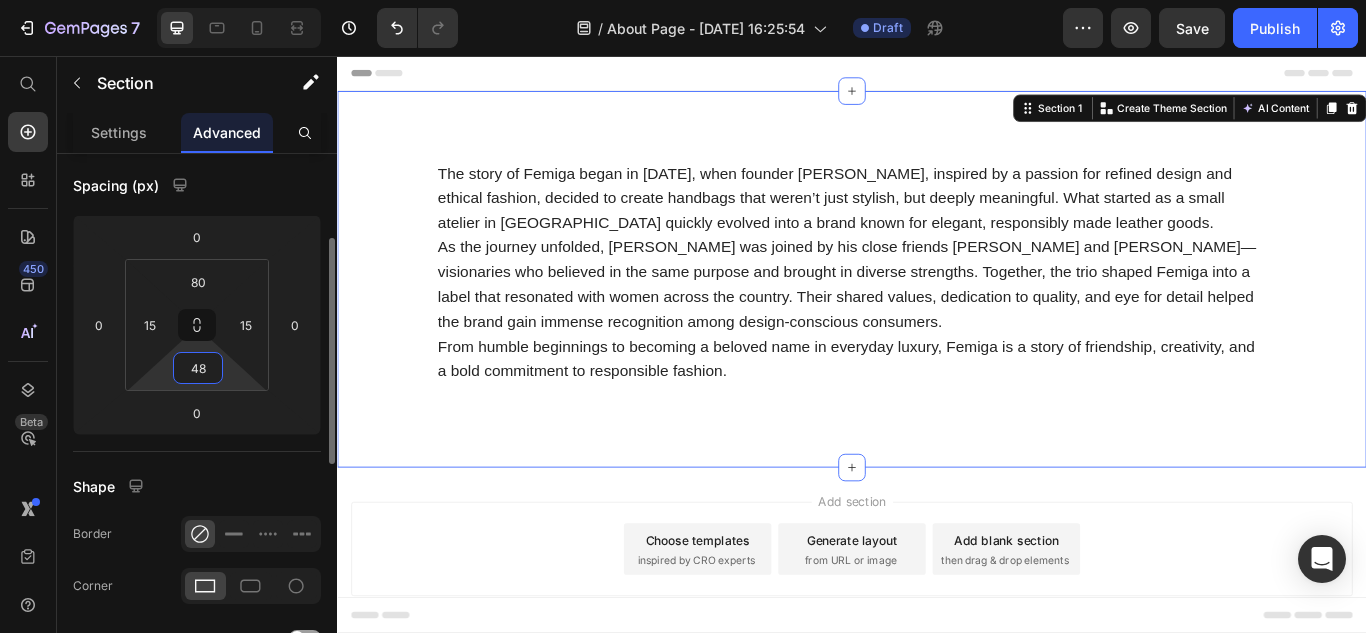 click on "48" at bounding box center [198, 368] 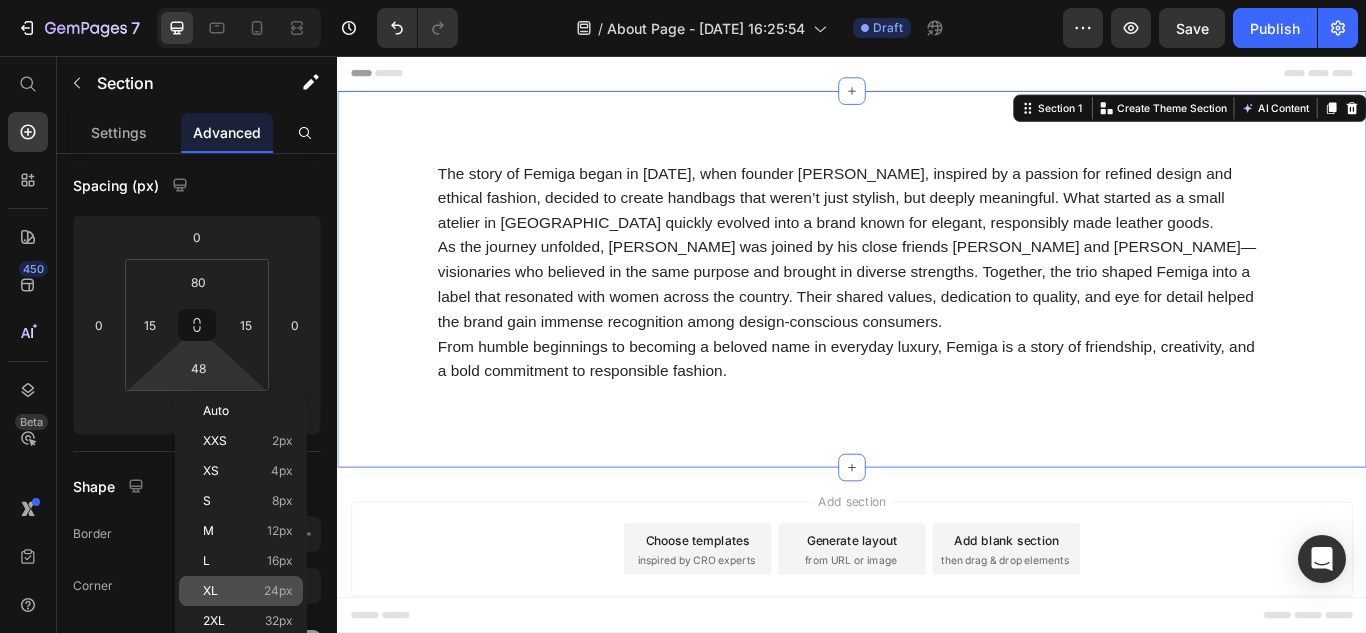 click on "24px" at bounding box center [278, 591] 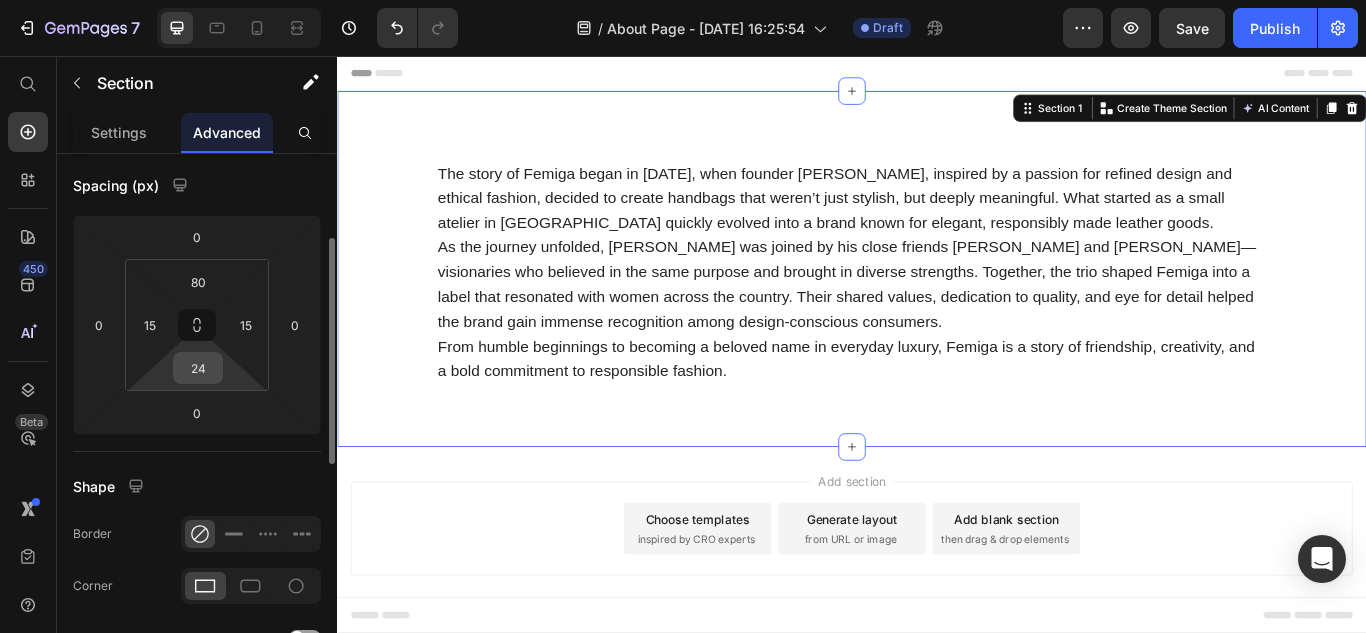 click on "24" at bounding box center [198, 368] 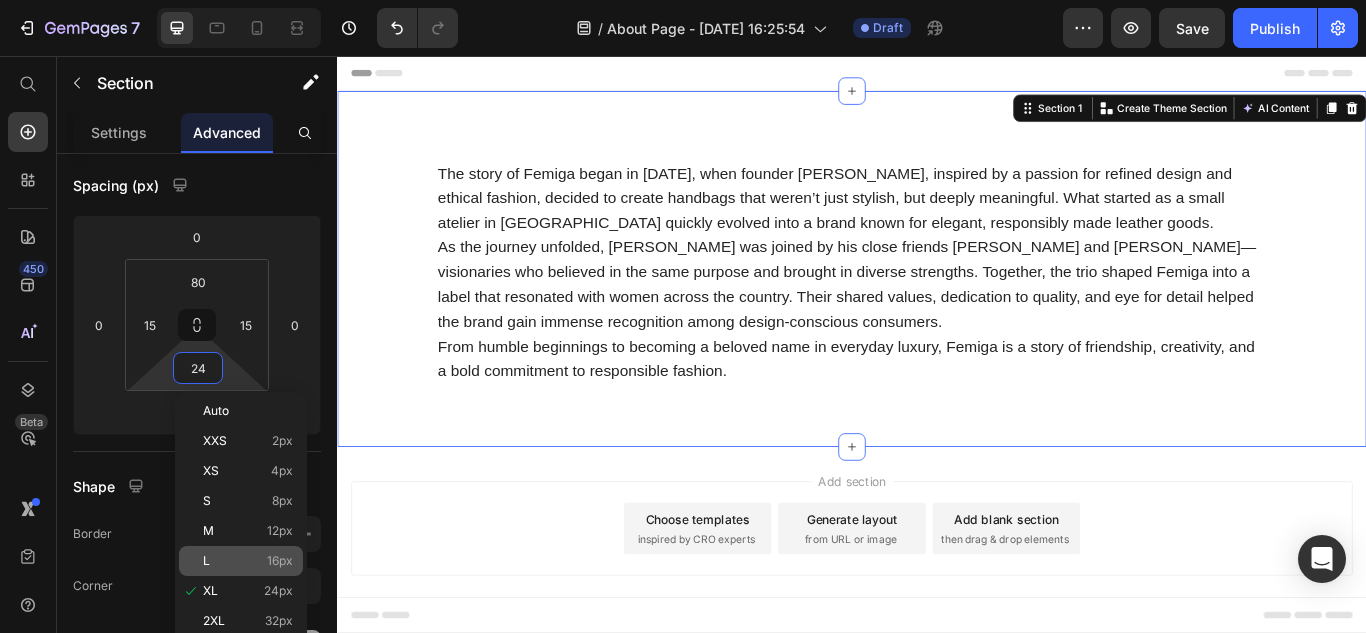 click on "16px" at bounding box center (280, 561) 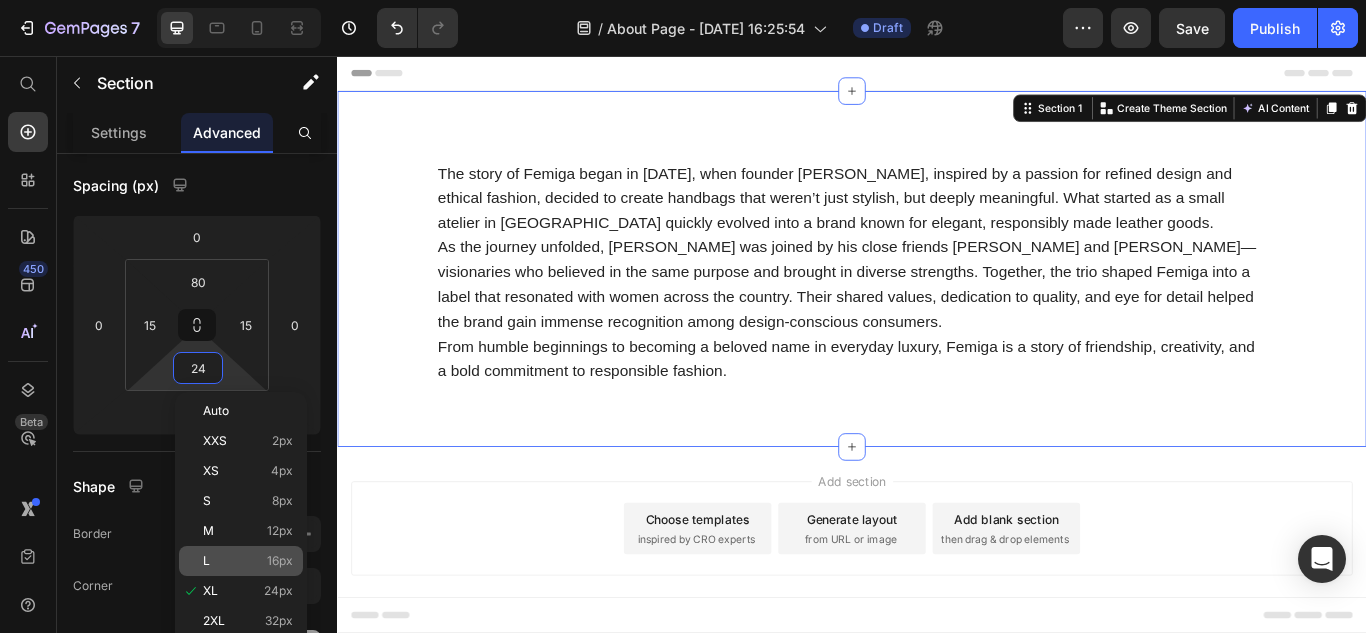 type on "16" 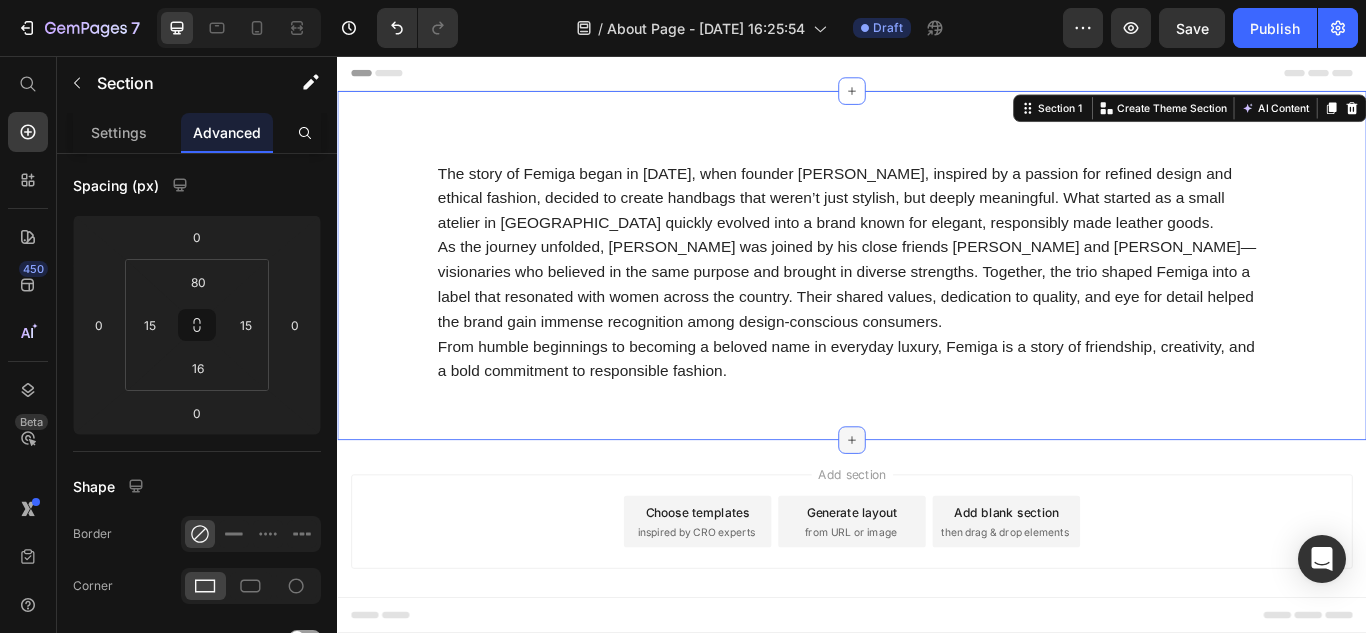 click 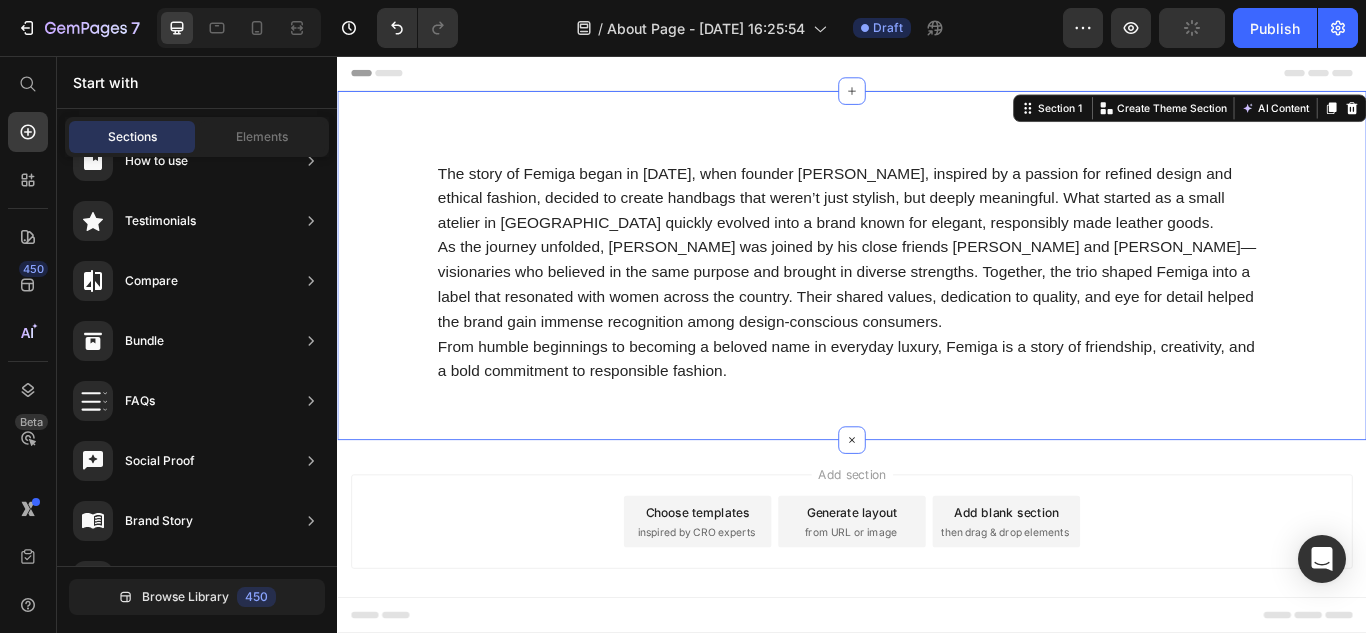 click on "Add section Choose templates inspired by CRO experts Generate layout from URL or image Add blank section then drag & drop elements" at bounding box center [937, 599] 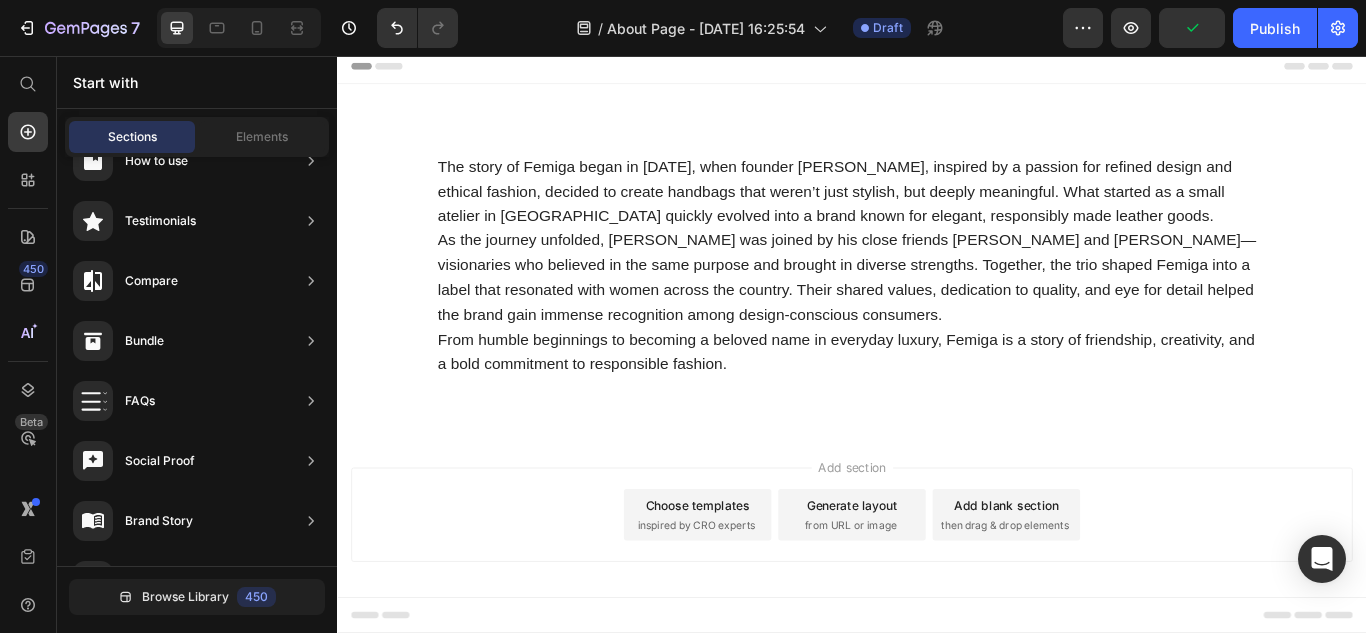 scroll, scrollTop: 21, scrollLeft: 0, axis: vertical 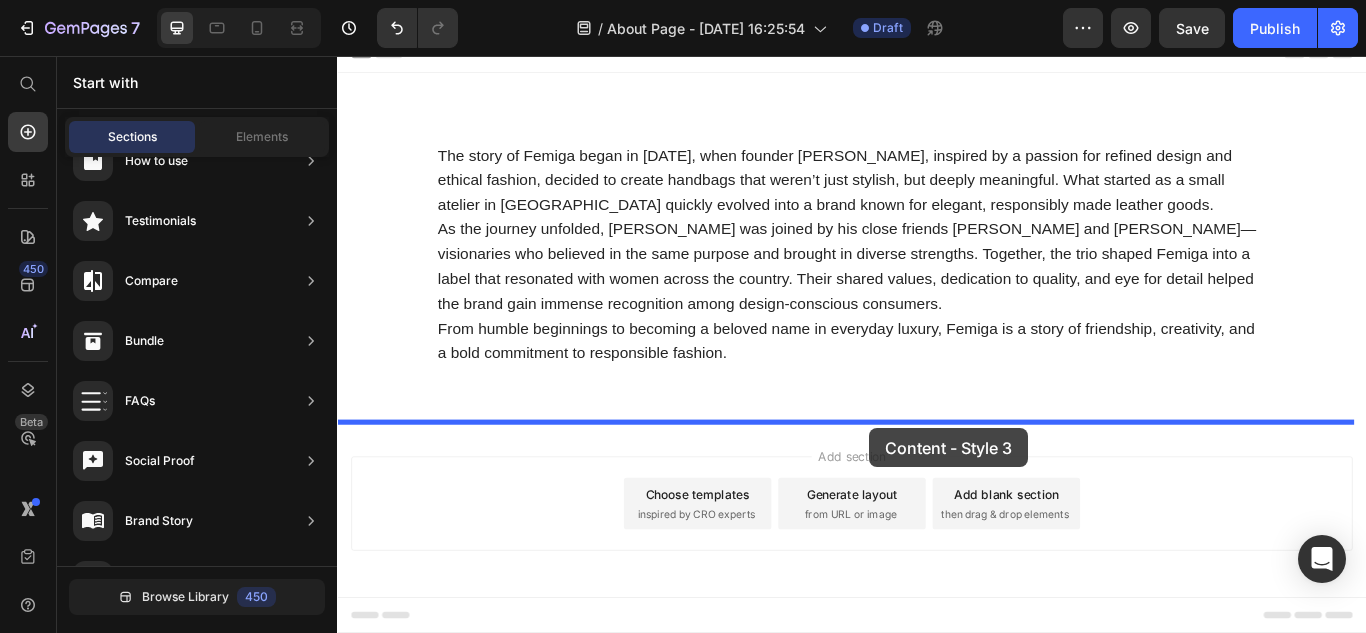 drag, startPoint x: 846, startPoint y: 418, endPoint x: 956, endPoint y: 492, distance: 132.57451 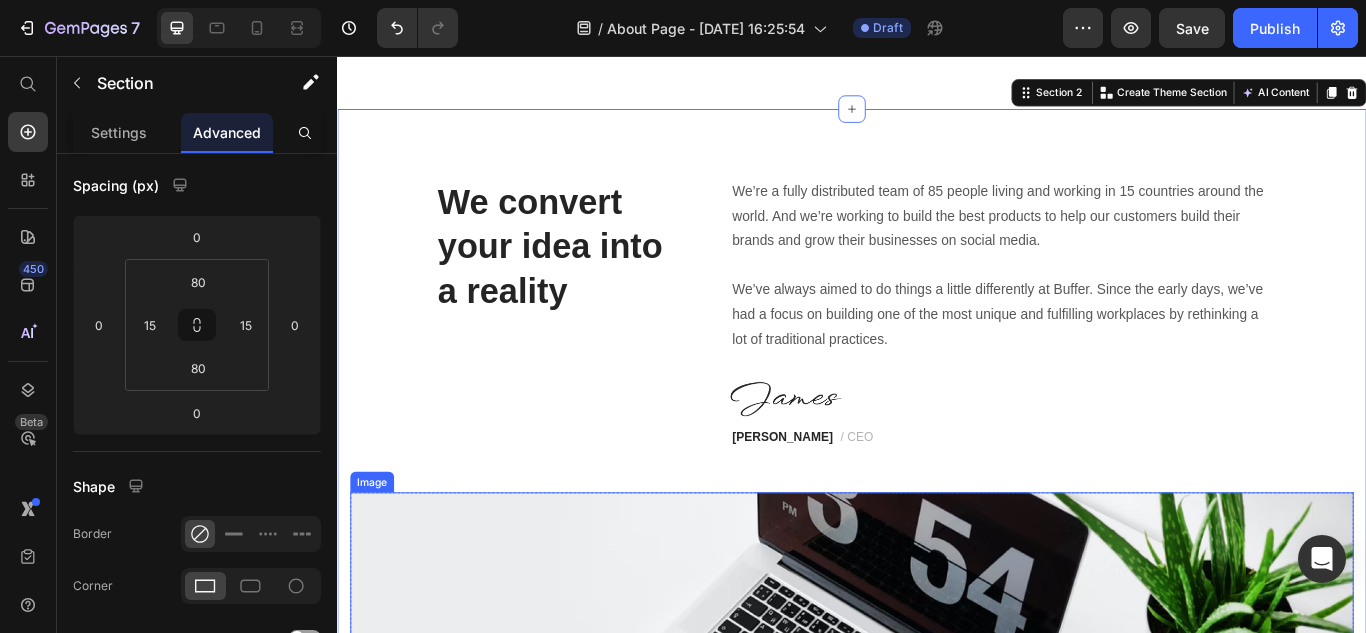scroll, scrollTop: 378, scrollLeft: 0, axis: vertical 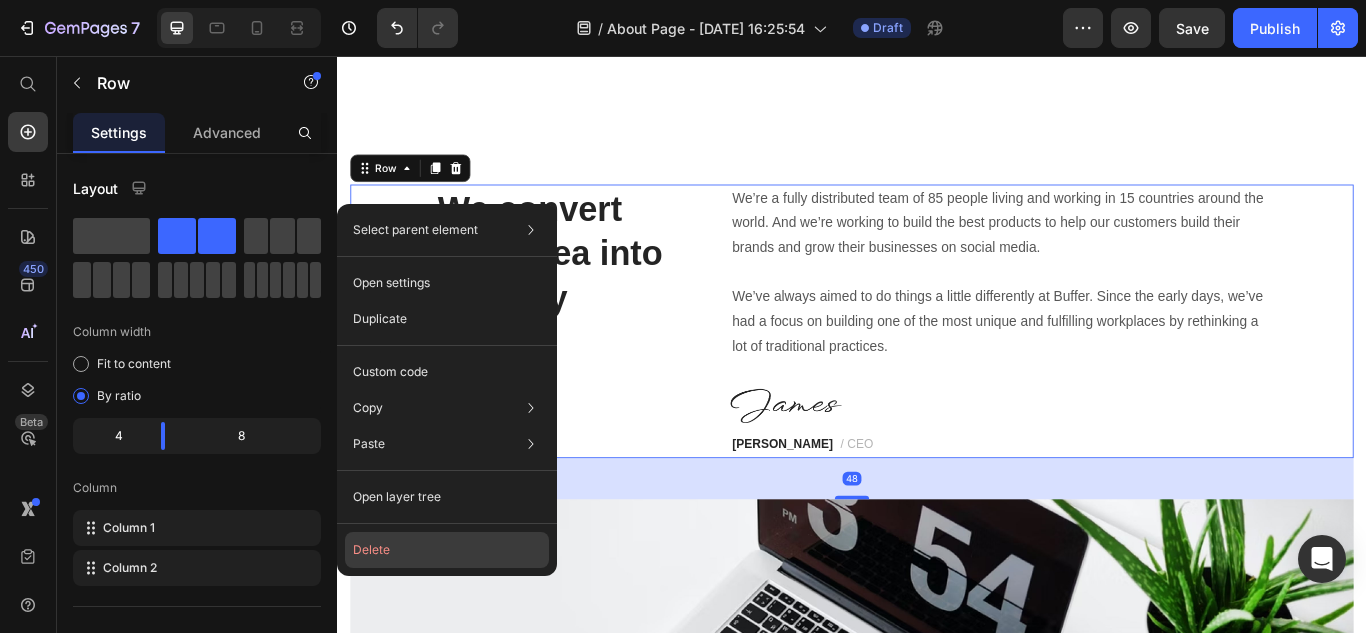 click on "Delete" 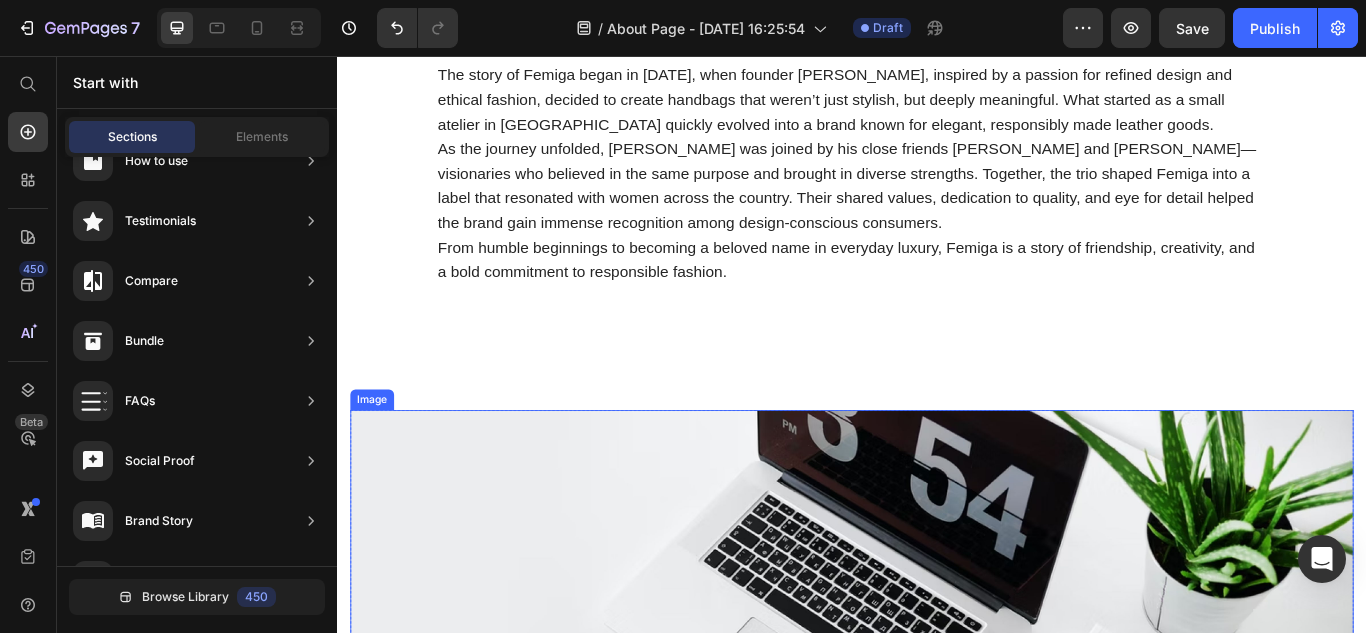 scroll, scrollTop: 78, scrollLeft: 0, axis: vertical 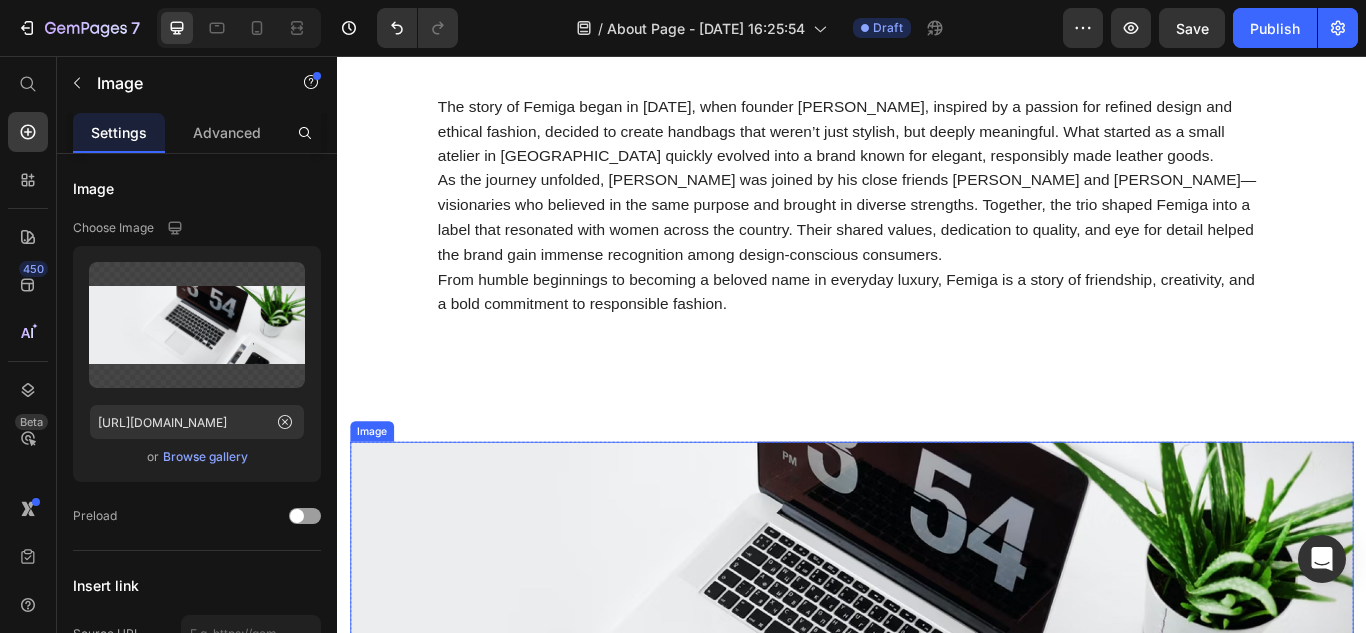 click at bounding box center (937, 716) 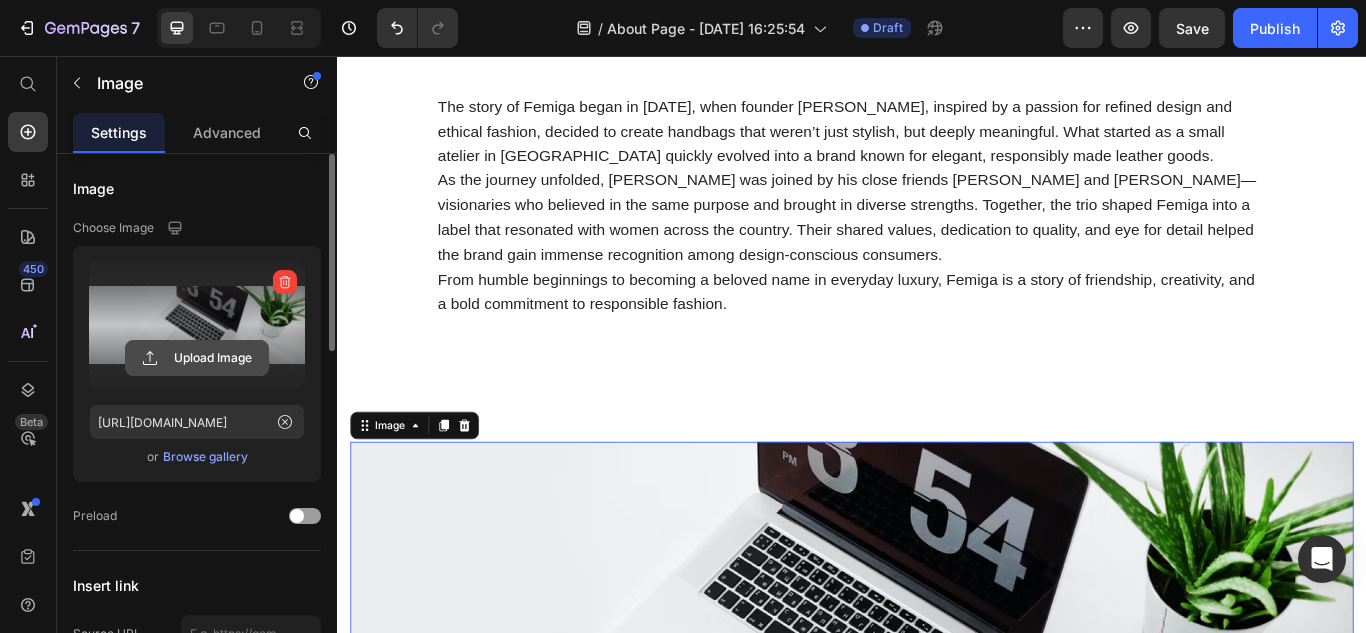 click 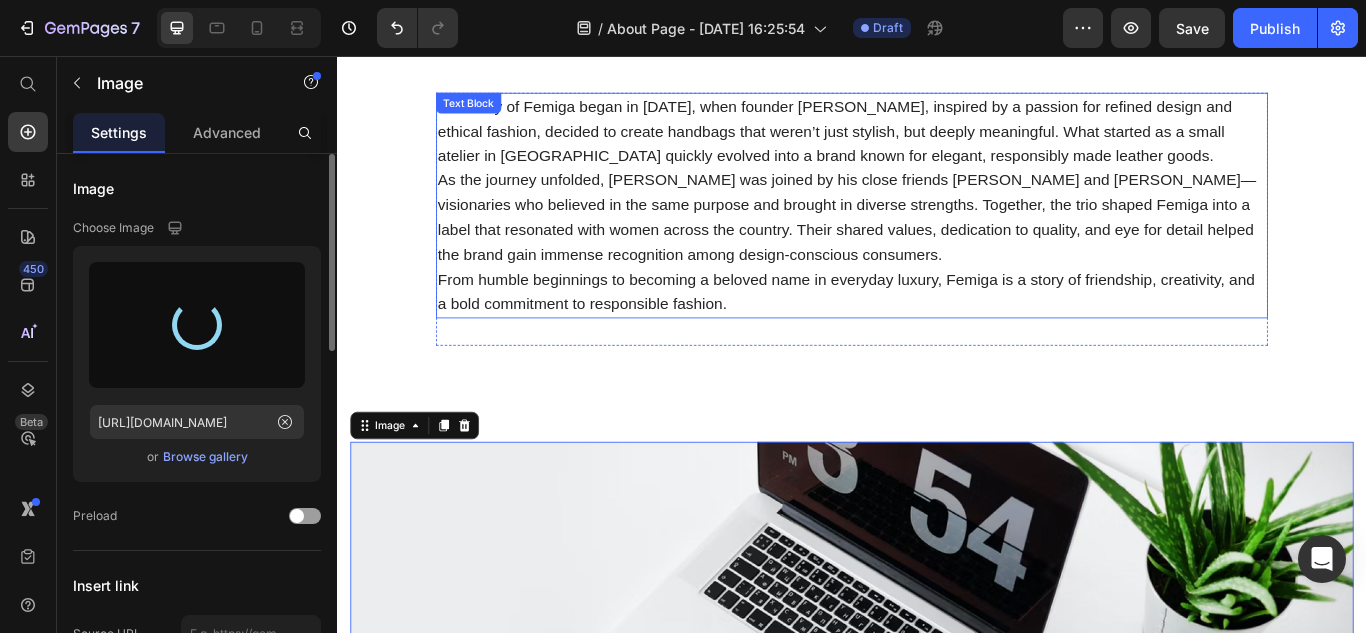 type on "[URL][DOMAIN_NAME]" 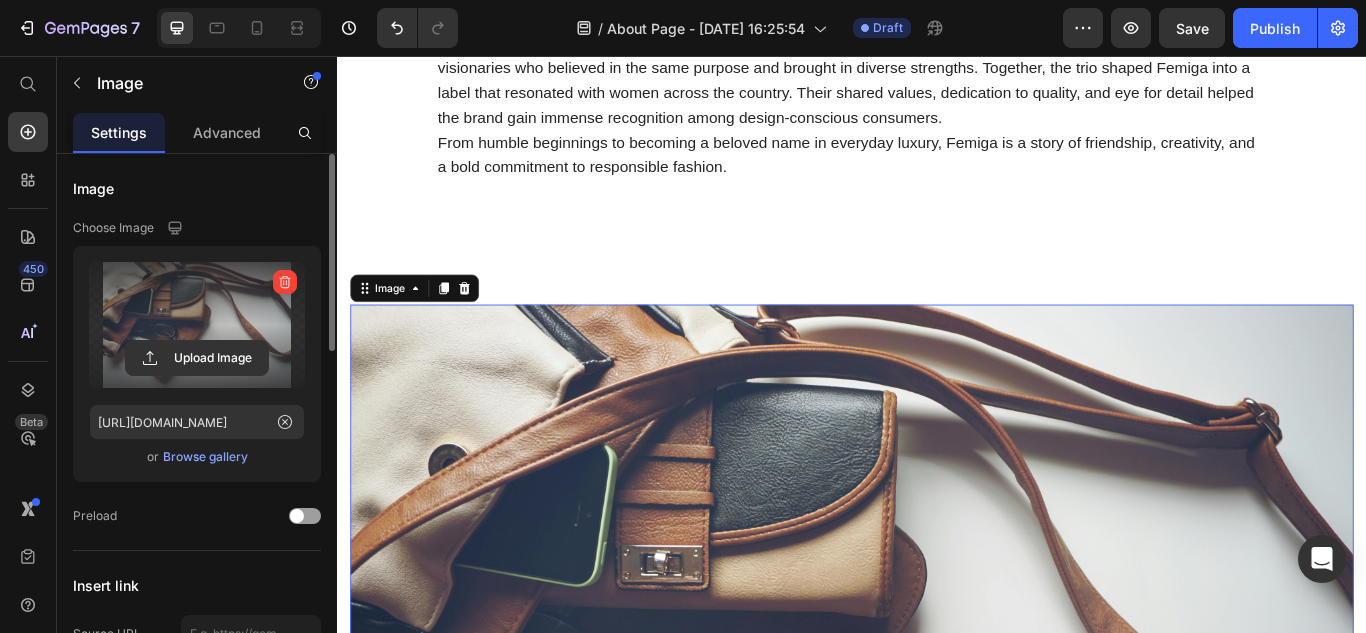 scroll, scrollTop: 138, scrollLeft: 0, axis: vertical 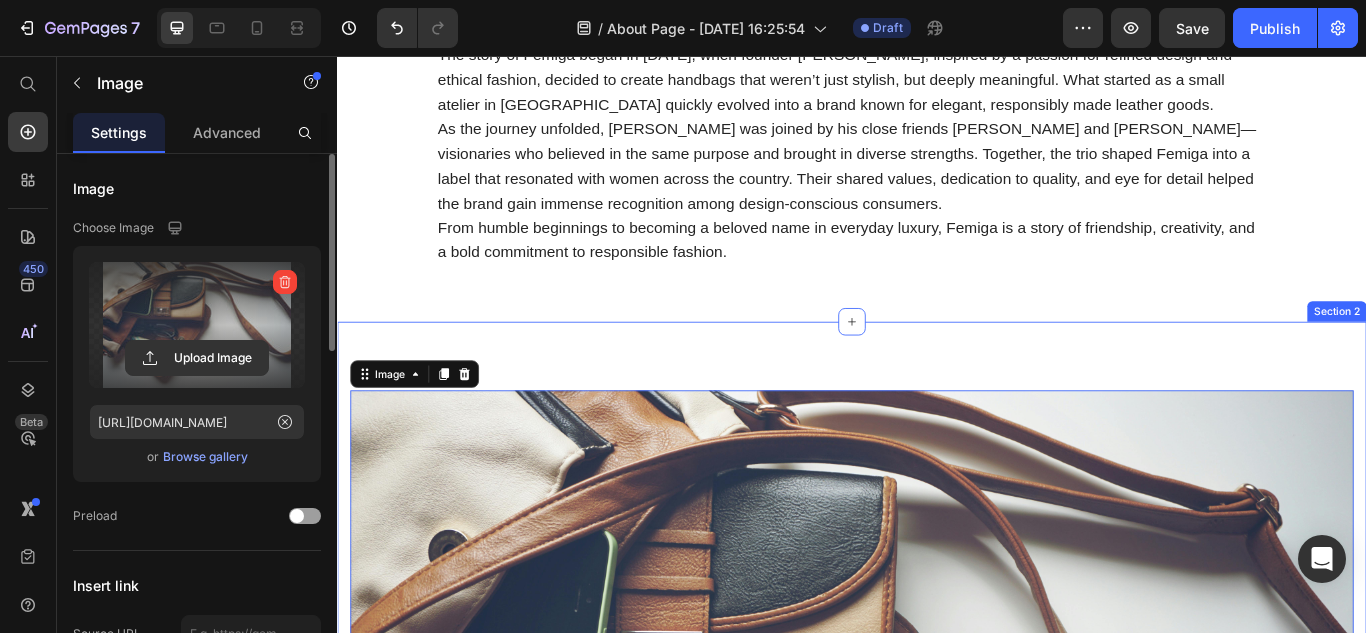 click on "Image   0 Row Section 2" at bounding box center [937, 836] 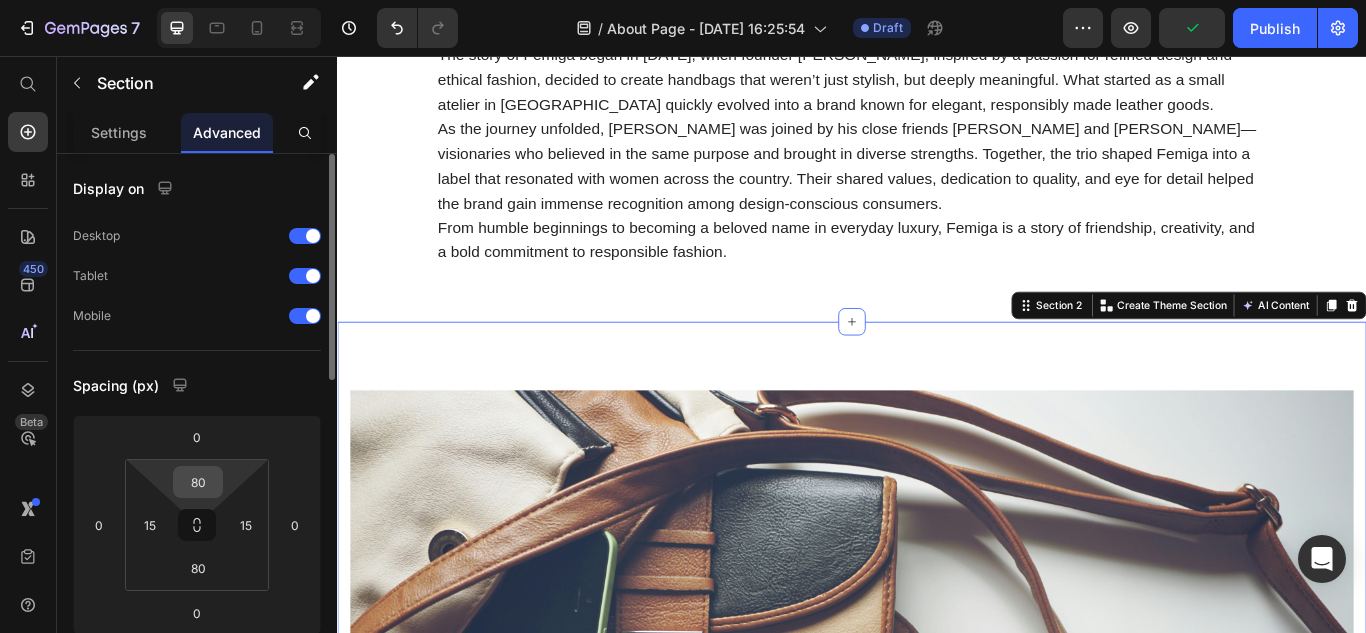 click on "80" at bounding box center (198, 482) 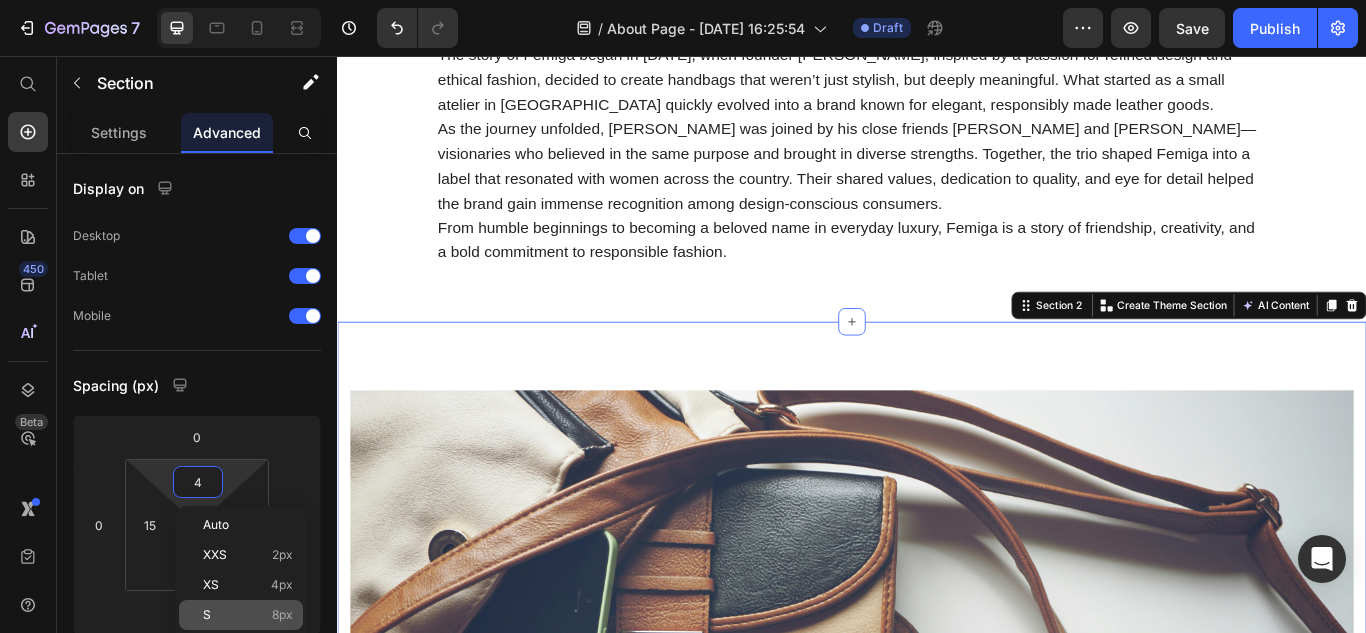 click on "S 8px" 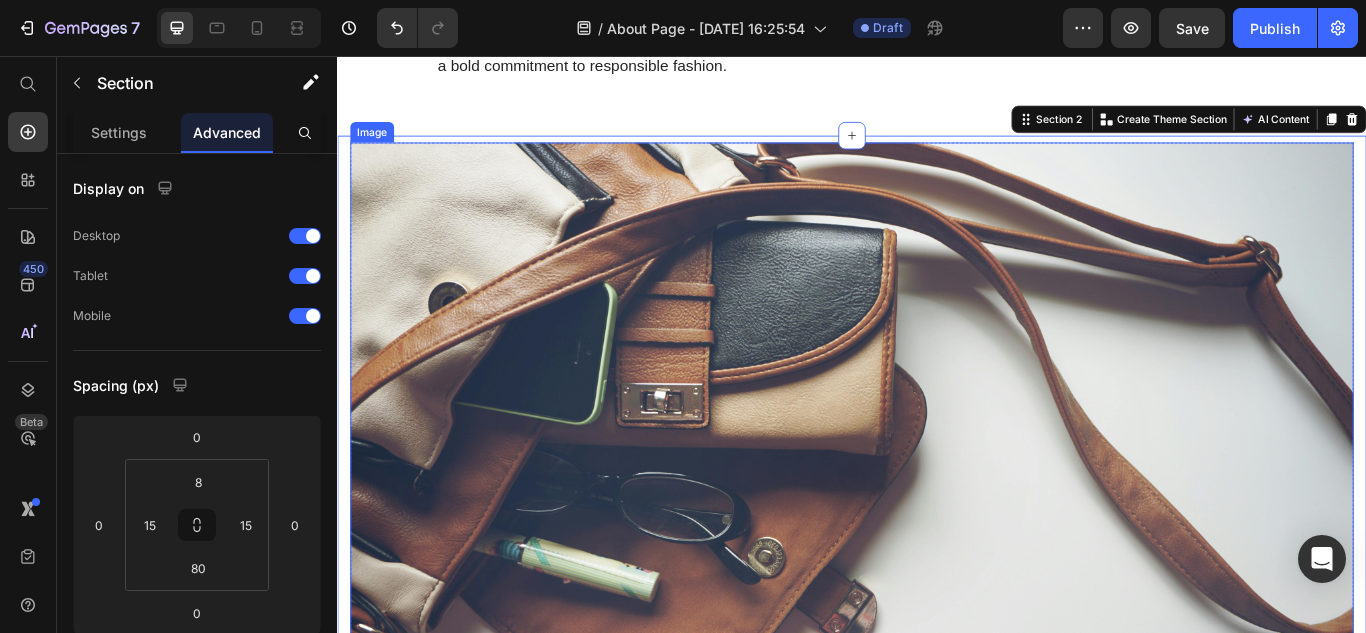 scroll, scrollTop: 338, scrollLeft: 0, axis: vertical 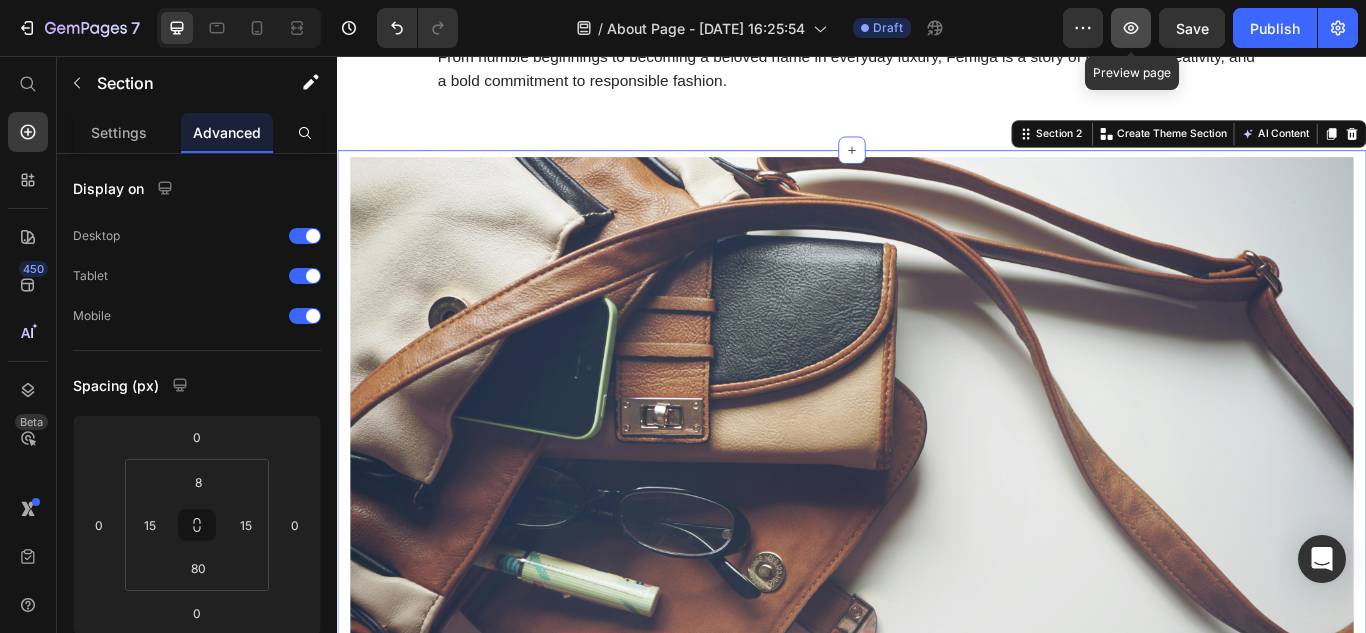 click 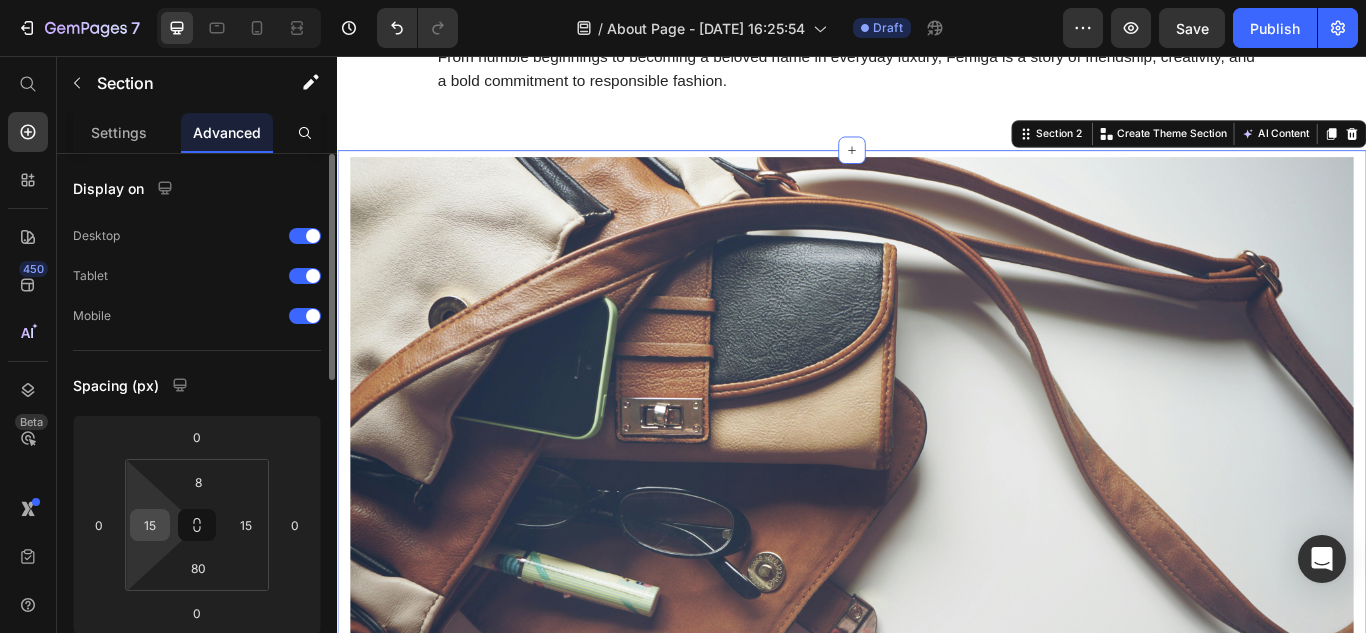 click on "15" at bounding box center [150, 525] 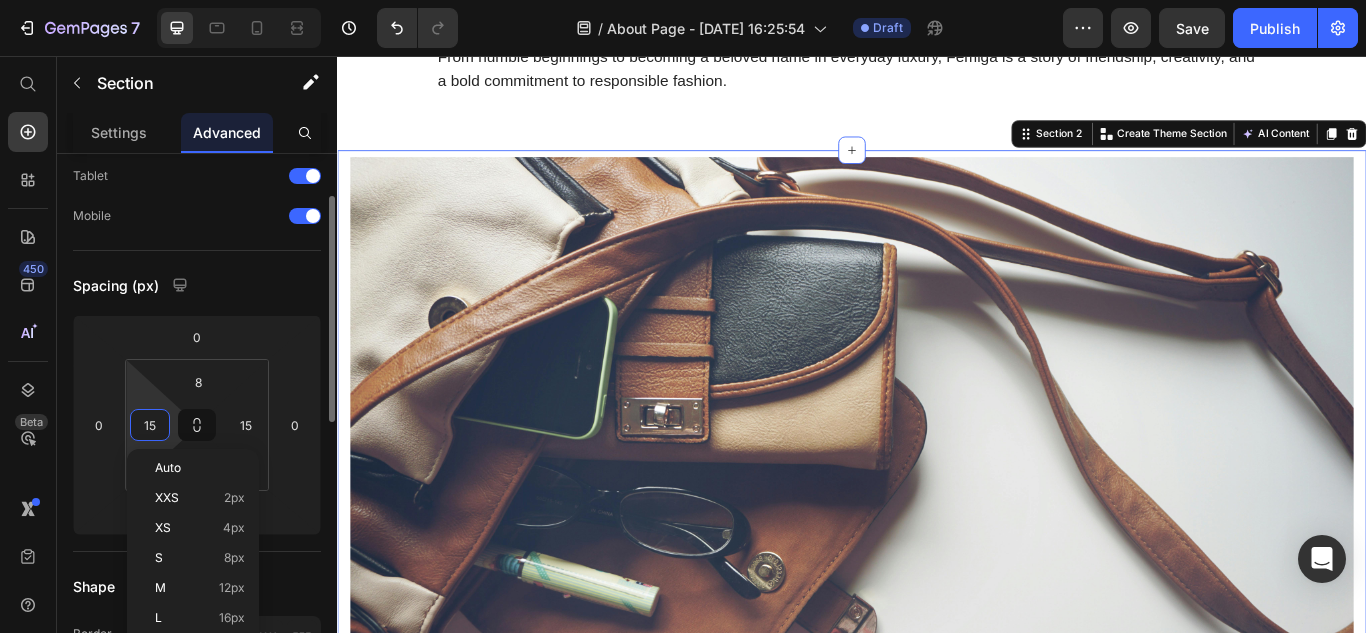 scroll, scrollTop: 300, scrollLeft: 0, axis: vertical 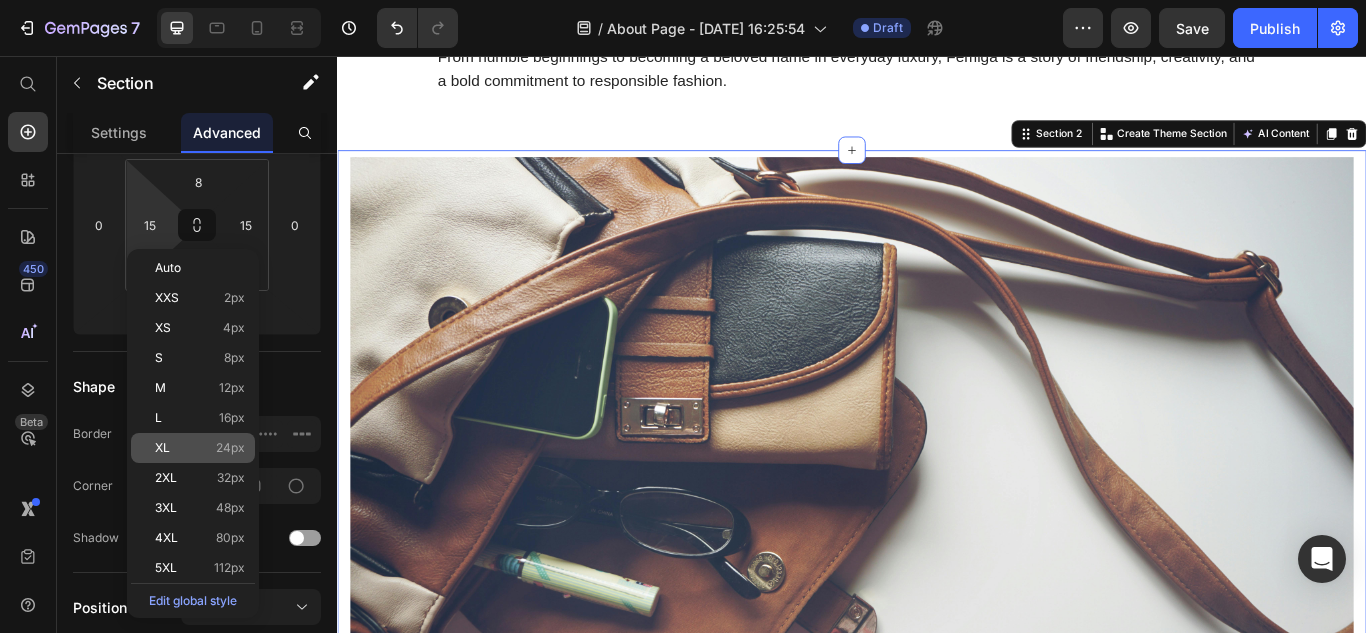 click on "XL 24px" 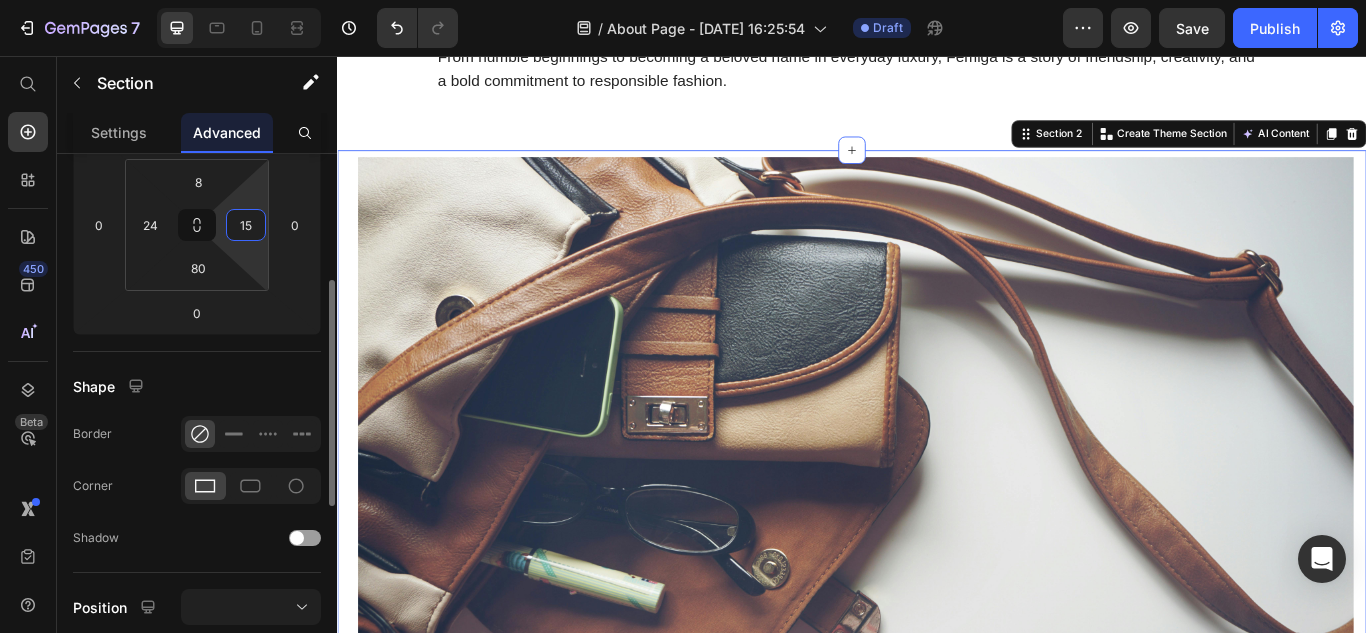 click on "15" at bounding box center (246, 225) 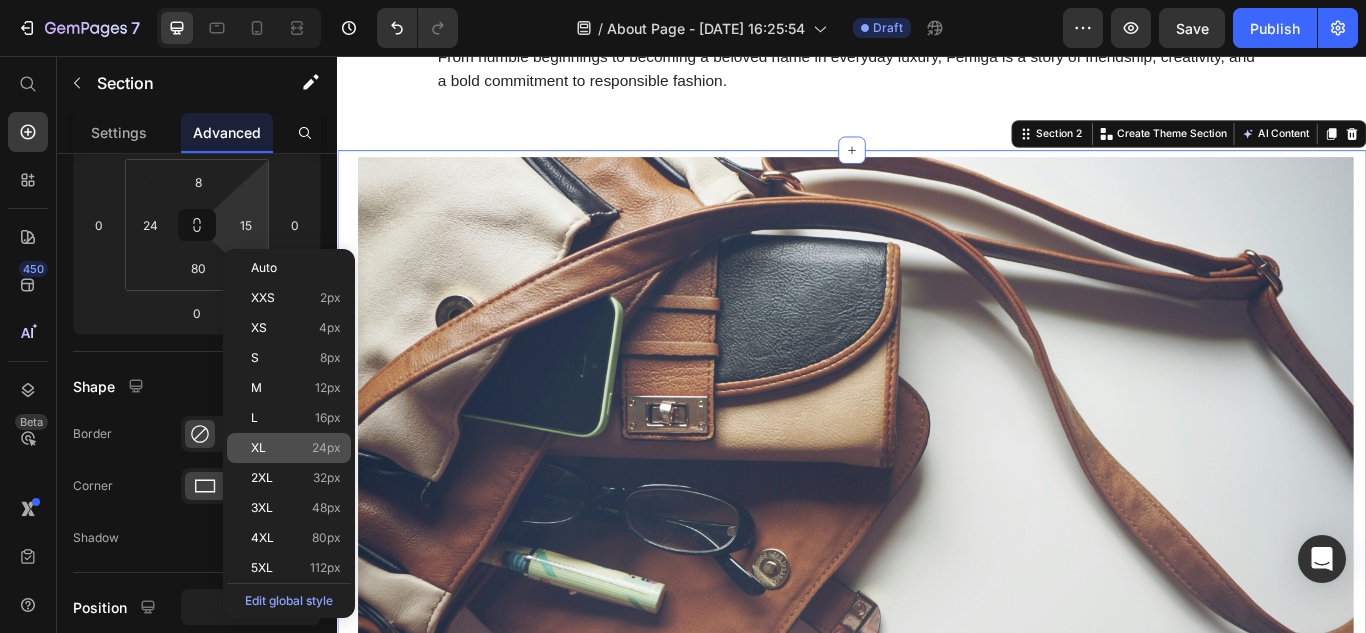 click on "24px" at bounding box center (326, 448) 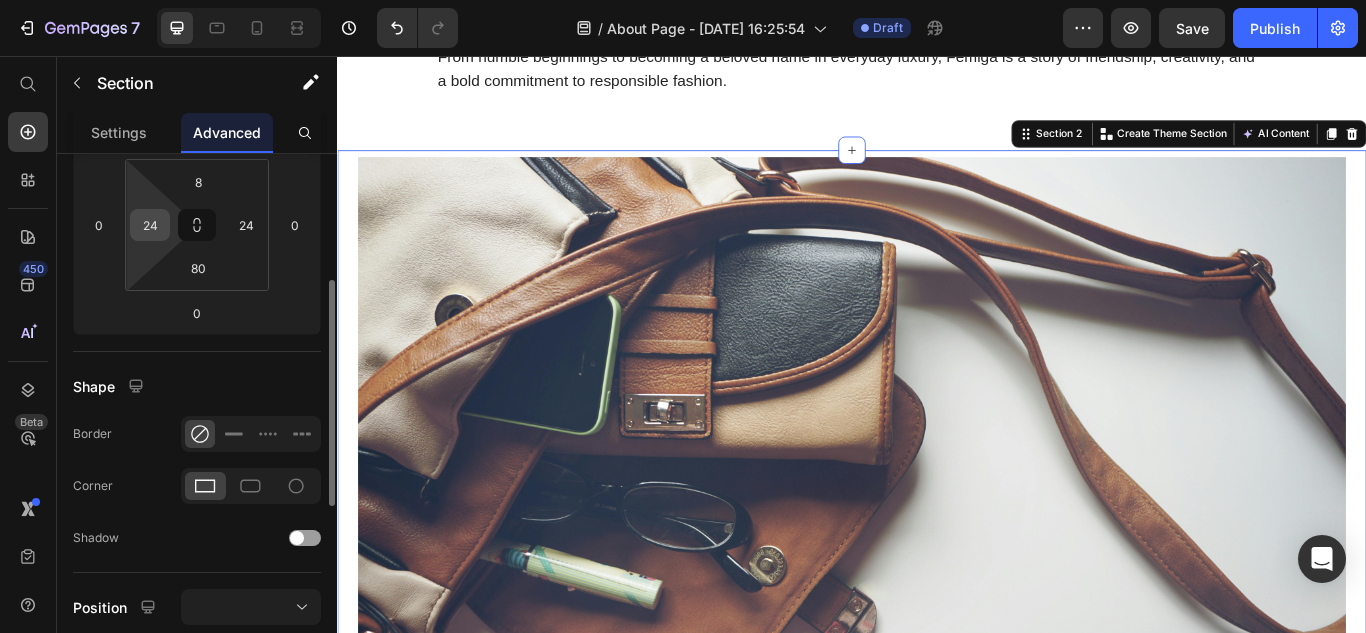 click on "24" at bounding box center [150, 225] 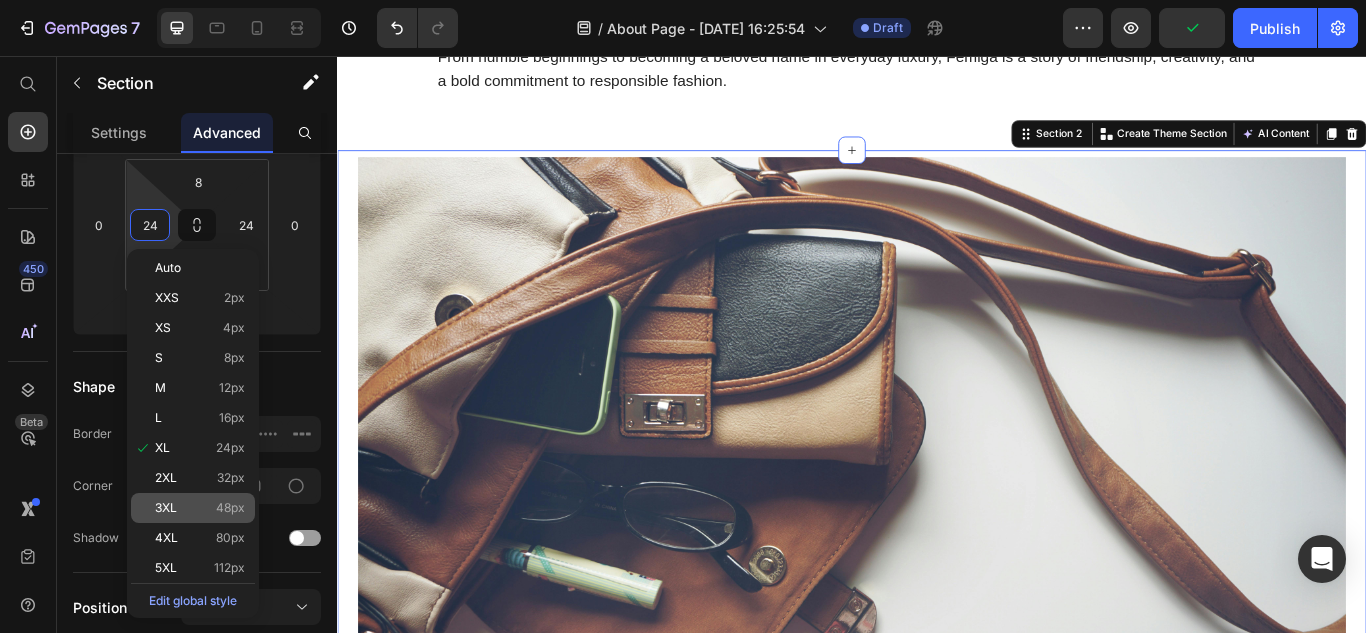 click on "3XL 48px" 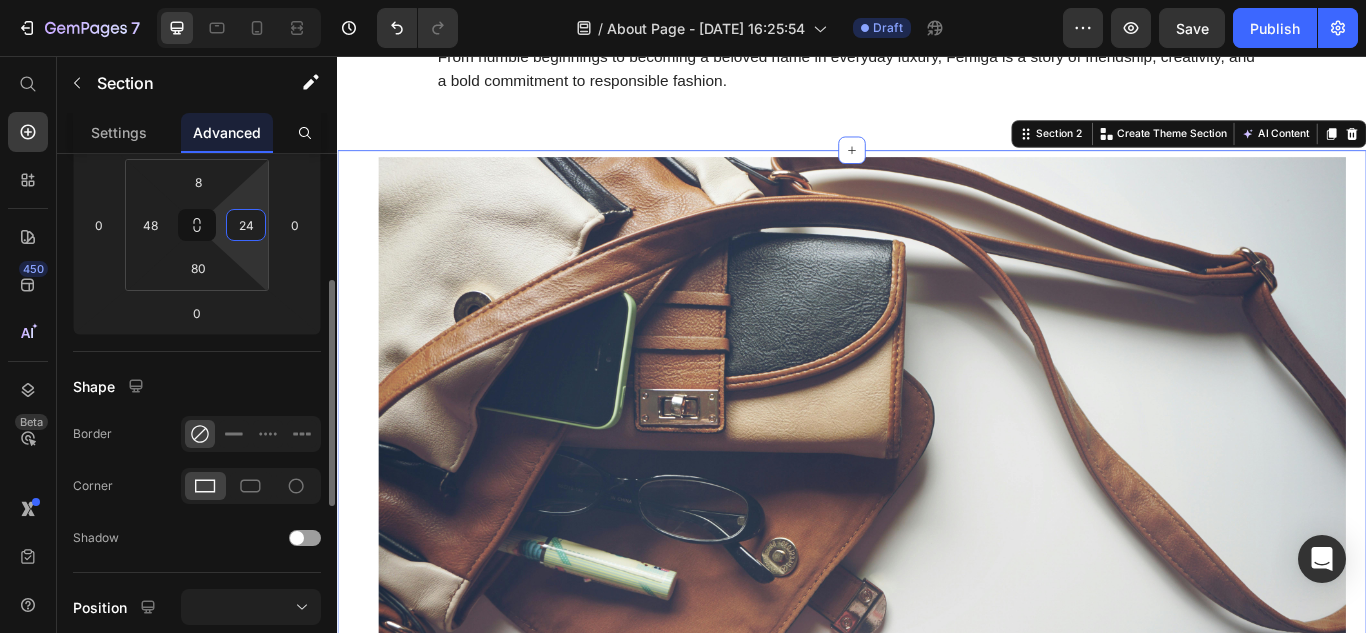 click on "24" at bounding box center [246, 225] 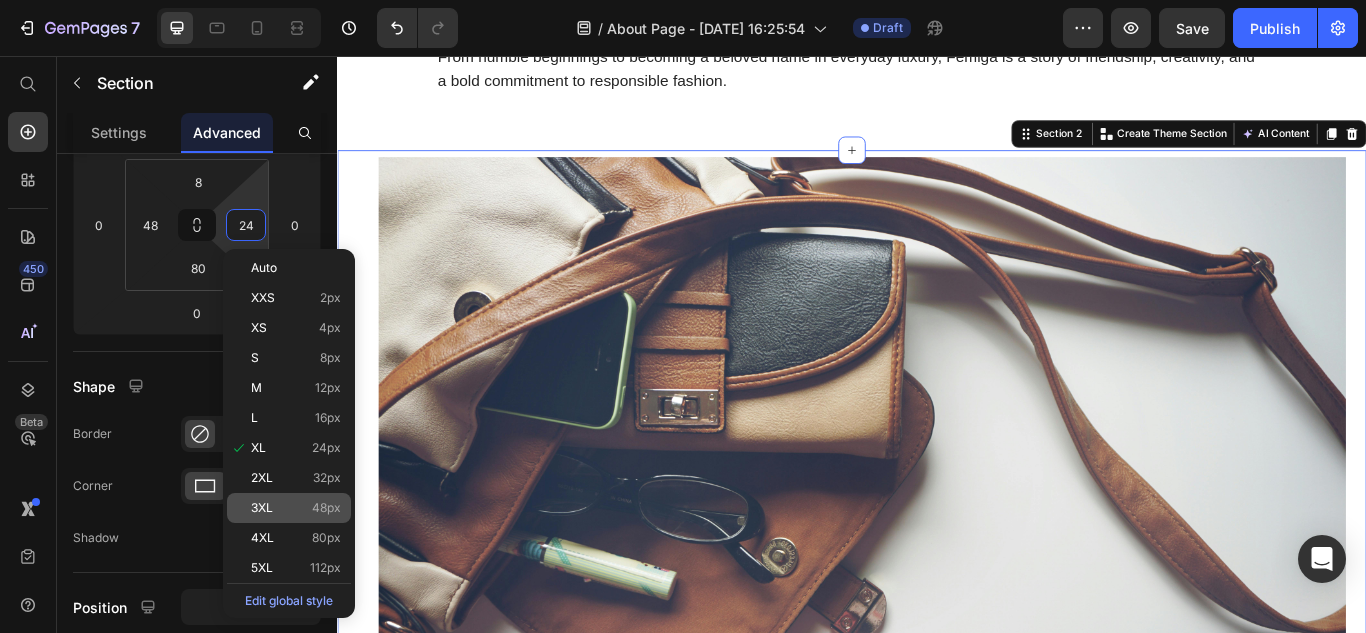 click on "3XL 48px" 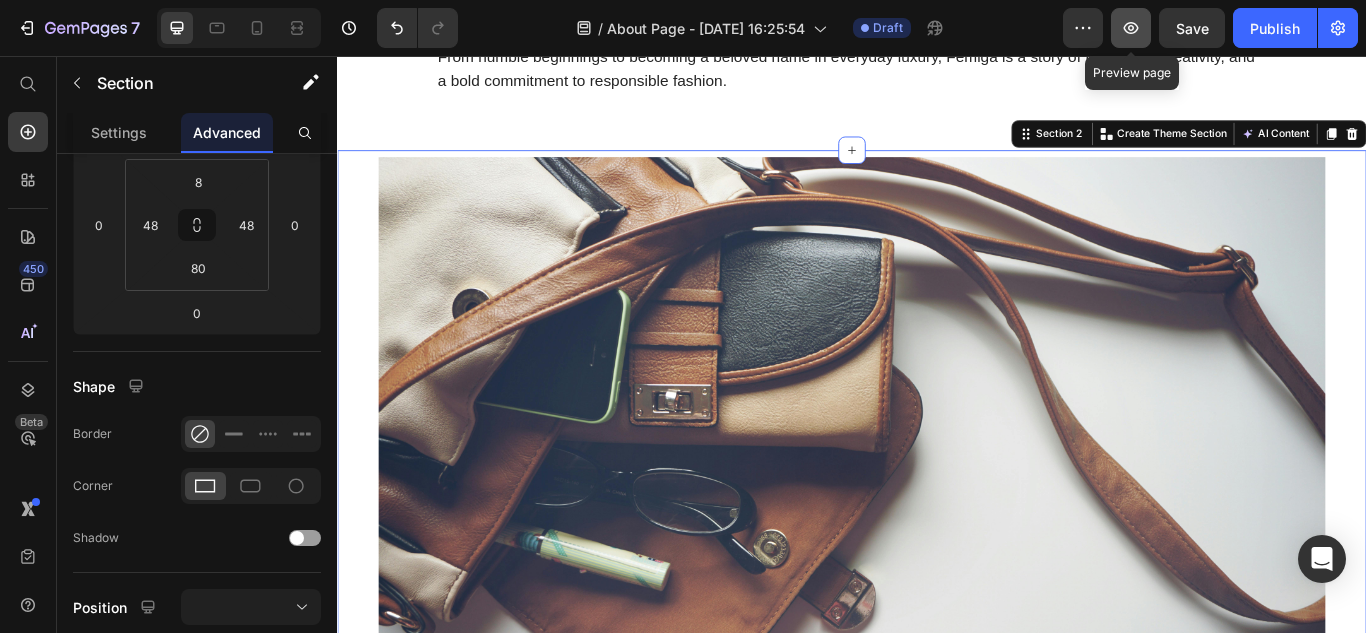 click 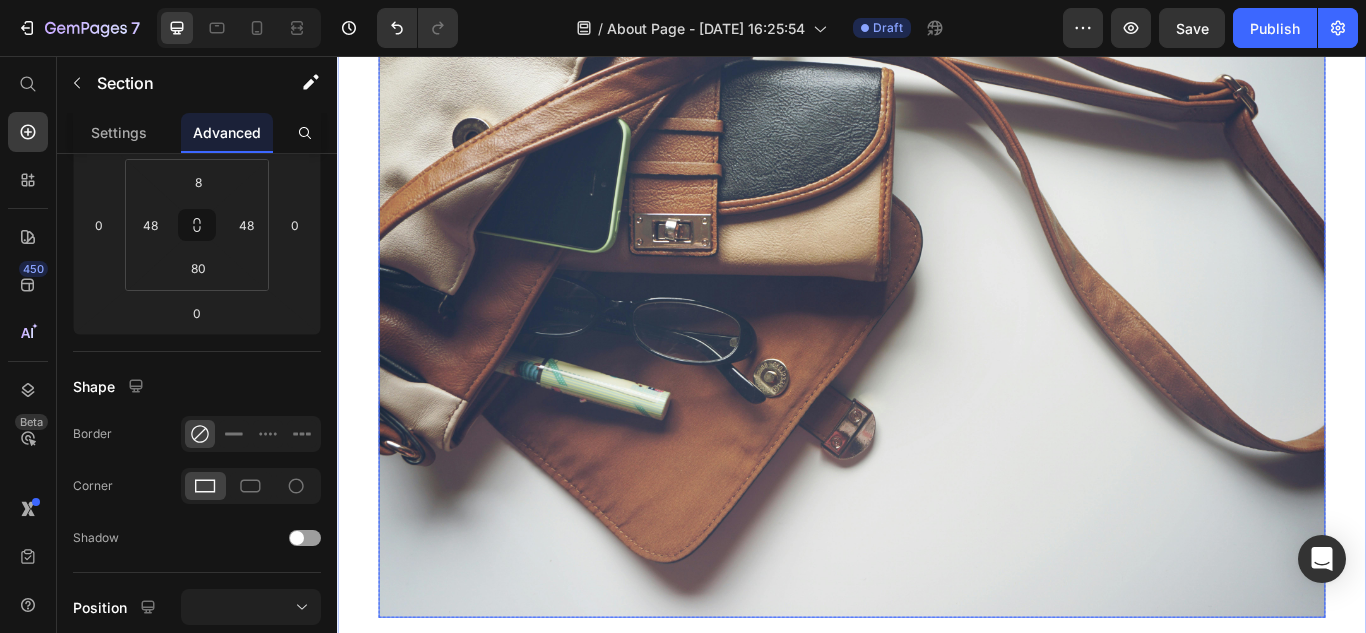 scroll, scrollTop: 538, scrollLeft: 0, axis: vertical 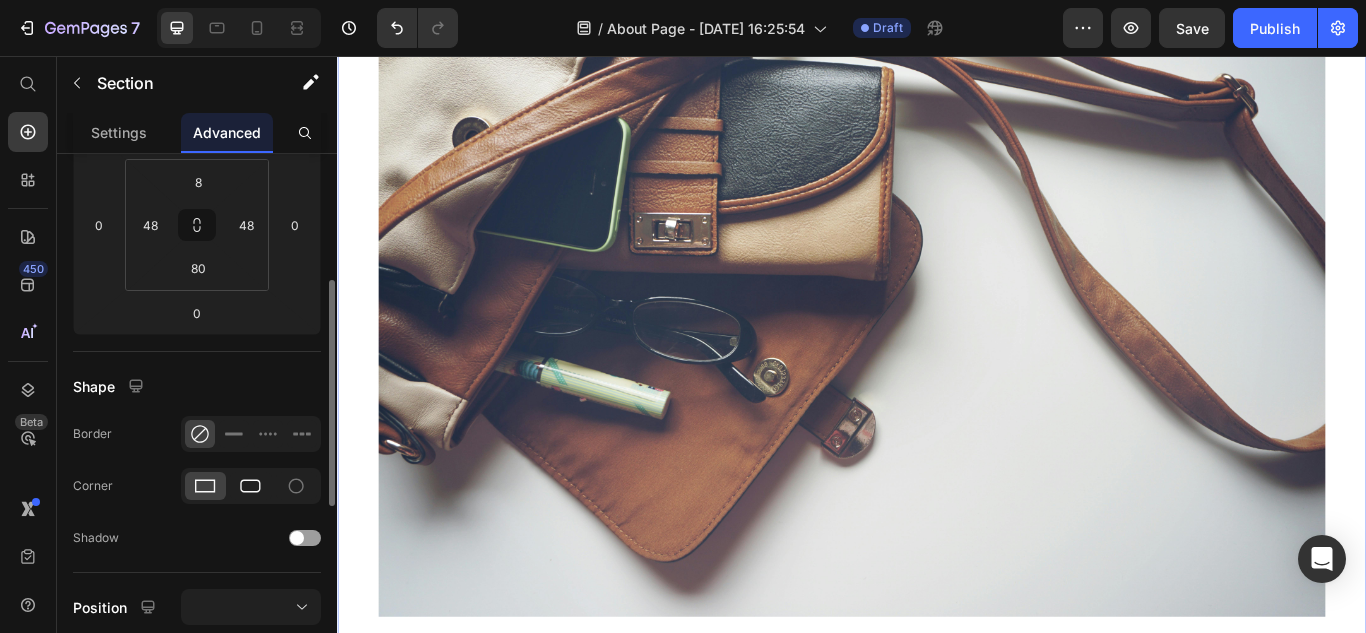 click 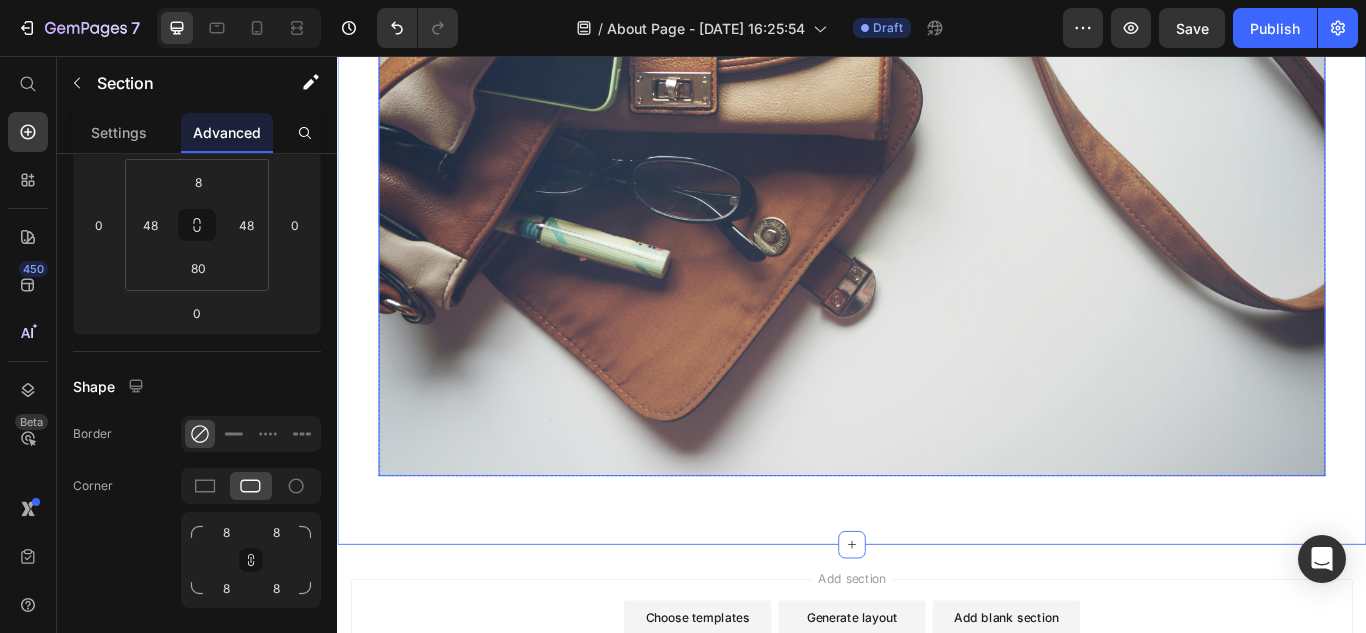 scroll, scrollTop: 738, scrollLeft: 0, axis: vertical 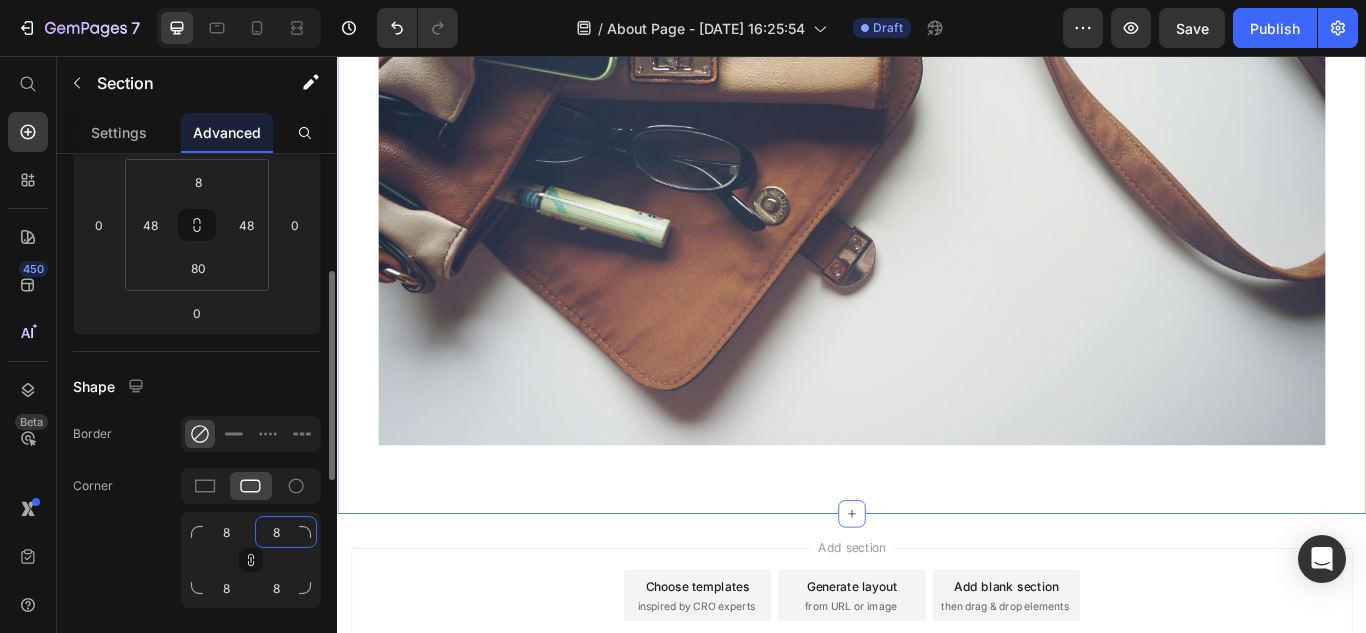 click on "8" 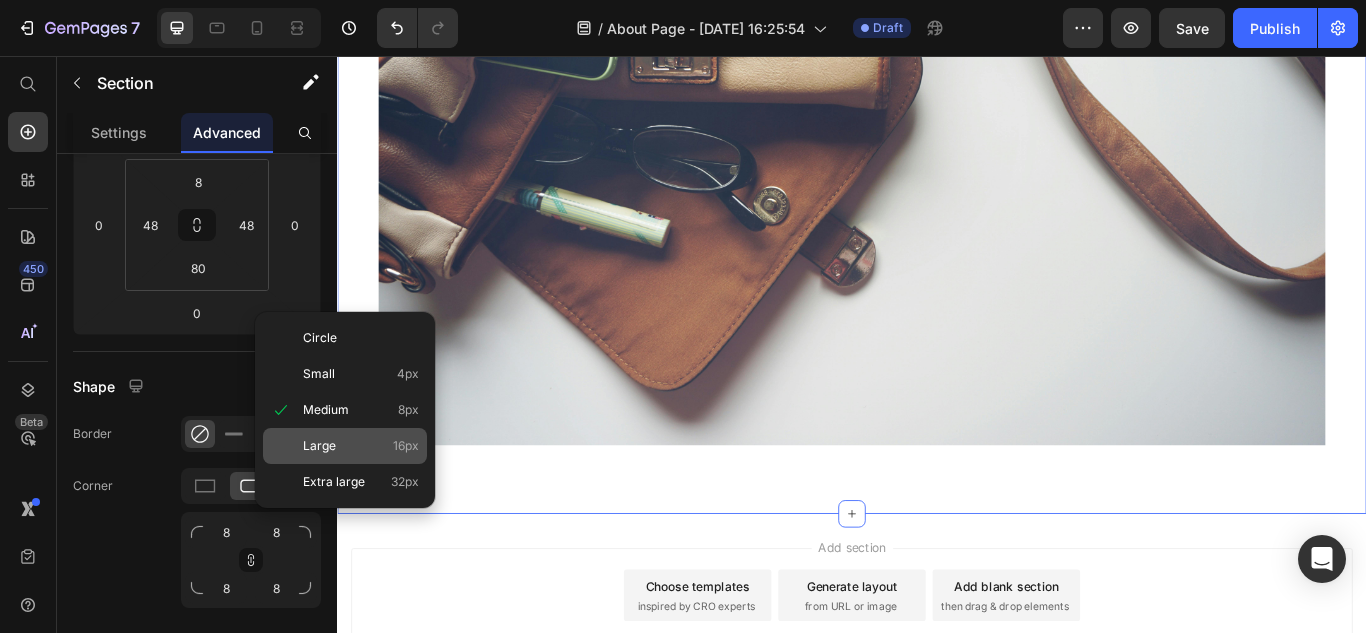 click on "Large 16px" at bounding box center [361, 446] 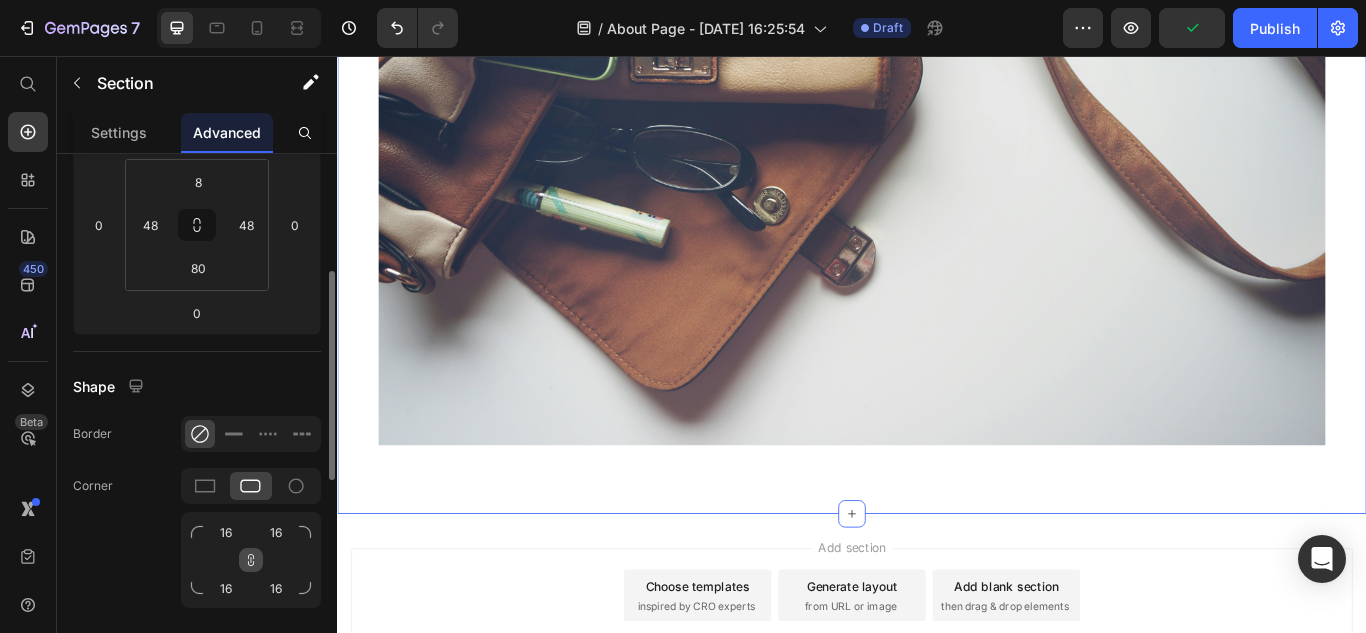 click 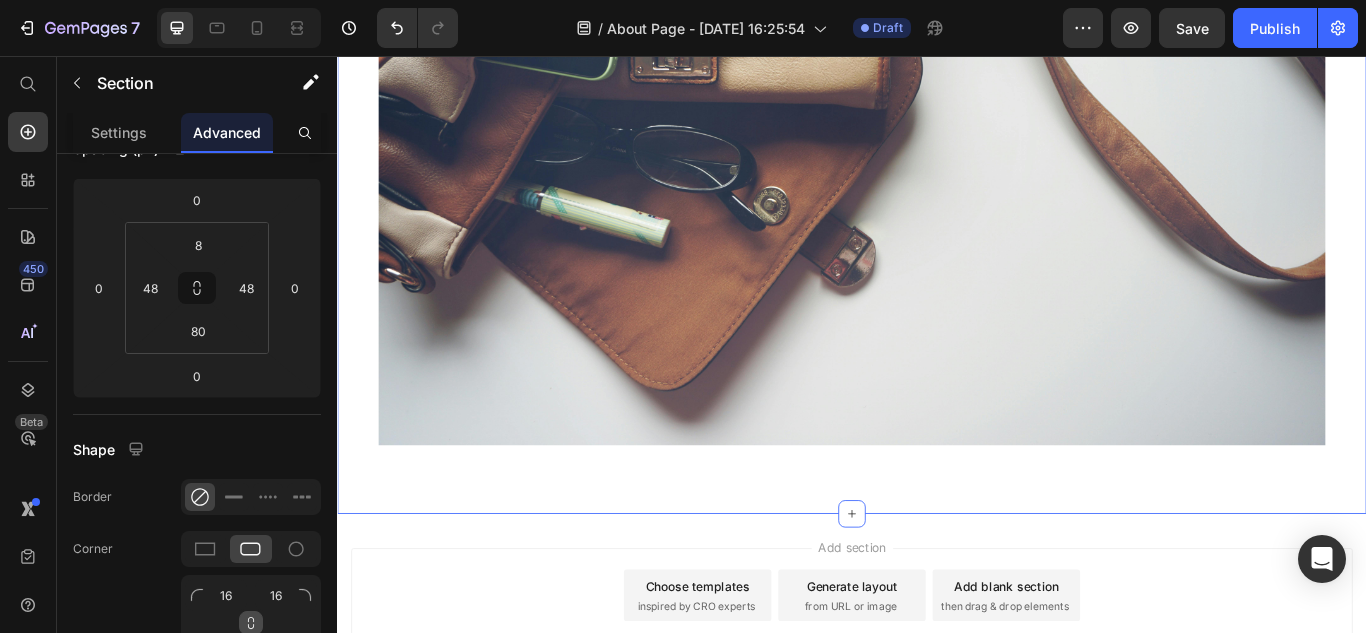 scroll, scrollTop: 0, scrollLeft: 0, axis: both 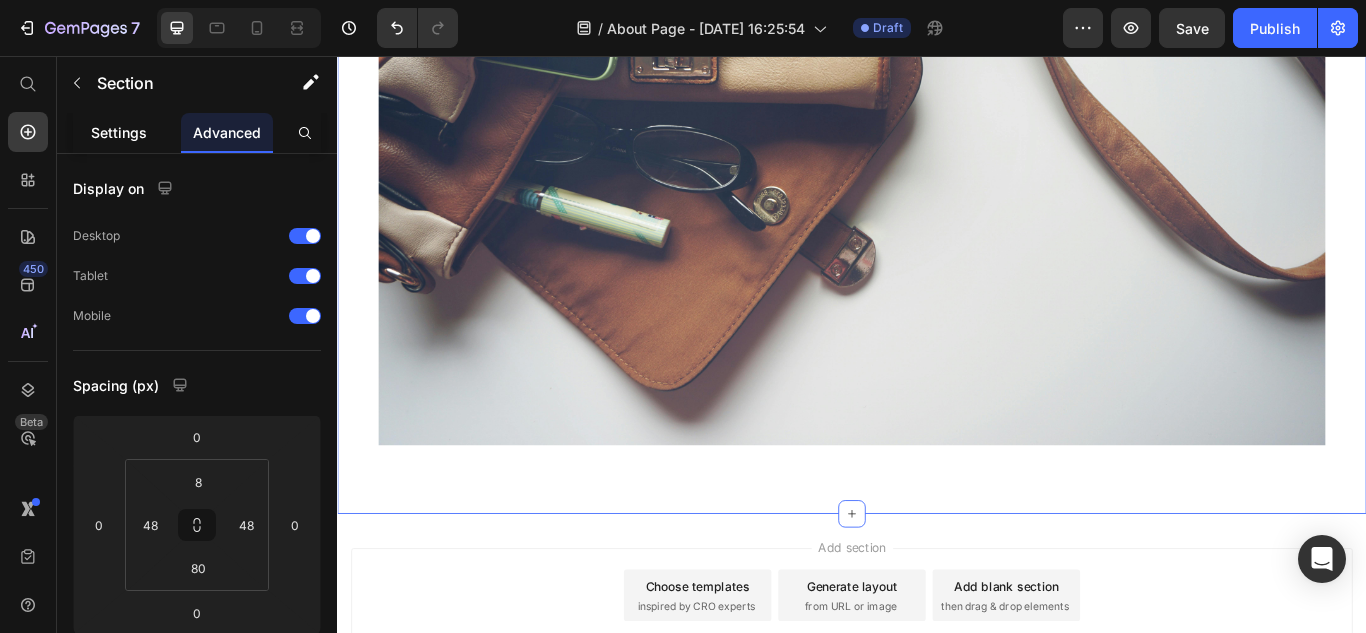 click on "Settings" at bounding box center (119, 132) 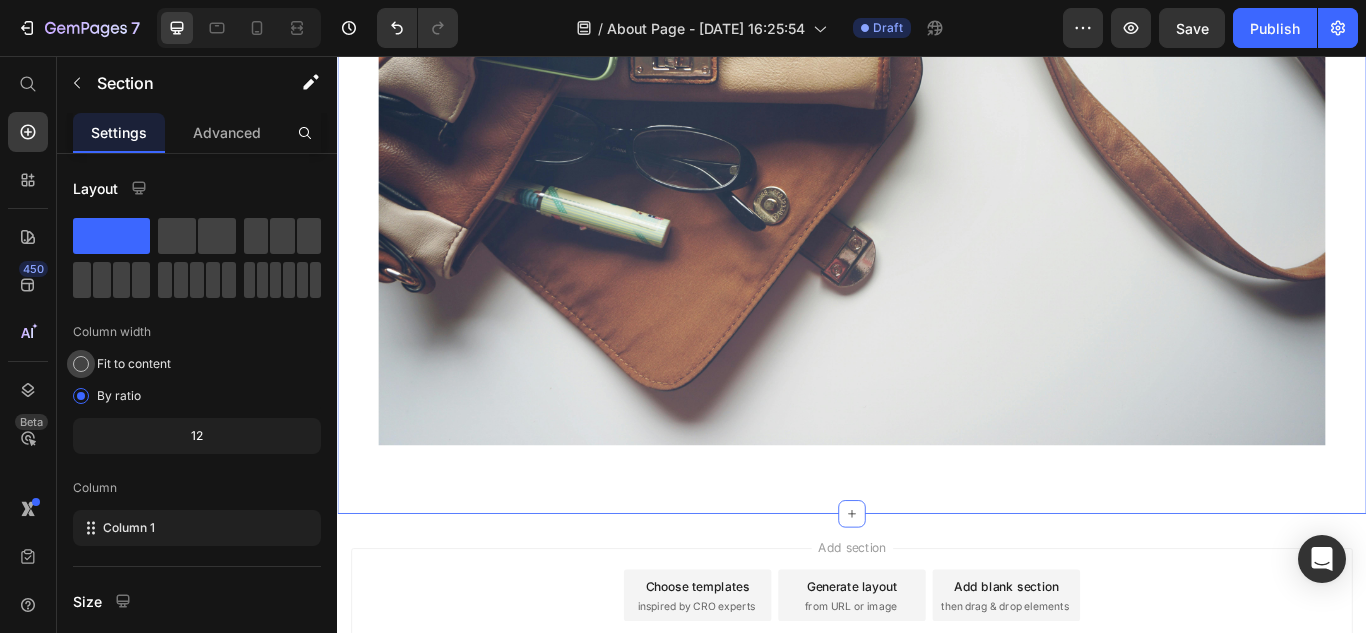 click at bounding box center [81, 364] 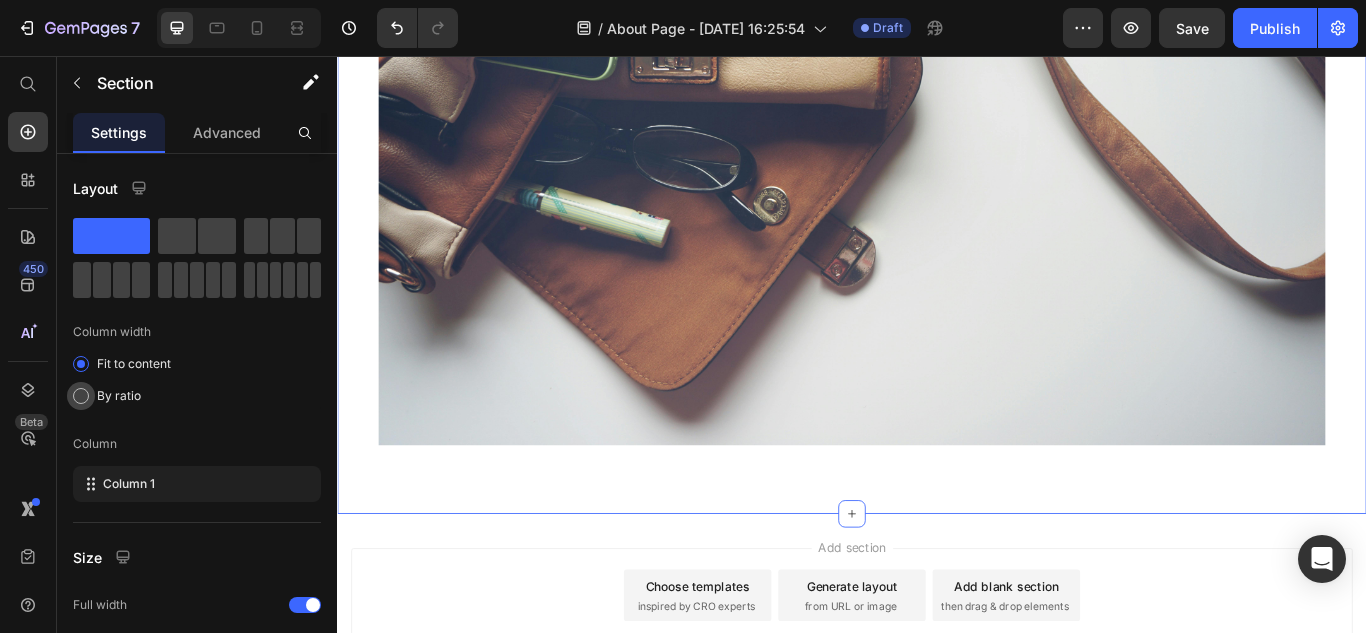 click at bounding box center (81, 396) 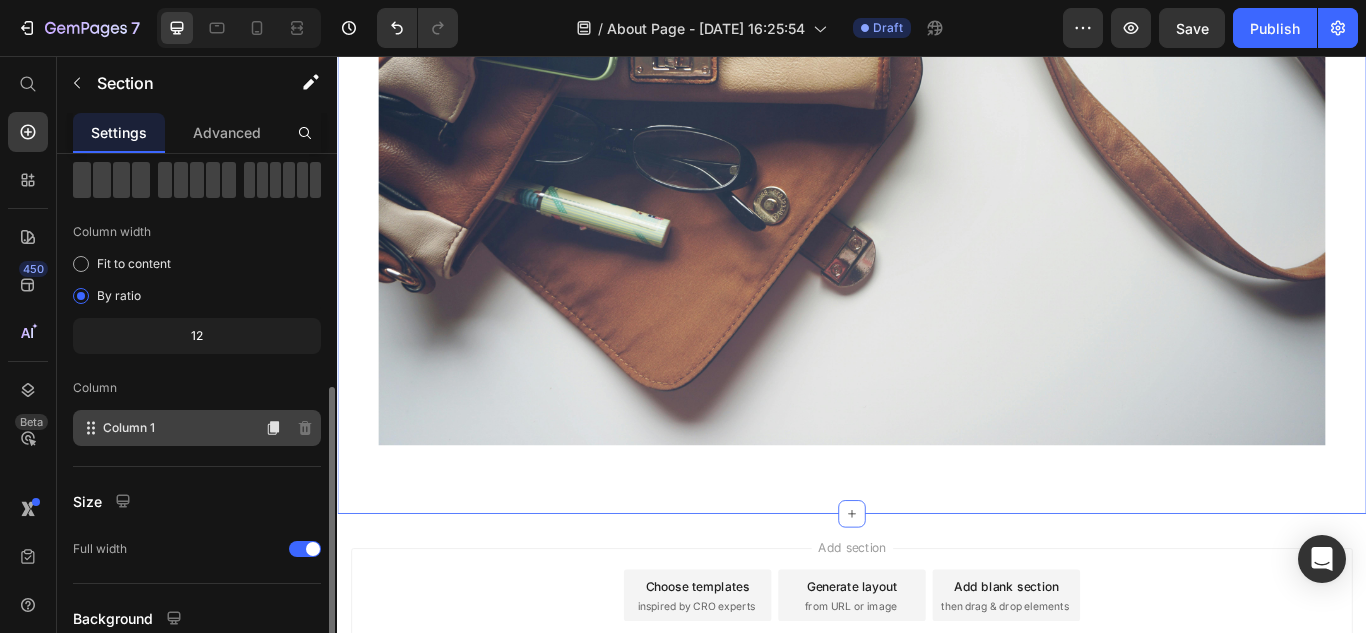 scroll, scrollTop: 200, scrollLeft: 0, axis: vertical 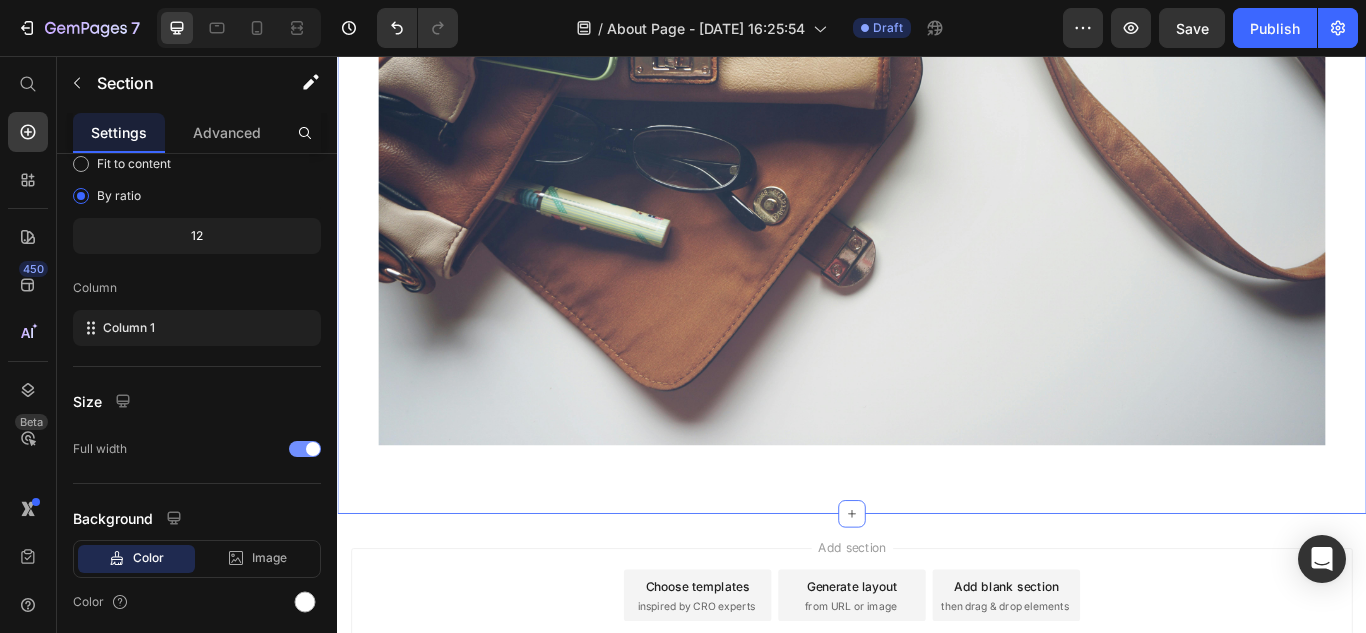click at bounding box center (305, 449) 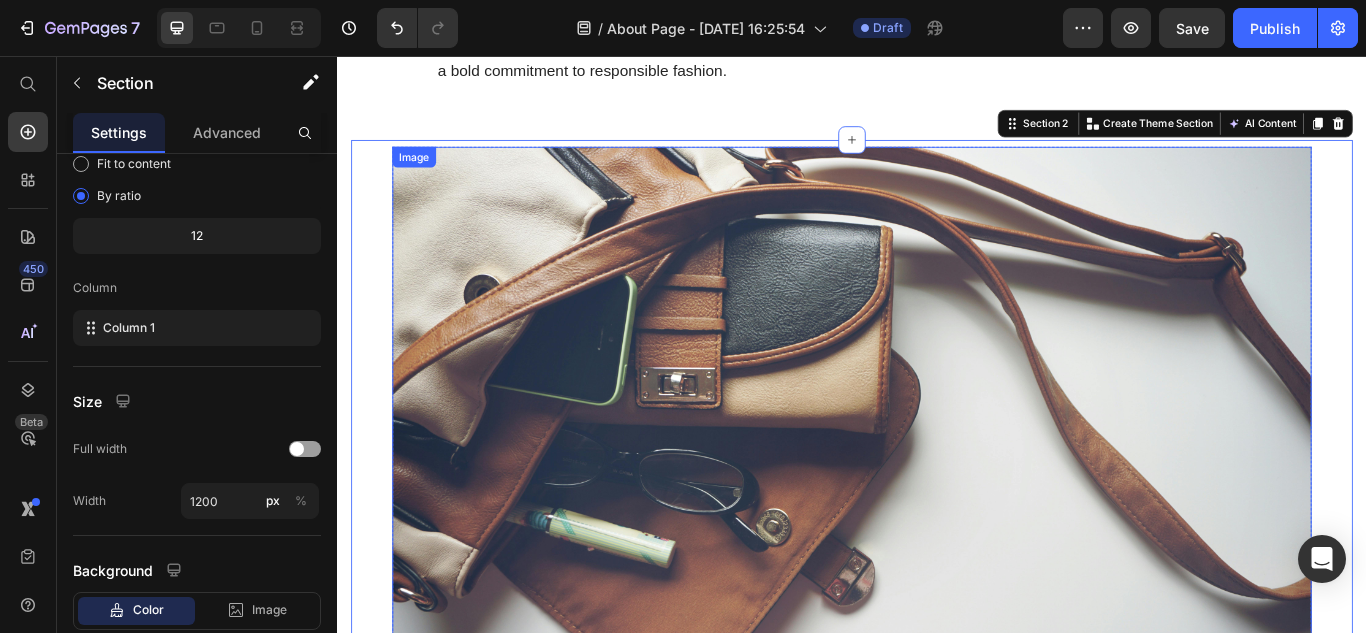 scroll, scrollTop: 238, scrollLeft: 0, axis: vertical 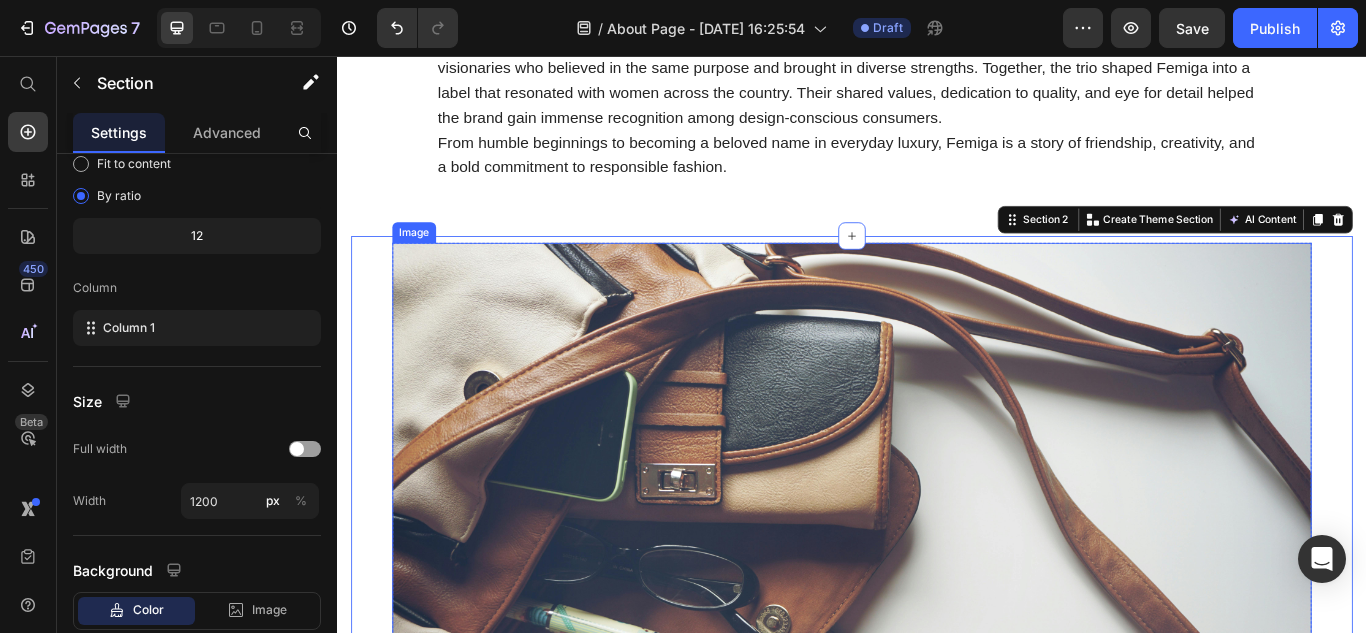 click at bounding box center (937, 631) 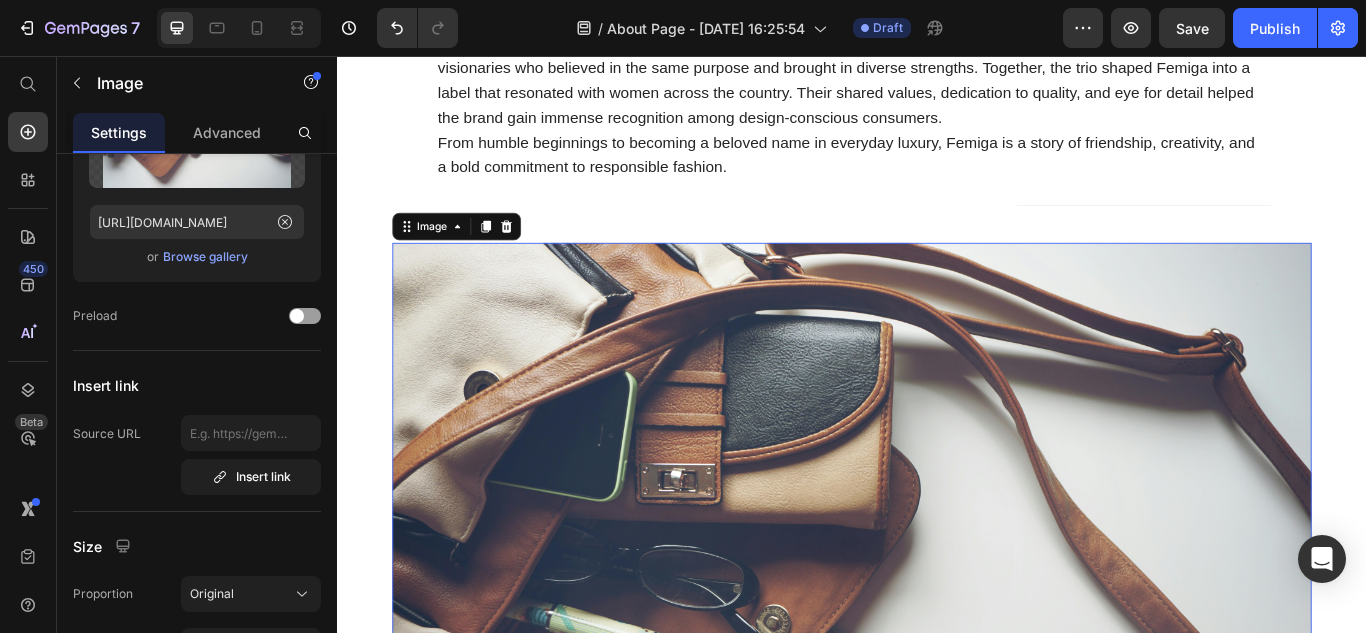 scroll, scrollTop: 0, scrollLeft: 0, axis: both 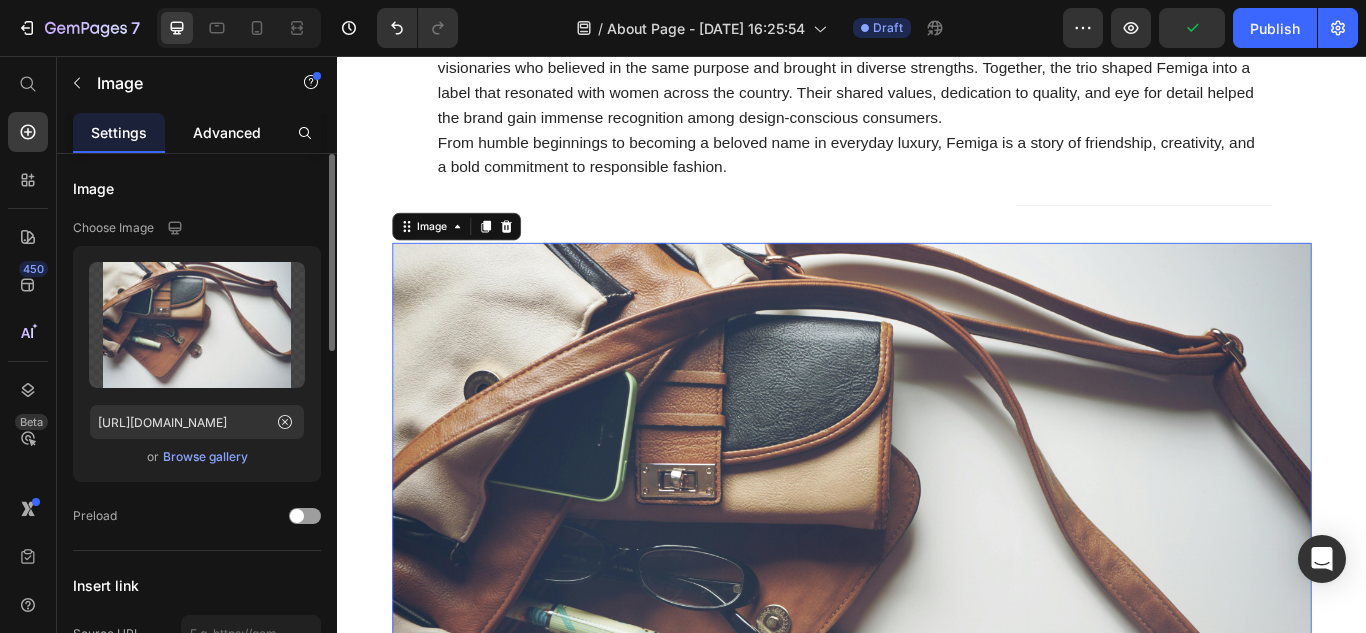 click on "Advanced" 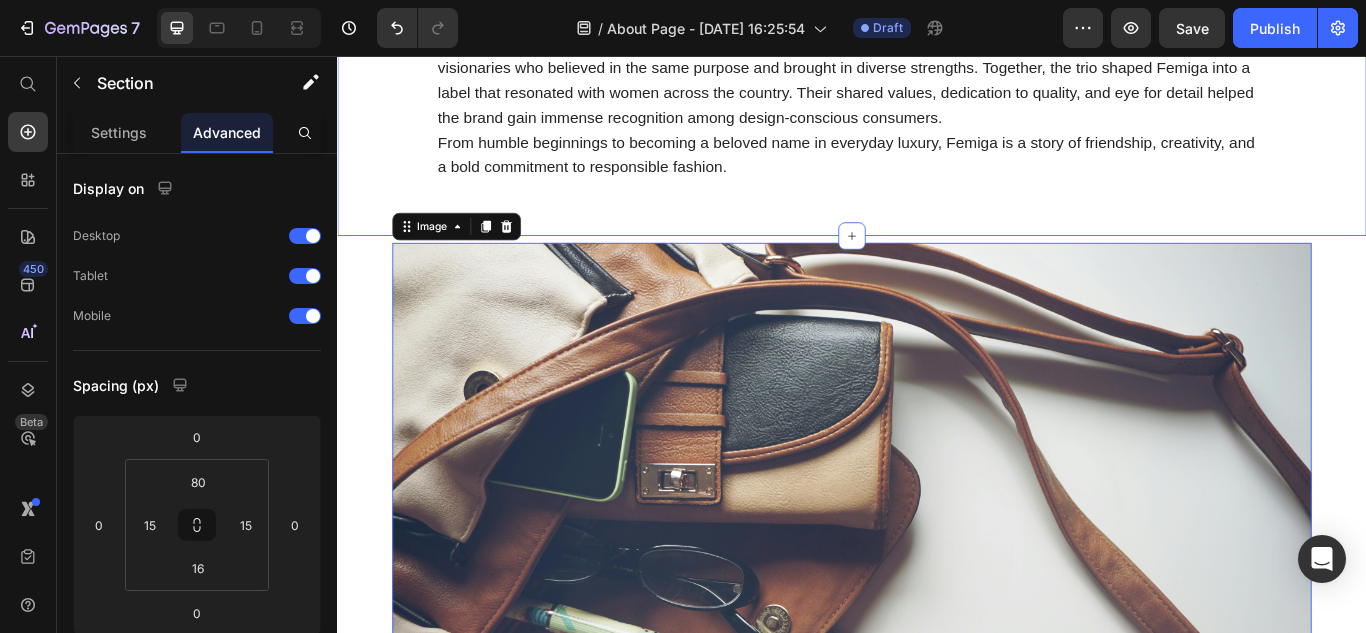 click on "The story of Femiga began in [DATE], when founder [PERSON_NAME], inspired by a passion for refined design and ethical fashion, decided to create handbags that weren’t just stylish, but deeply meaningful. What started as a small atelier in [GEOGRAPHIC_DATA] quickly evolved into a brand known for elegant, responsibly made leather goods. As the journey unfolded, [PERSON_NAME] was joined by his close friends [PERSON_NAME] and [PERSON_NAME]—visionaries who believed in the same purpose and brought in diverse strengths. Together, the trio shaped Femiga into a label that resonated with women across the country. Their shared values, dedication to quality, and eye for detail helped the brand gain immense recognition among design-conscious consumers. From humble beginnings to becoming a beloved name in everyday luxury, Femiga is a story of friendship, creativity, and a bold commitment to responsible fashion. Text Block Row Section 1" at bounding box center (937, 62) 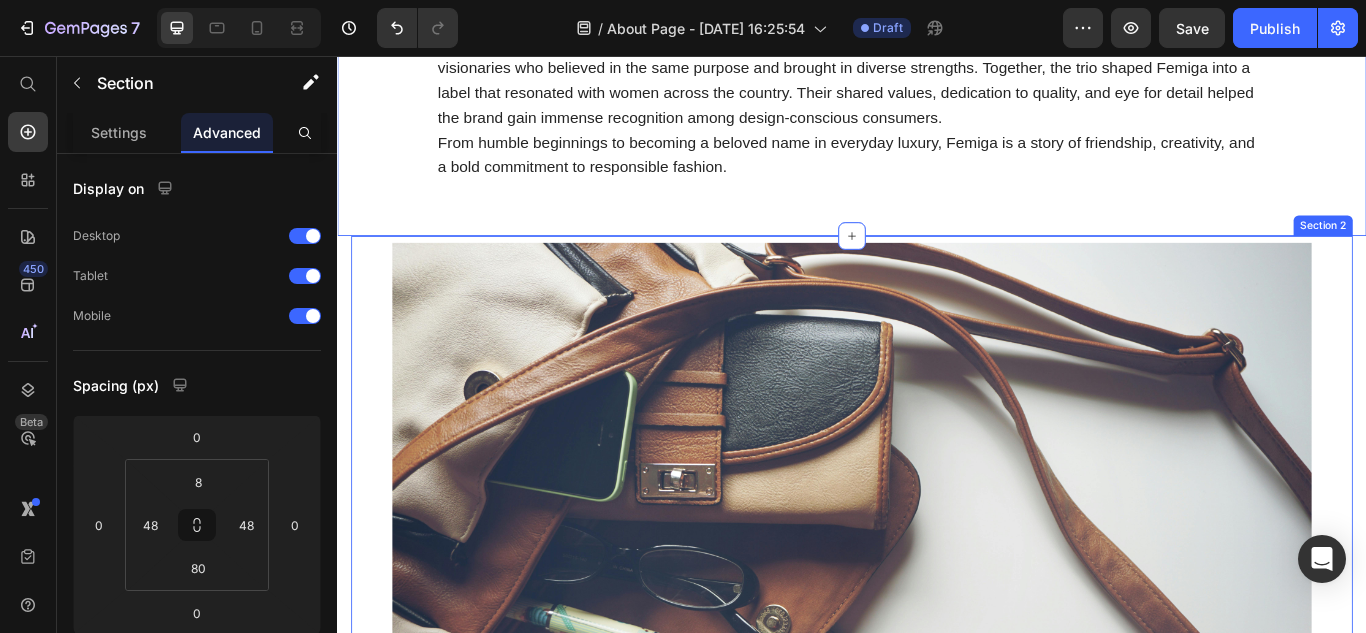 click on "Image Row Section 2" at bounding box center (937, 667) 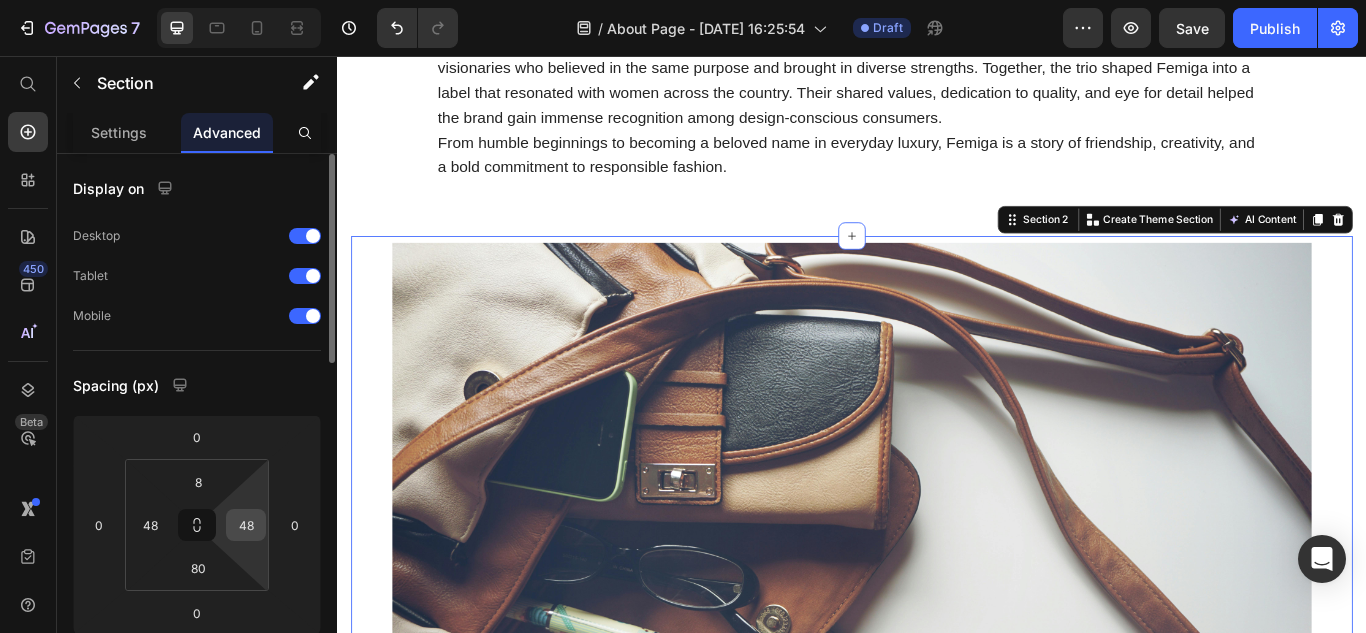 click on "48" at bounding box center (246, 525) 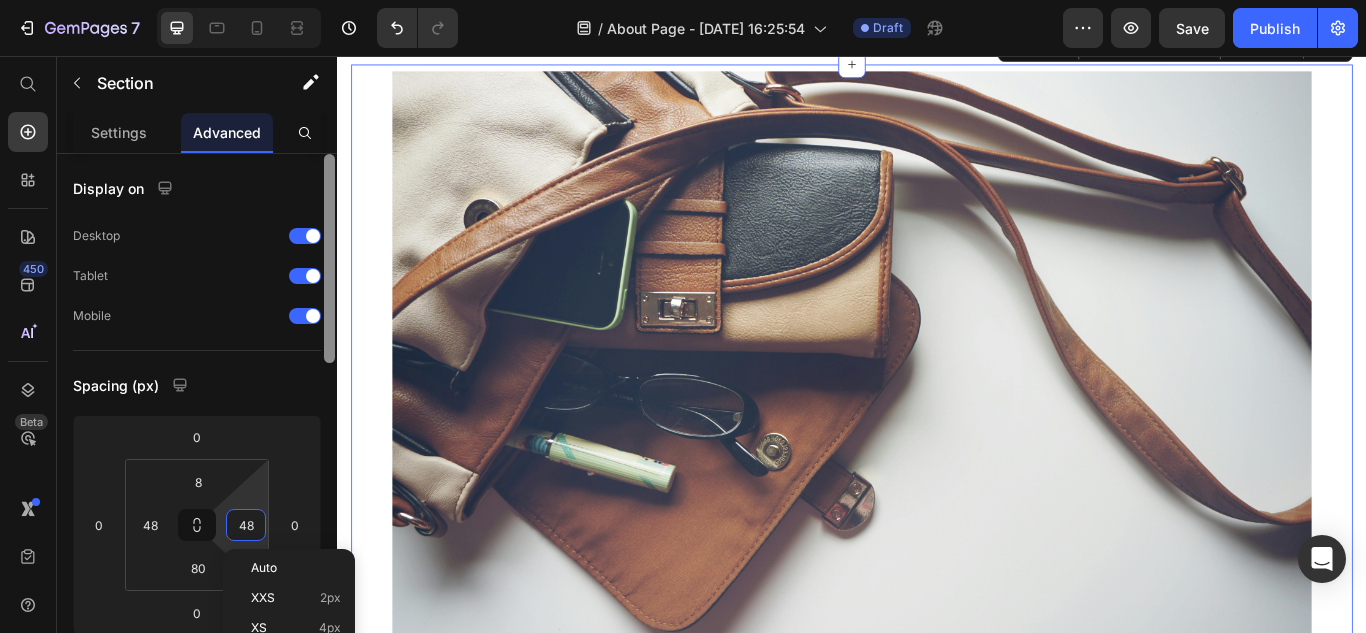 scroll, scrollTop: 638, scrollLeft: 0, axis: vertical 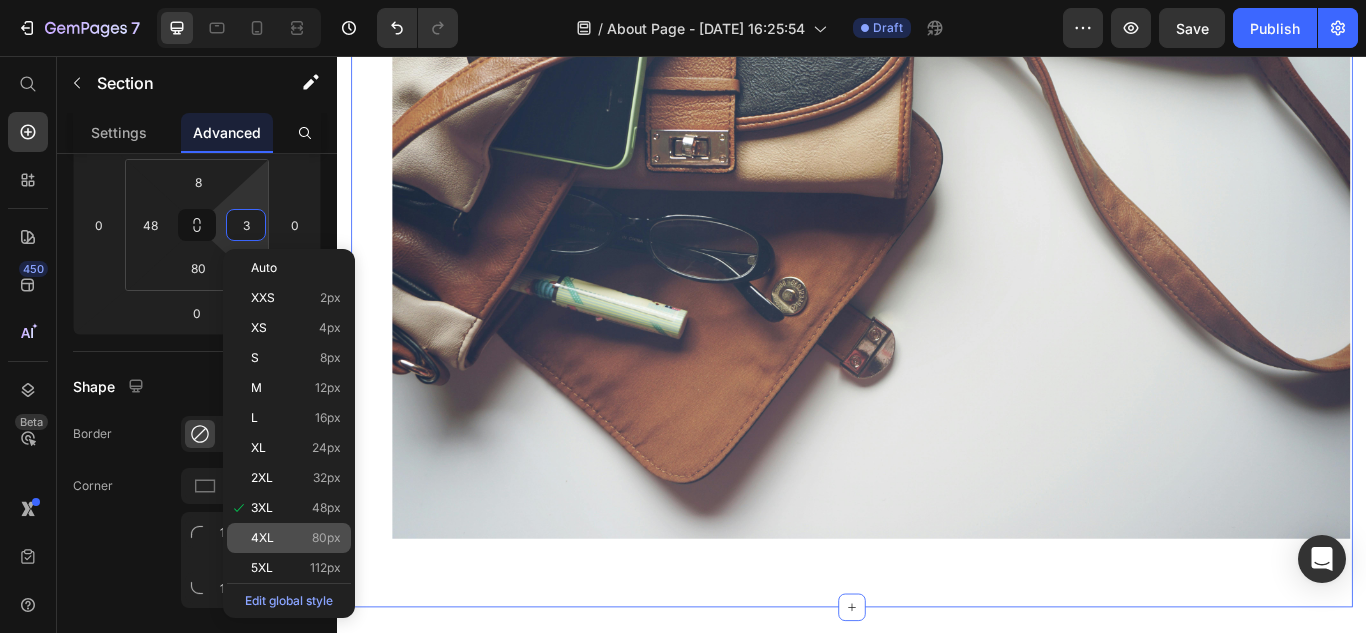click on "80px" at bounding box center [326, 538] 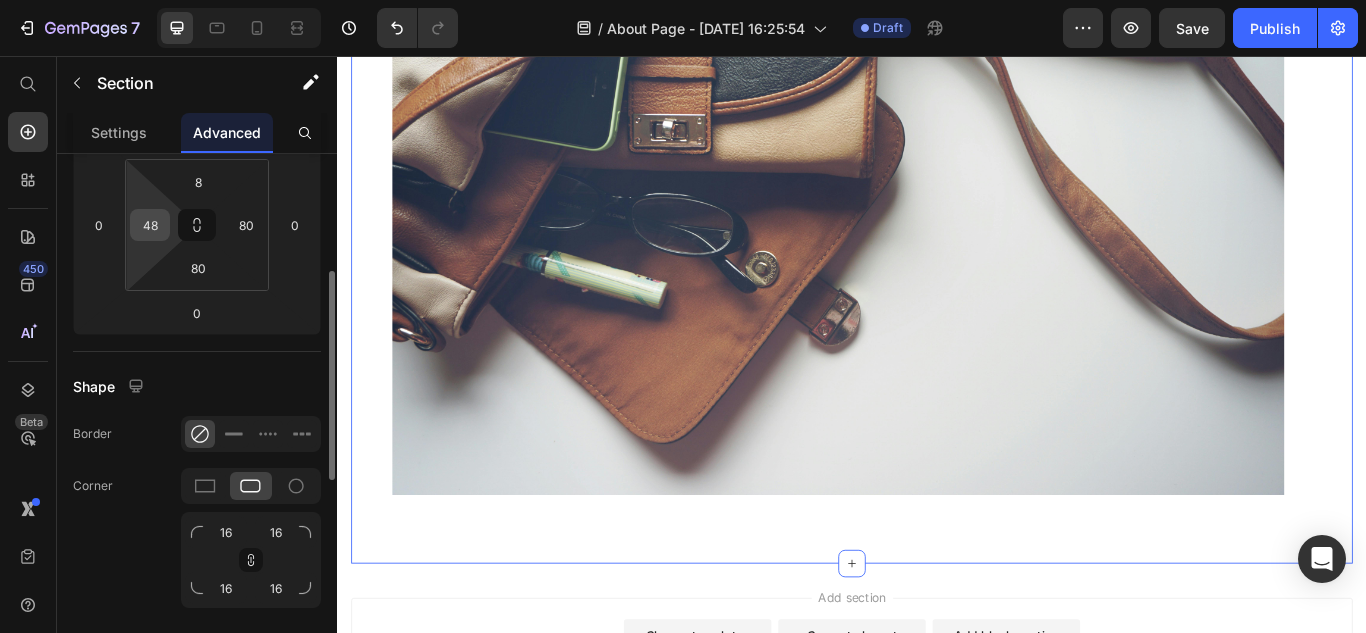click on "48" at bounding box center (150, 225) 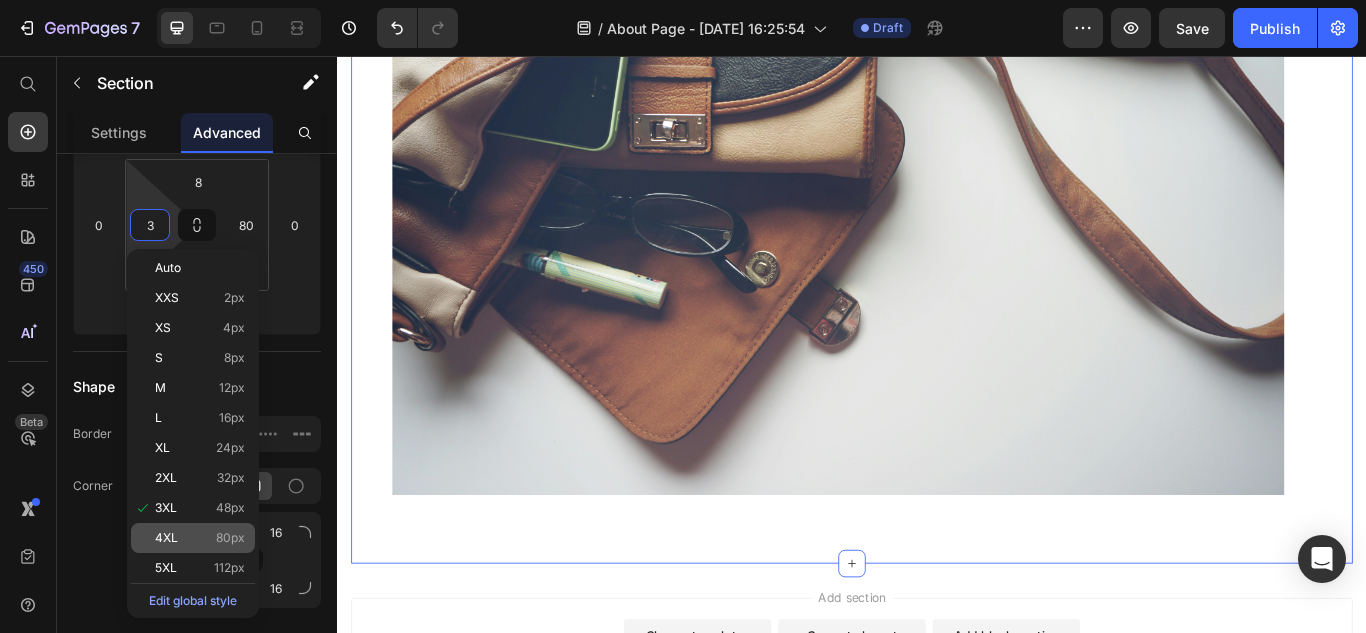 click on "80px" at bounding box center (230, 538) 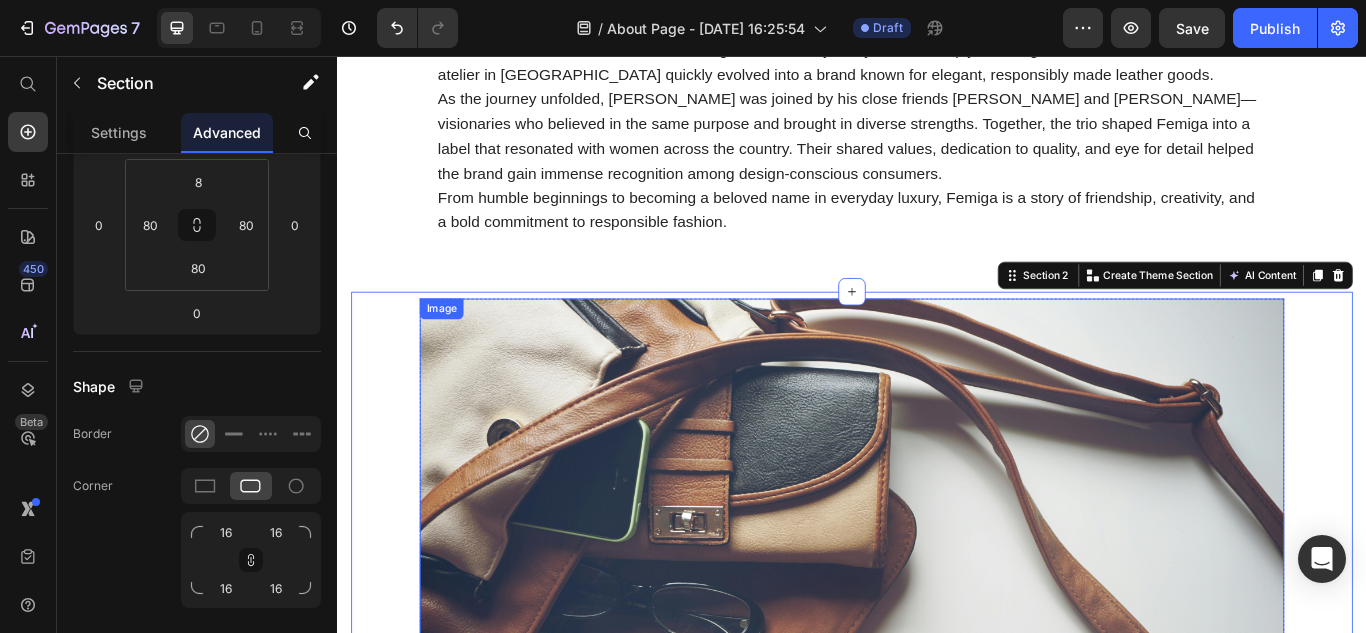 scroll, scrollTop: 138, scrollLeft: 0, axis: vertical 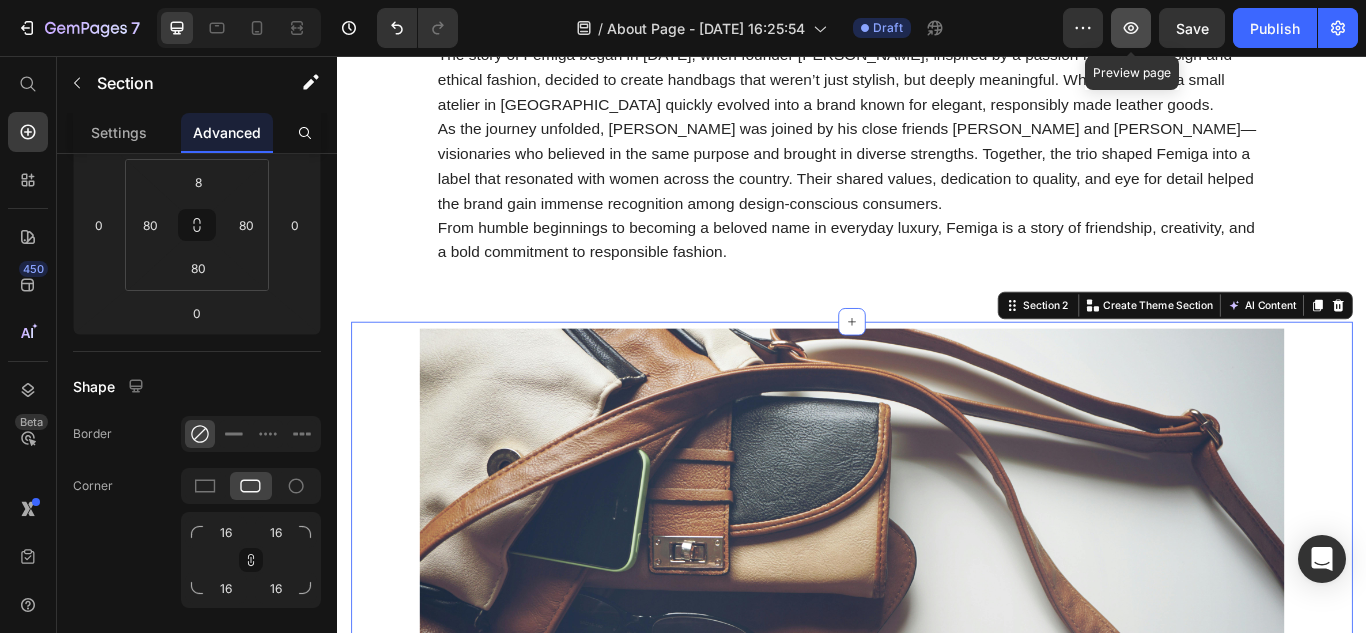 click 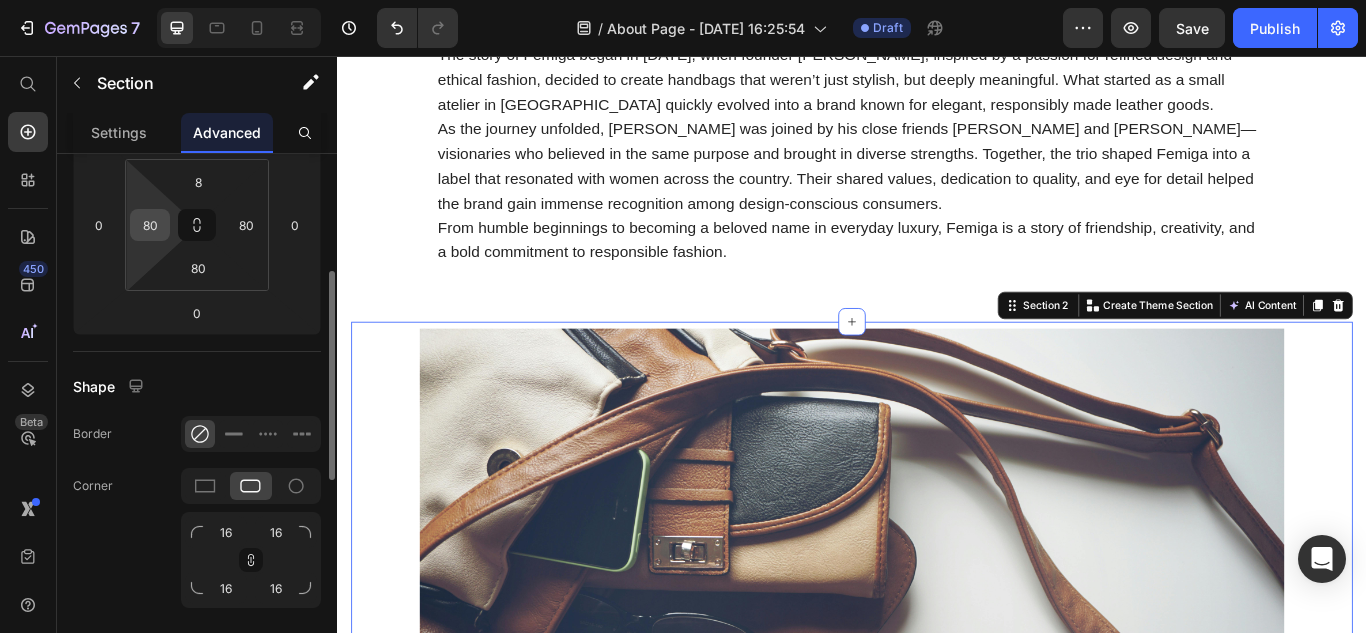 click on "80" at bounding box center [150, 225] 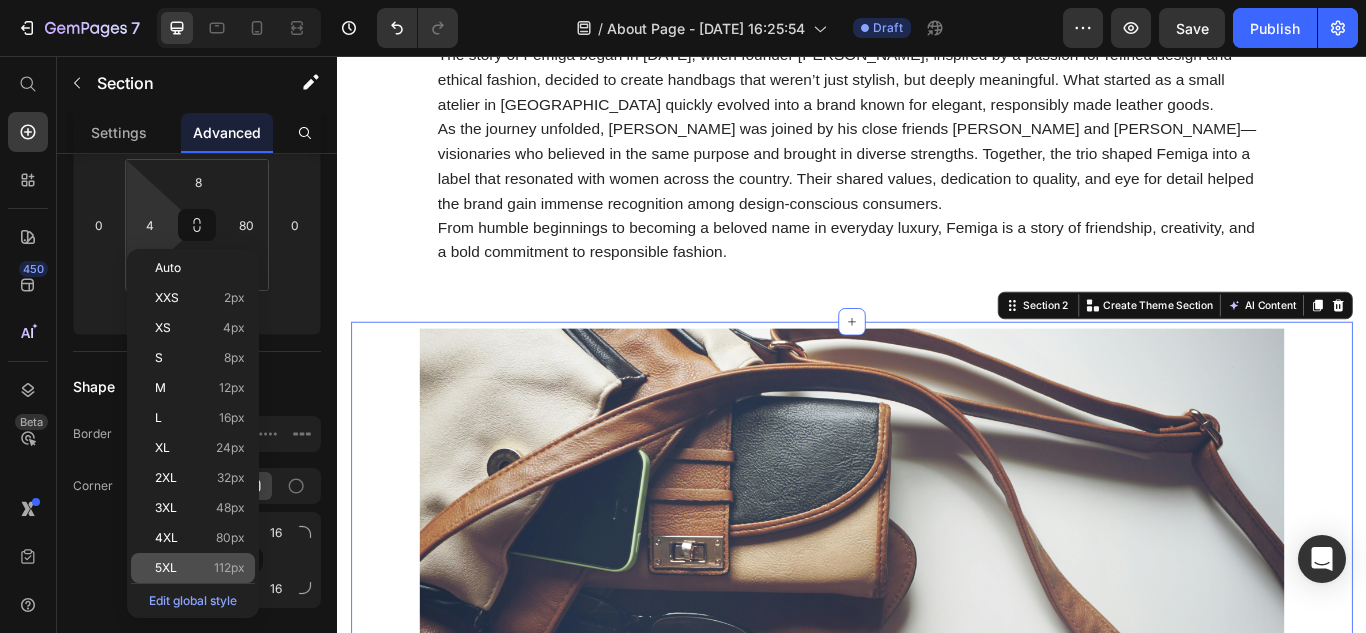 click on "5XL 112px" at bounding box center (200, 568) 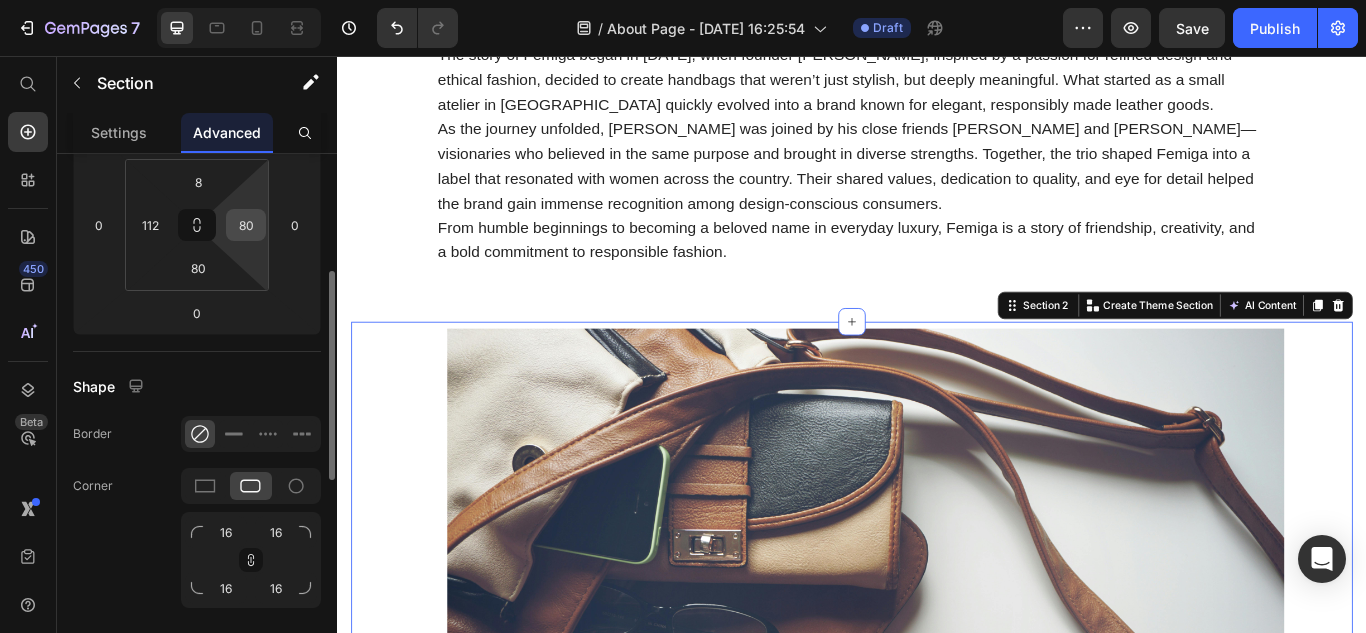 click on "80" at bounding box center (246, 225) 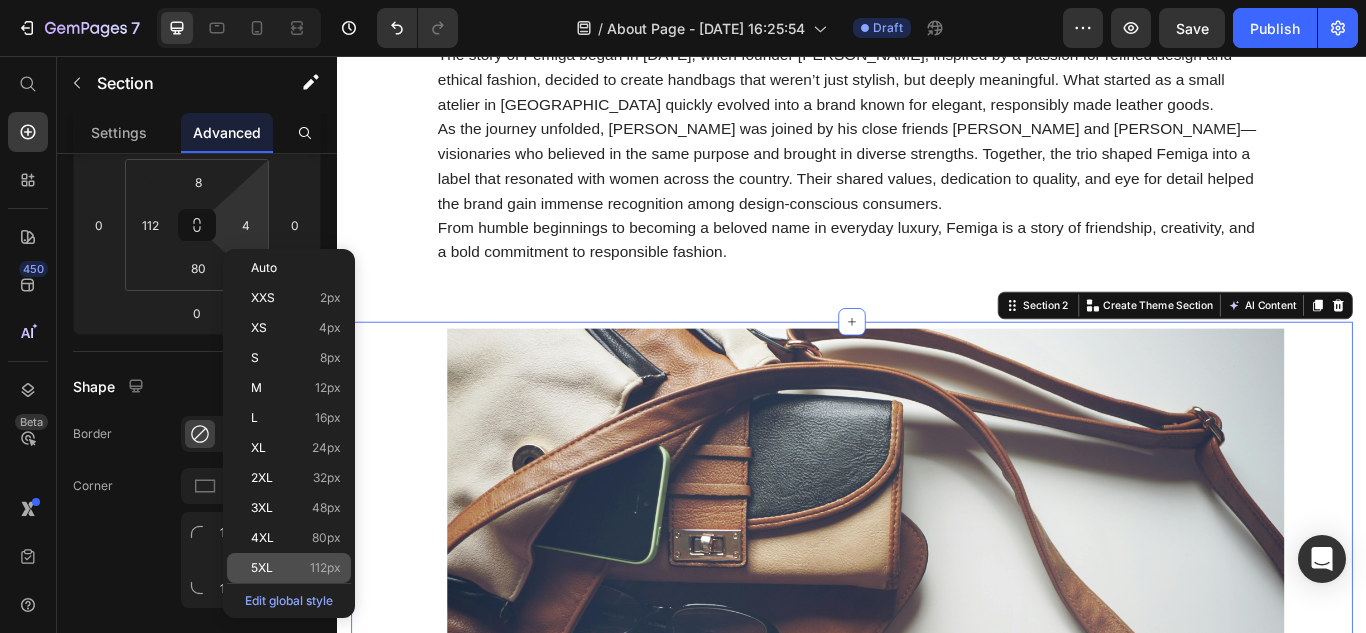 click on "5XL 112px" 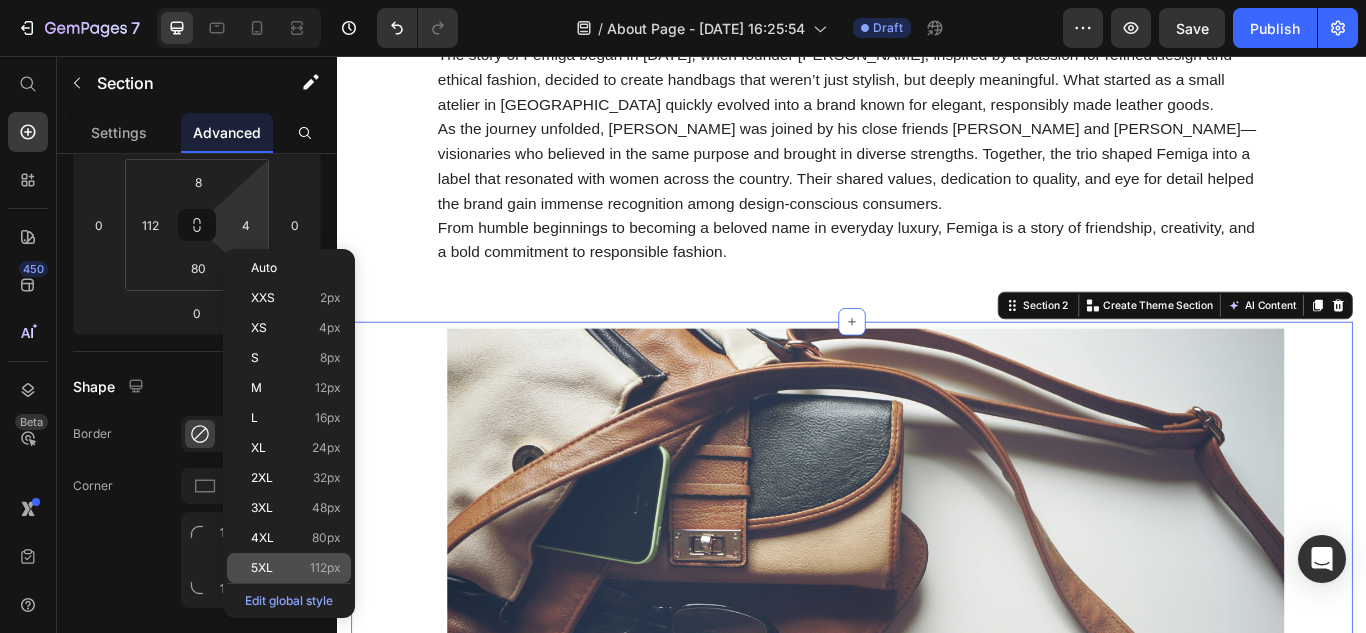 type on "112" 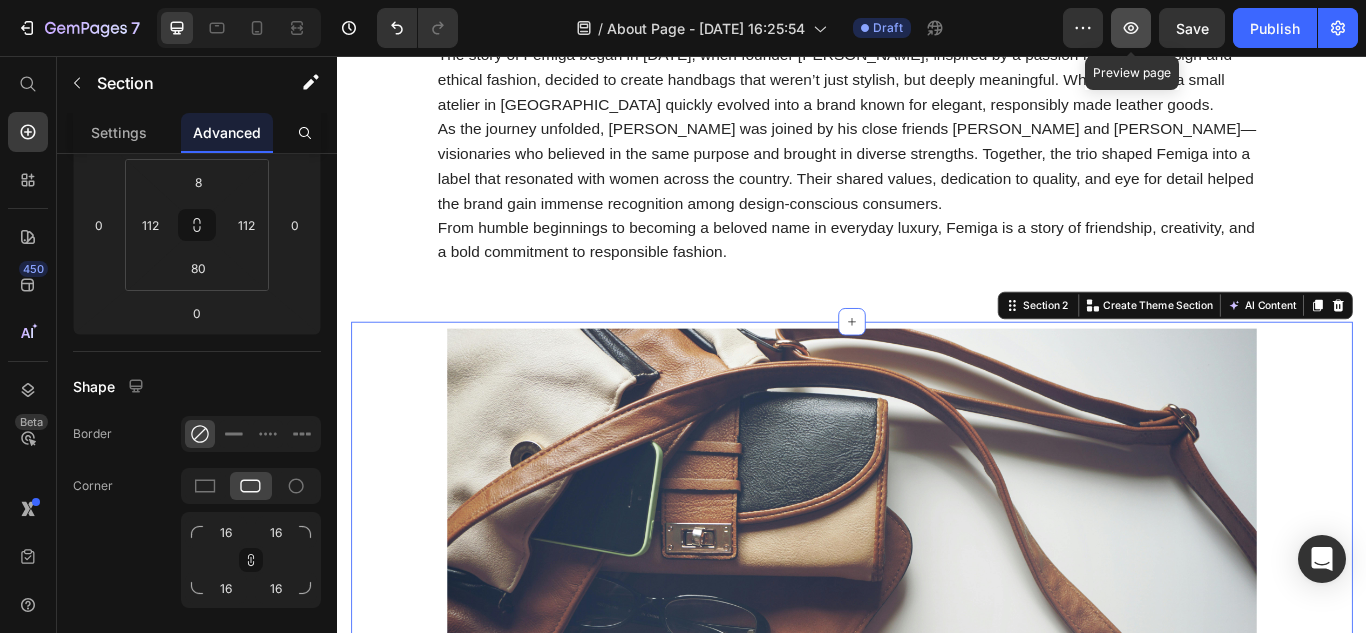click 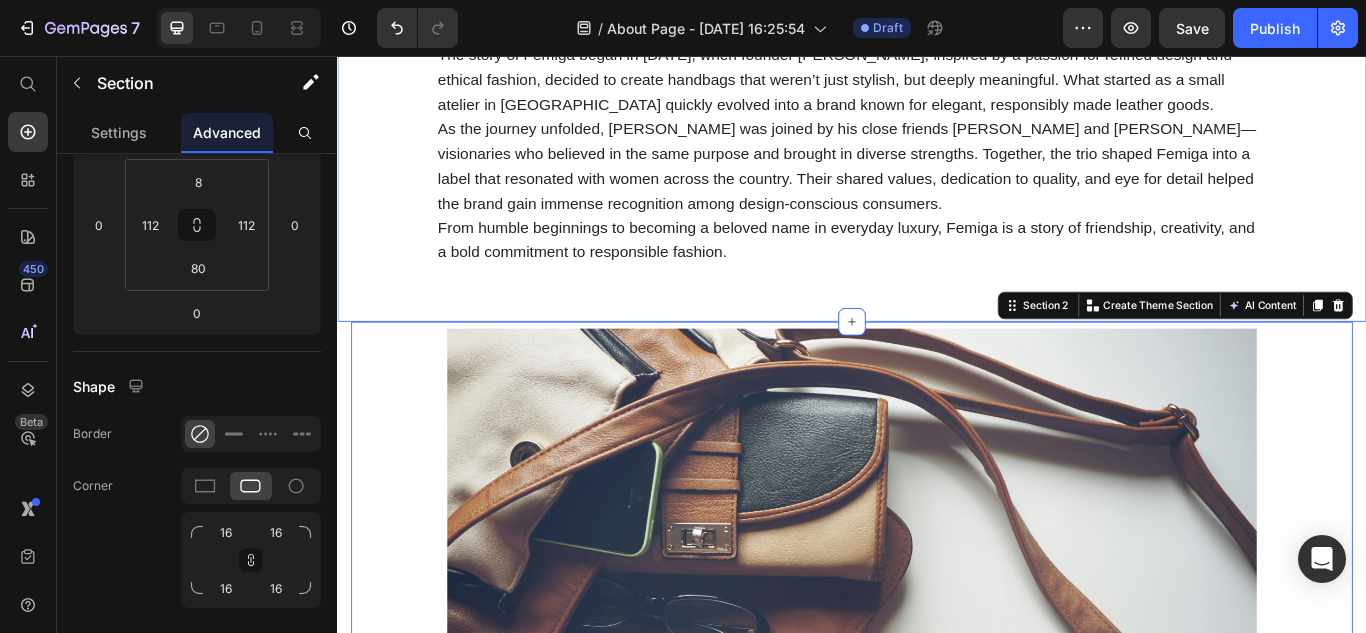 click on "The story of Femiga began in [DATE], when founder [PERSON_NAME], inspired by a passion for refined design and ethical fashion, decided to create handbags that weren’t just stylish, but deeply meaningful. What started as a small atelier in [GEOGRAPHIC_DATA] quickly evolved into a brand known for elegant, responsibly made leather goods. As the journey unfolded, [PERSON_NAME] was joined by his close friends [PERSON_NAME] and [PERSON_NAME]—visionaries who believed in the same purpose and brought in diverse strengths. Together, the trio shaped Femiga into a label that resonated with women across the country. Their shared values, dedication to quality, and eye for detail helped the brand gain immense recognition among design-conscious consumers. From humble beginnings to becoming a beloved name in everyday luxury, Femiga is a story of friendship, creativity, and a bold commitment to responsible fashion. Text Block Row" at bounding box center [937, 194] 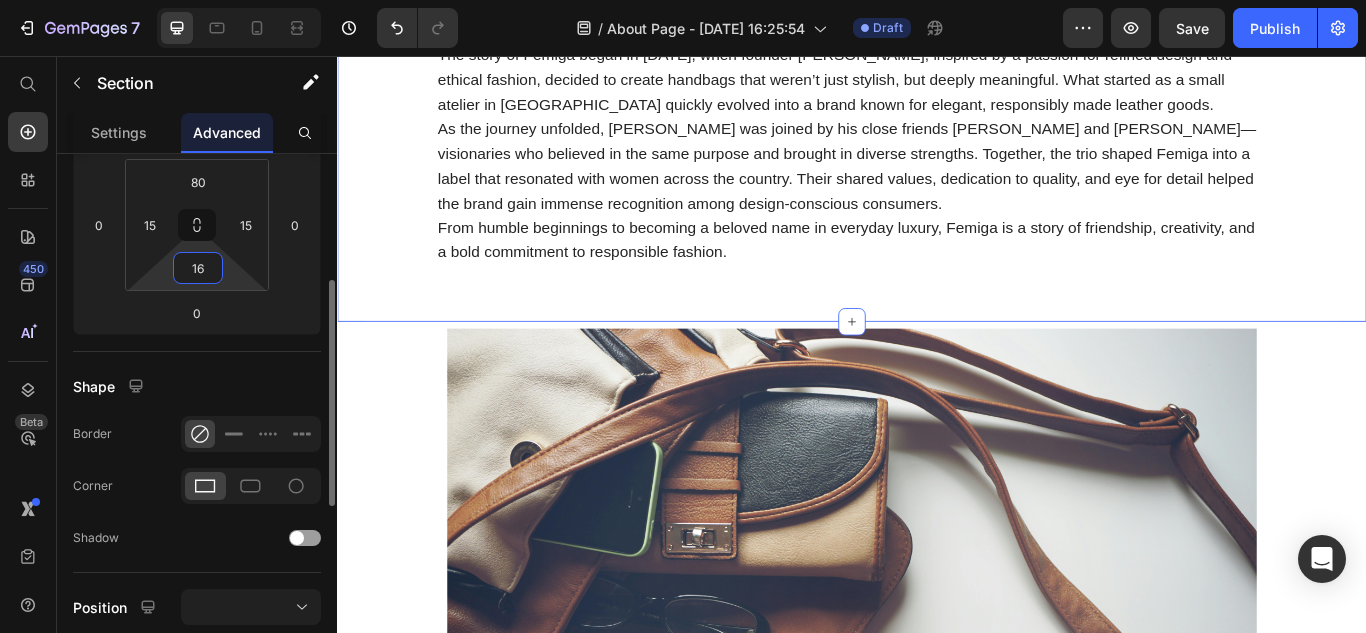 click on "16" at bounding box center [198, 268] 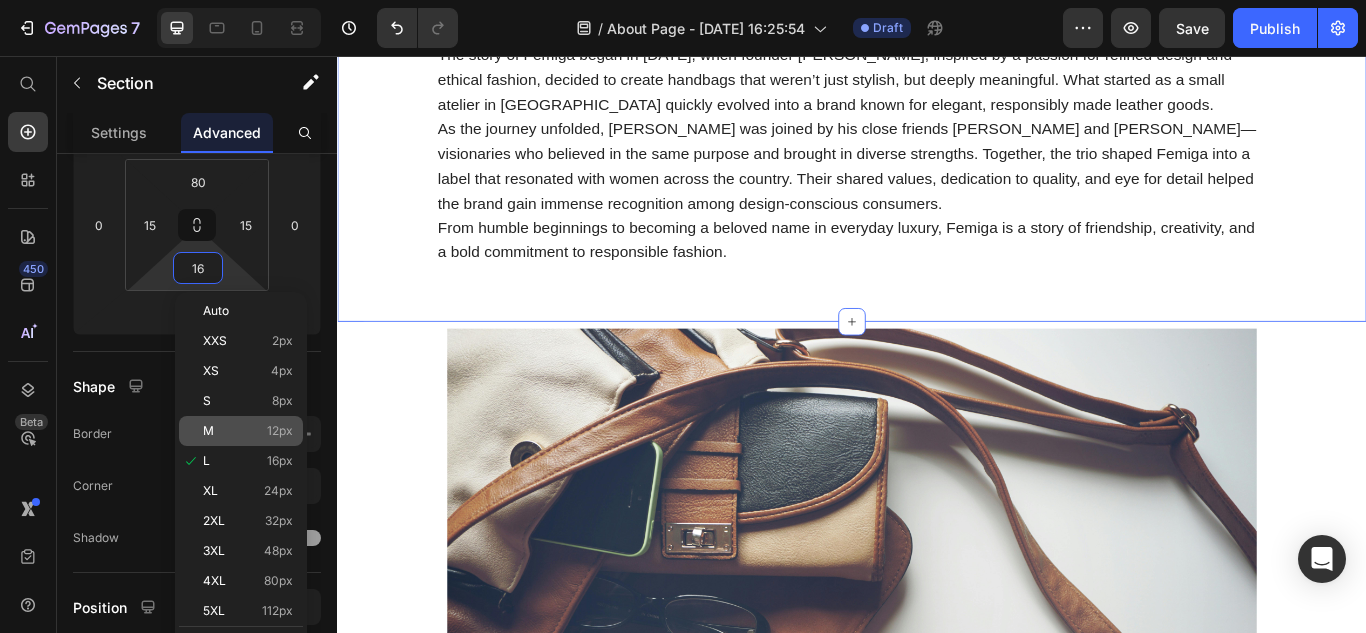 click on "12px" at bounding box center (280, 431) 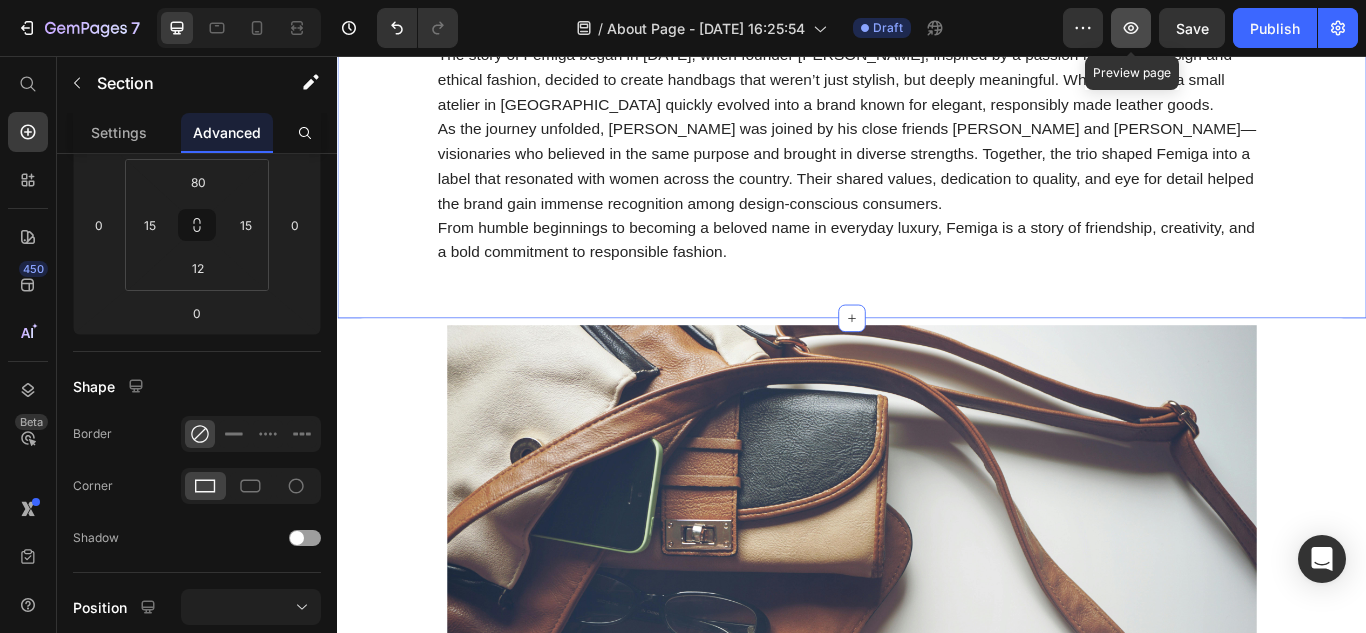 click 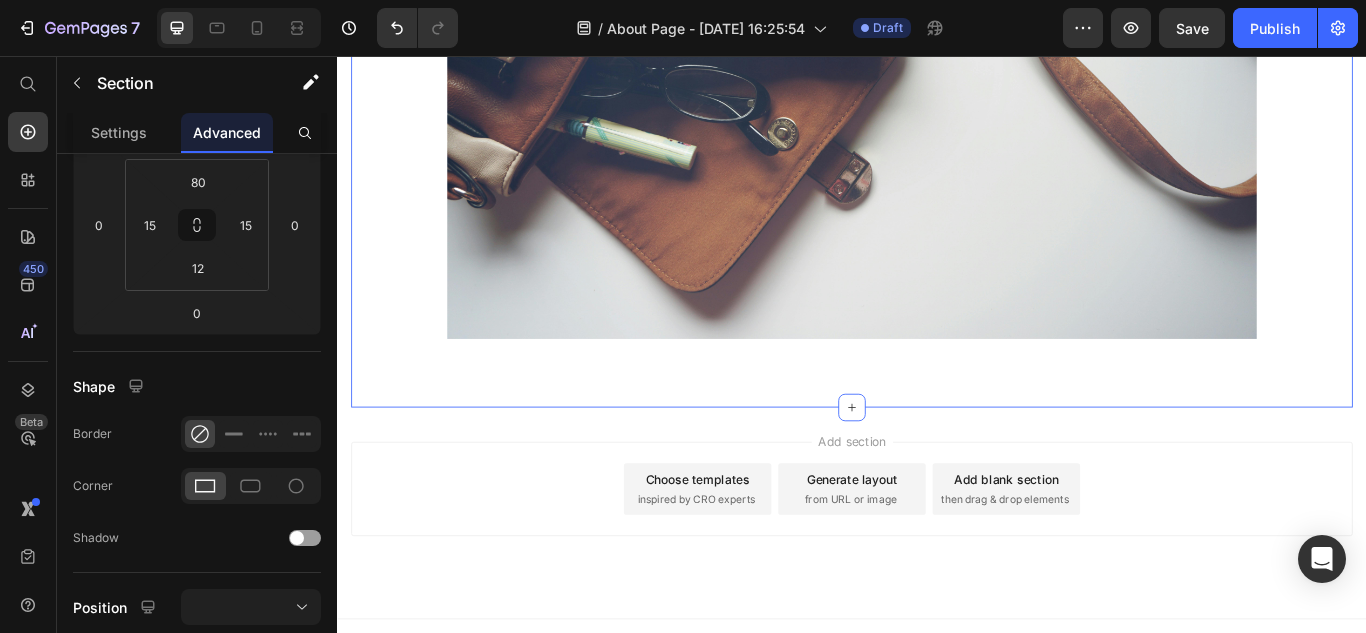 scroll, scrollTop: 767, scrollLeft: 0, axis: vertical 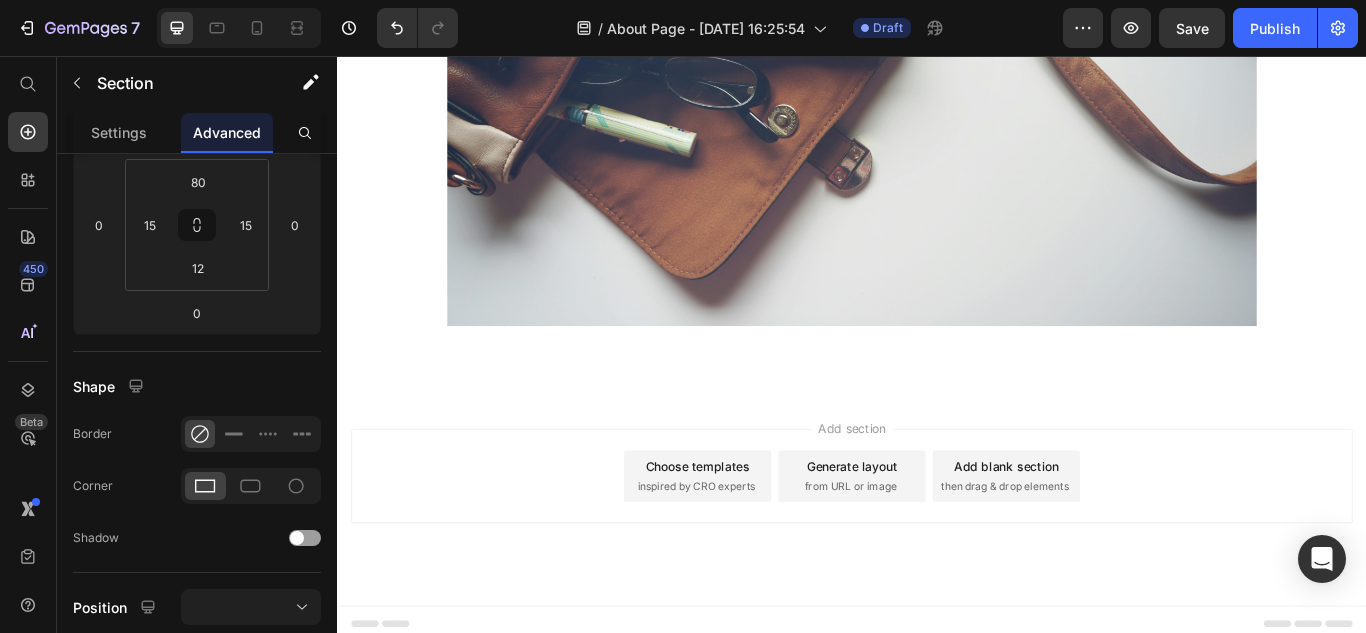 click on "Add section" at bounding box center (937, 490) 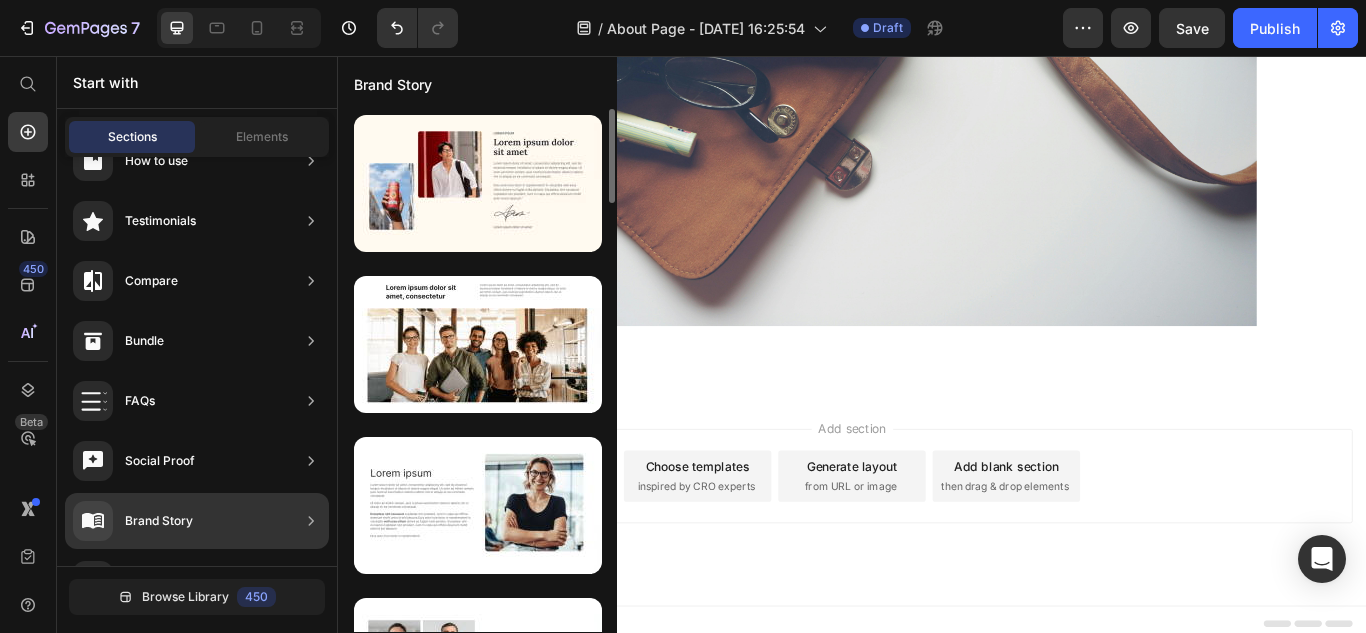 scroll, scrollTop: 0, scrollLeft: 0, axis: both 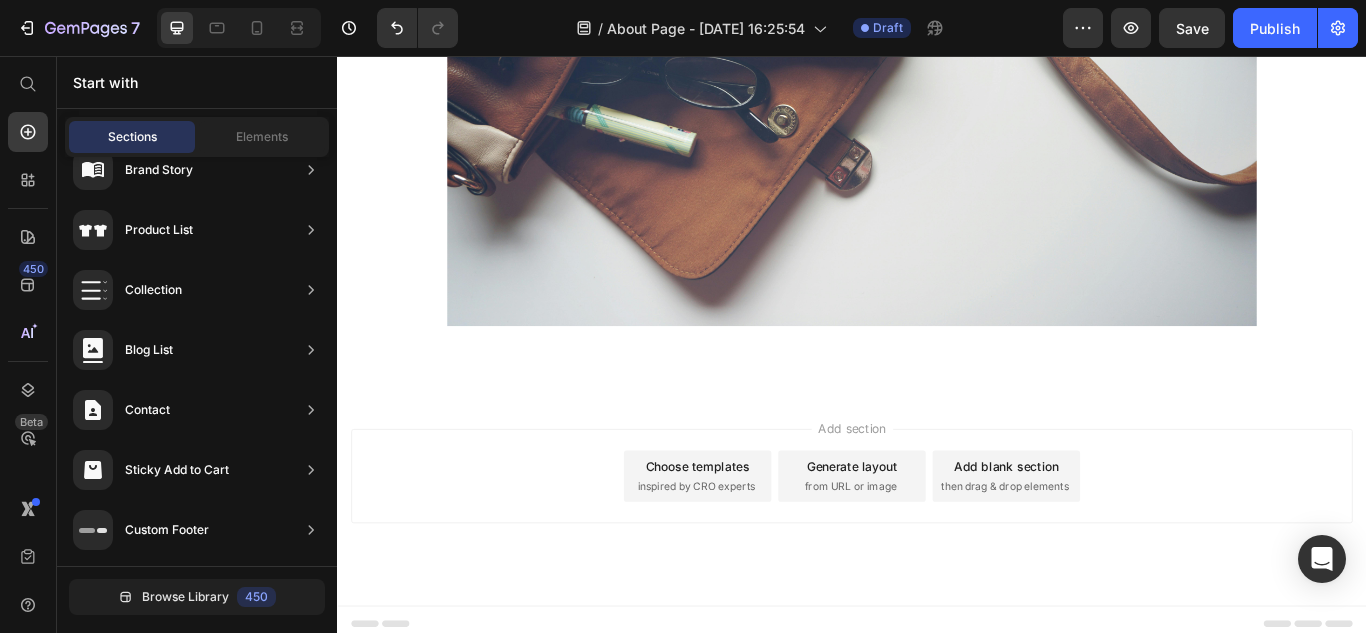 click on "Add section Choose templates inspired by CRO experts Generate layout from URL or image Add blank section then drag & drop elements" at bounding box center (937, 574) 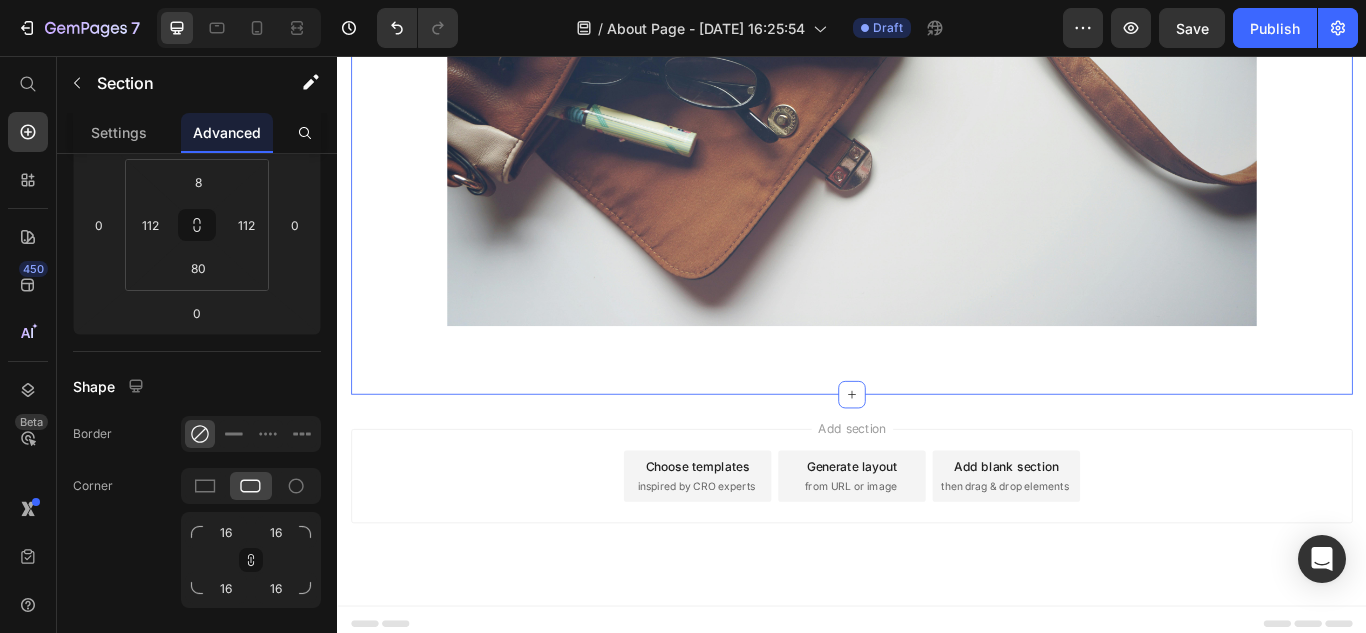 click on "Image Row Section 2" at bounding box center [937, 91] 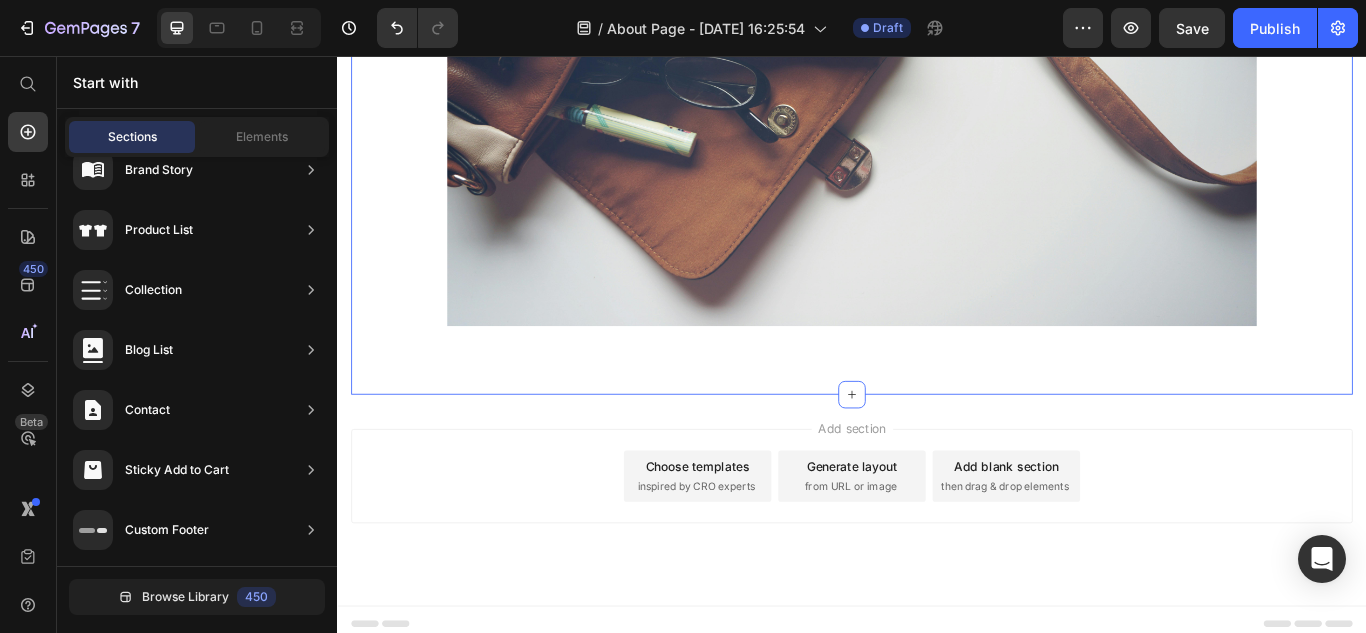 click on "Add section" at bounding box center (937, 490) 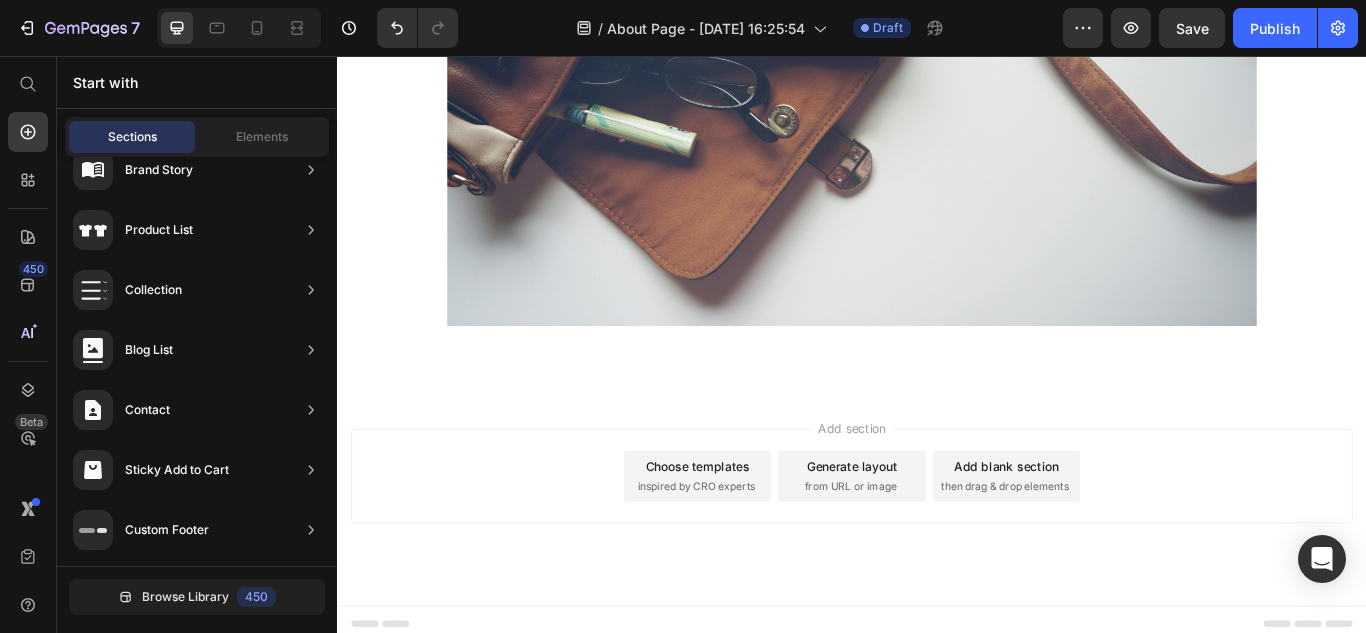 click on "Add section" at bounding box center (937, 490) 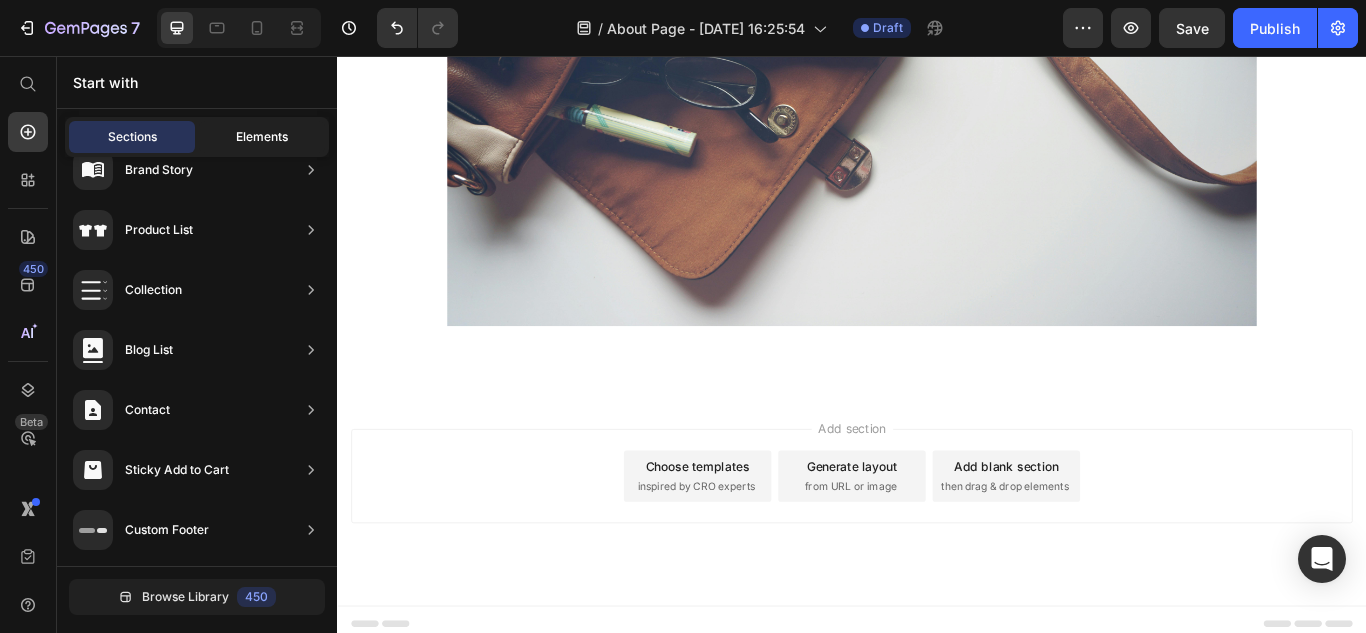 click on "Elements" at bounding box center (262, 137) 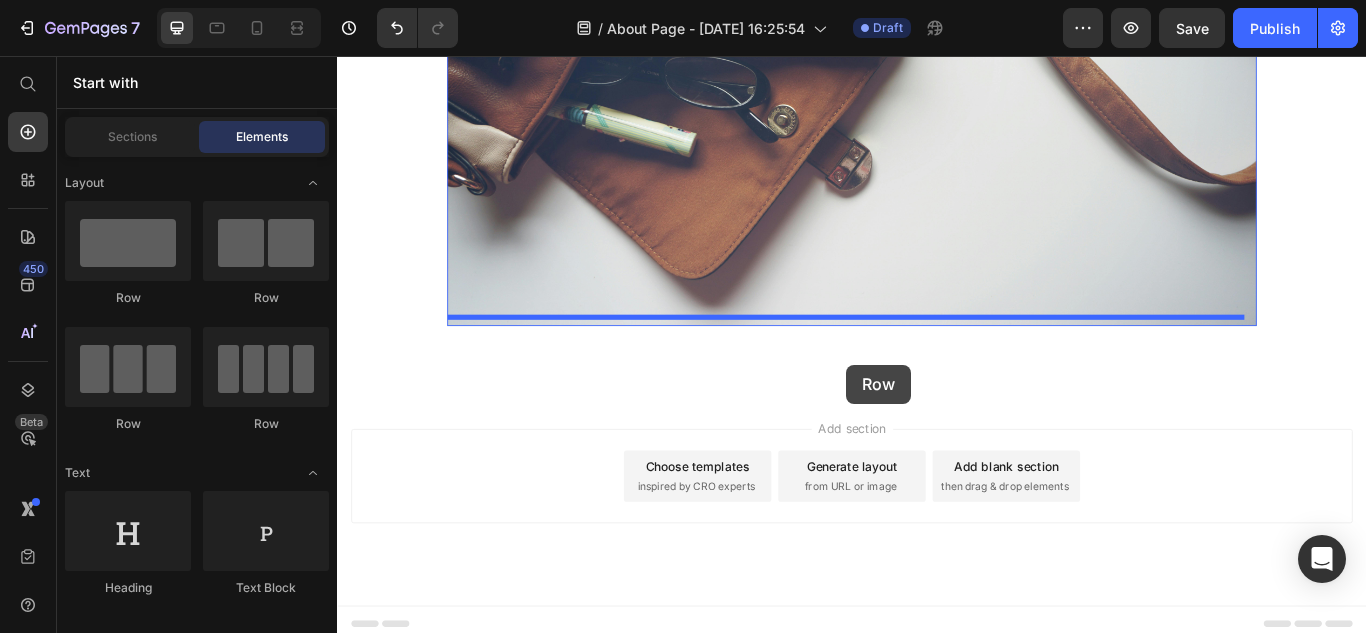 drag, startPoint x: 591, startPoint y: 303, endPoint x: 931, endPoint y: 416, distance: 358.2862 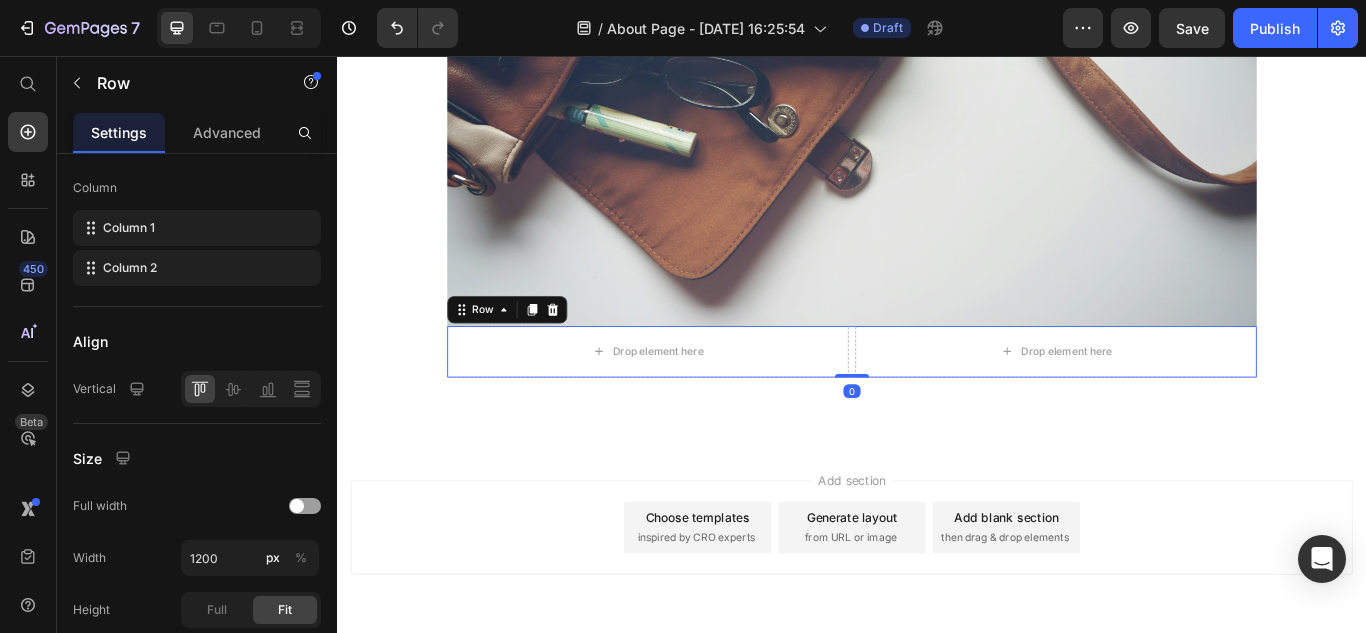 scroll, scrollTop: 0, scrollLeft: 0, axis: both 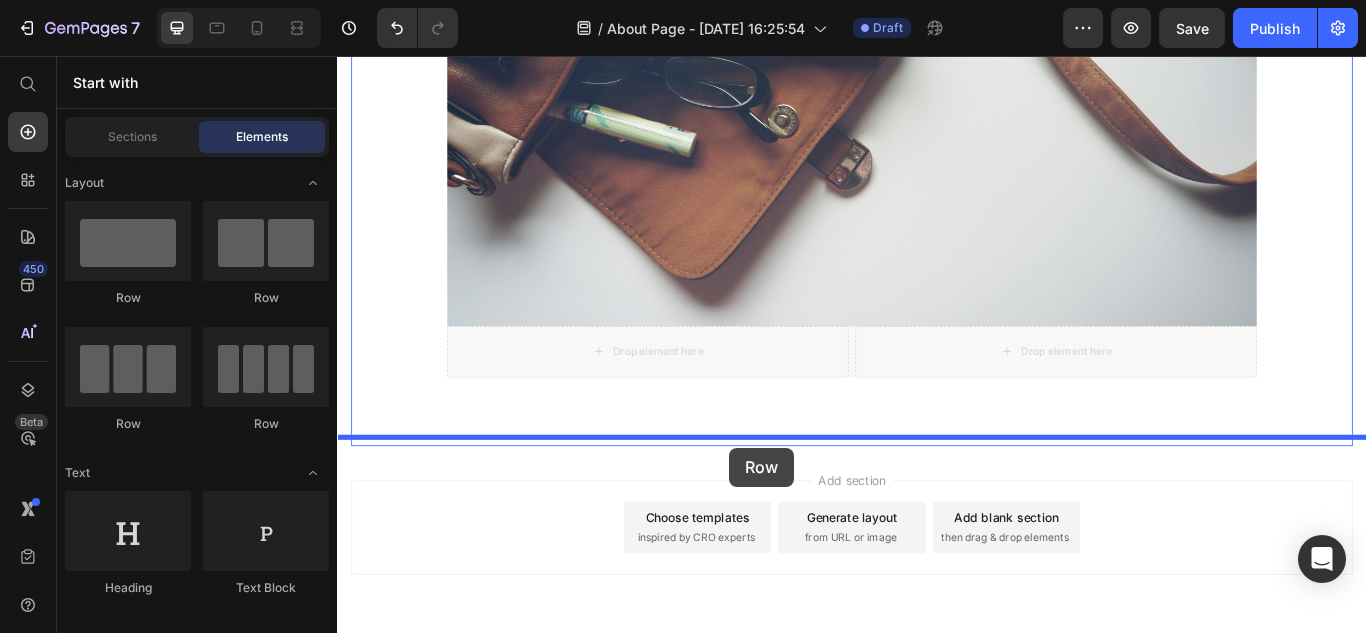 drag, startPoint x: 768, startPoint y: 379, endPoint x: 794, endPoint y: 513, distance: 136.49908 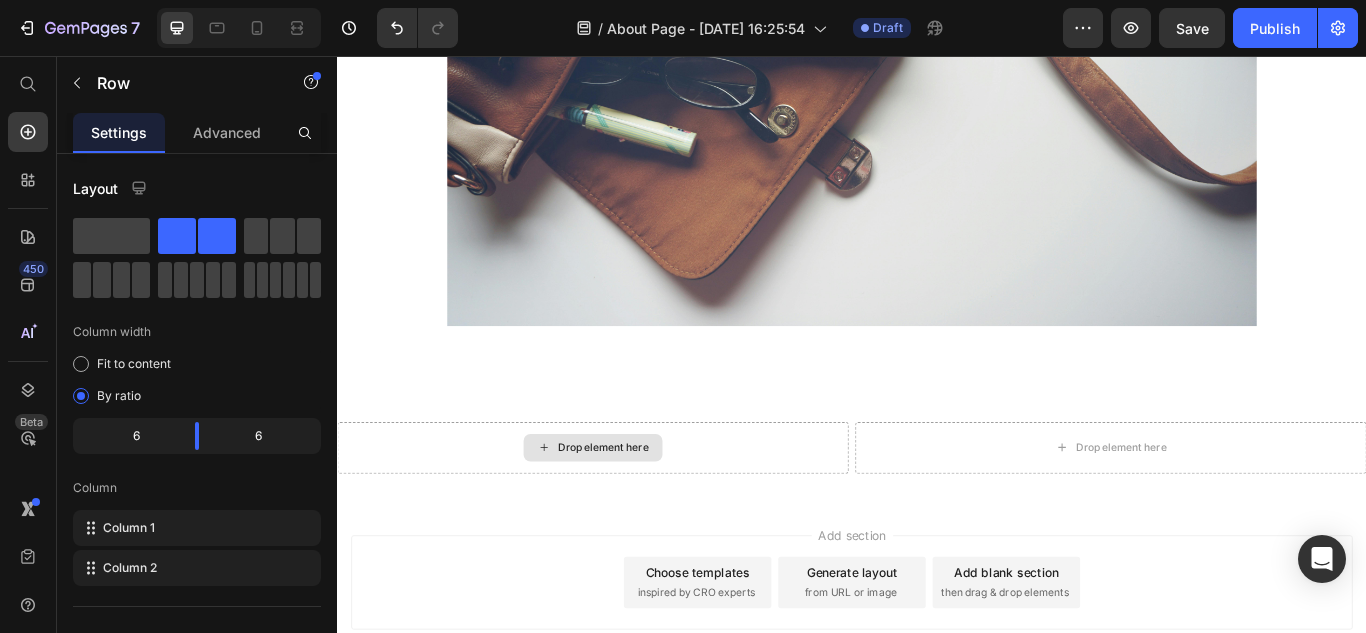 click on "Drop element here" at bounding box center [647, 513] 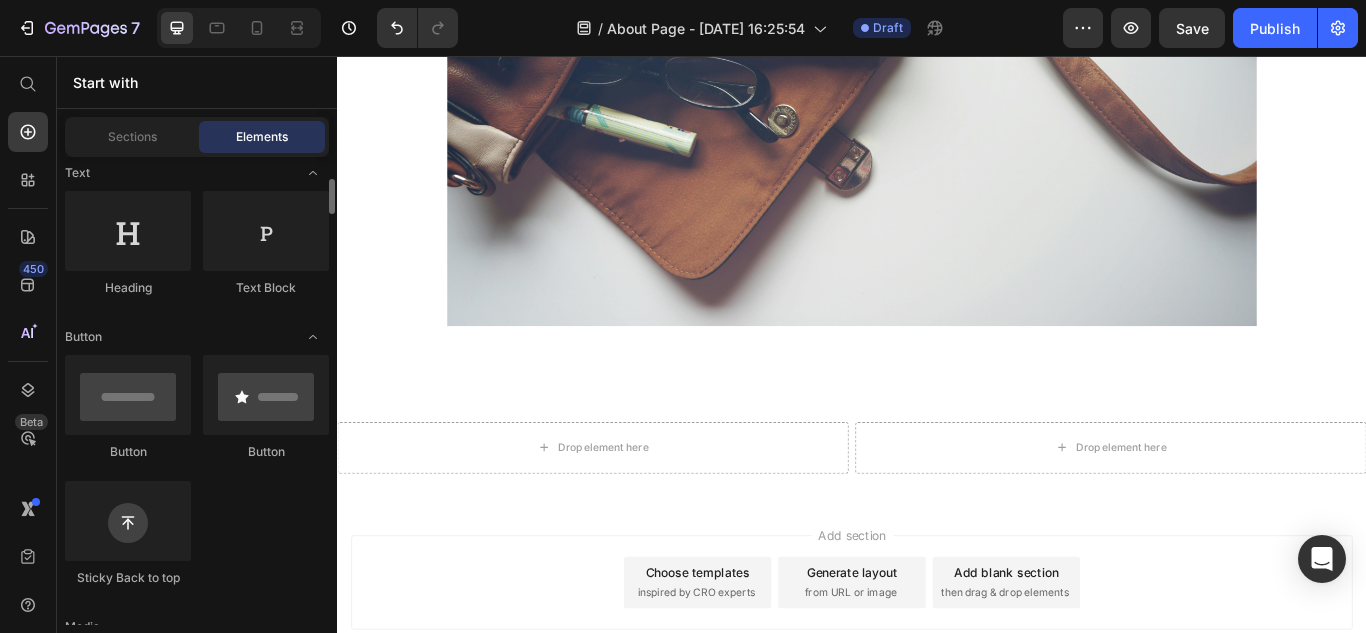 scroll, scrollTop: 200, scrollLeft: 0, axis: vertical 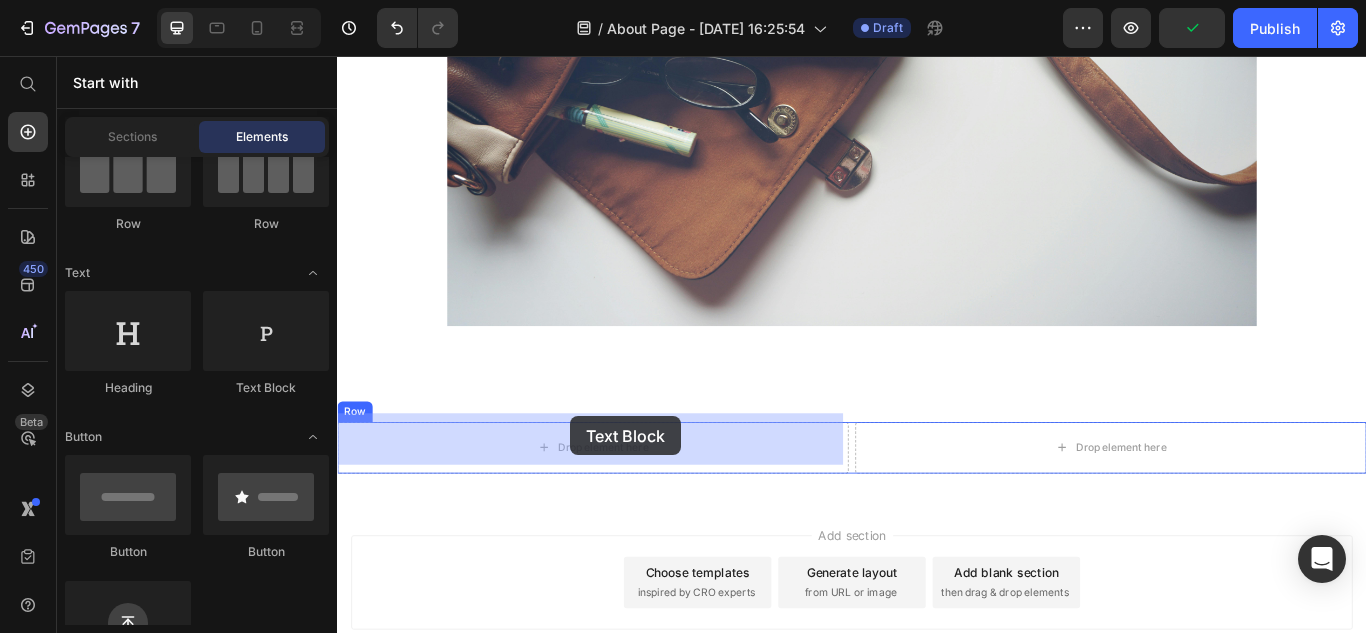drag, startPoint x: 602, startPoint y: 411, endPoint x: 609, endPoint y: 476, distance: 65.37584 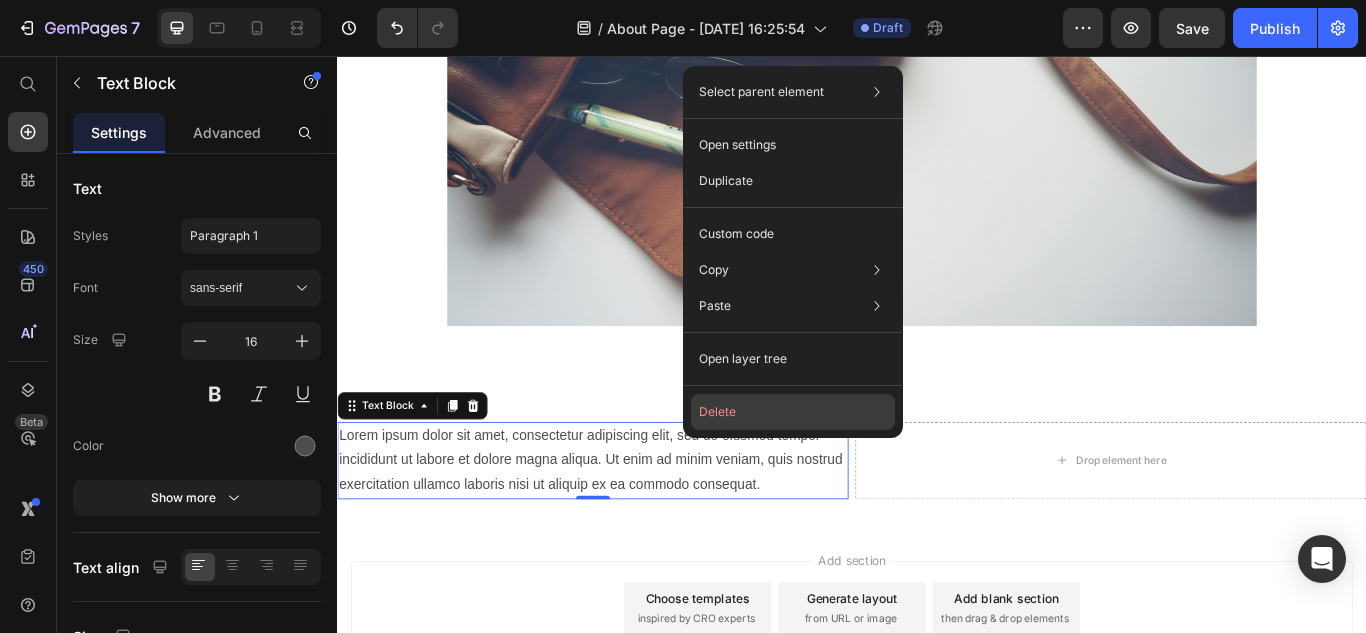 drag, startPoint x: 749, startPoint y: 410, endPoint x: 482, endPoint y: 412, distance: 267.00748 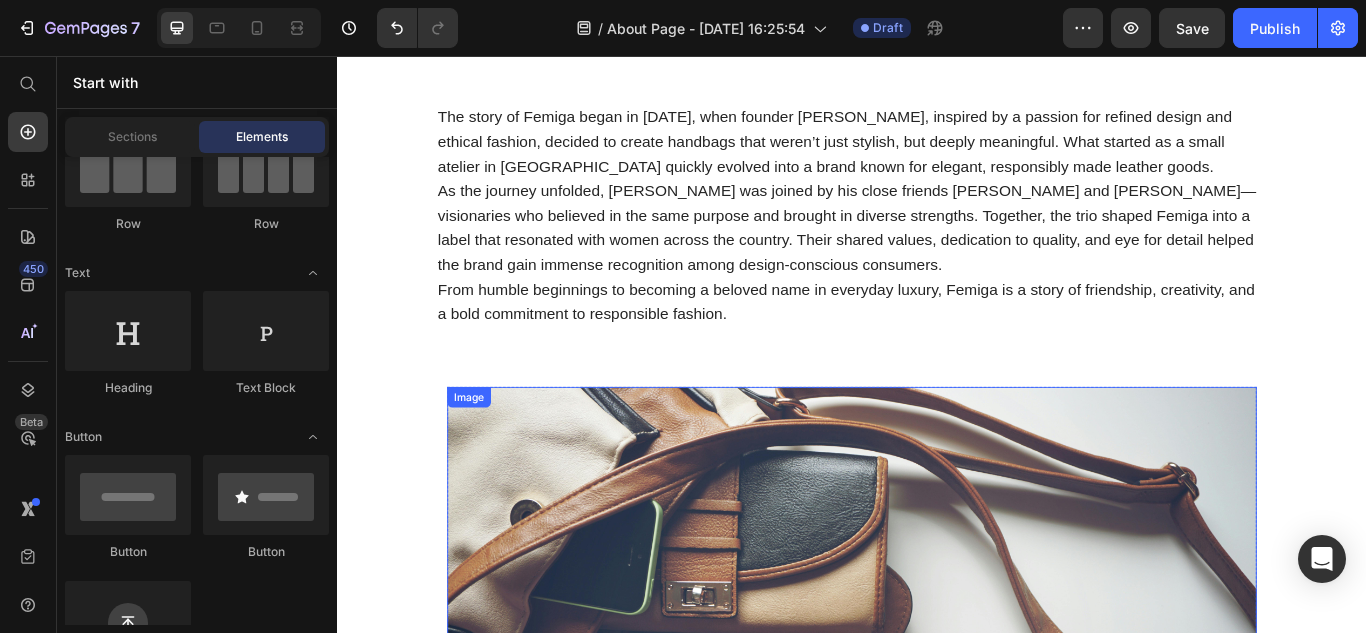 scroll, scrollTop: 0, scrollLeft: 0, axis: both 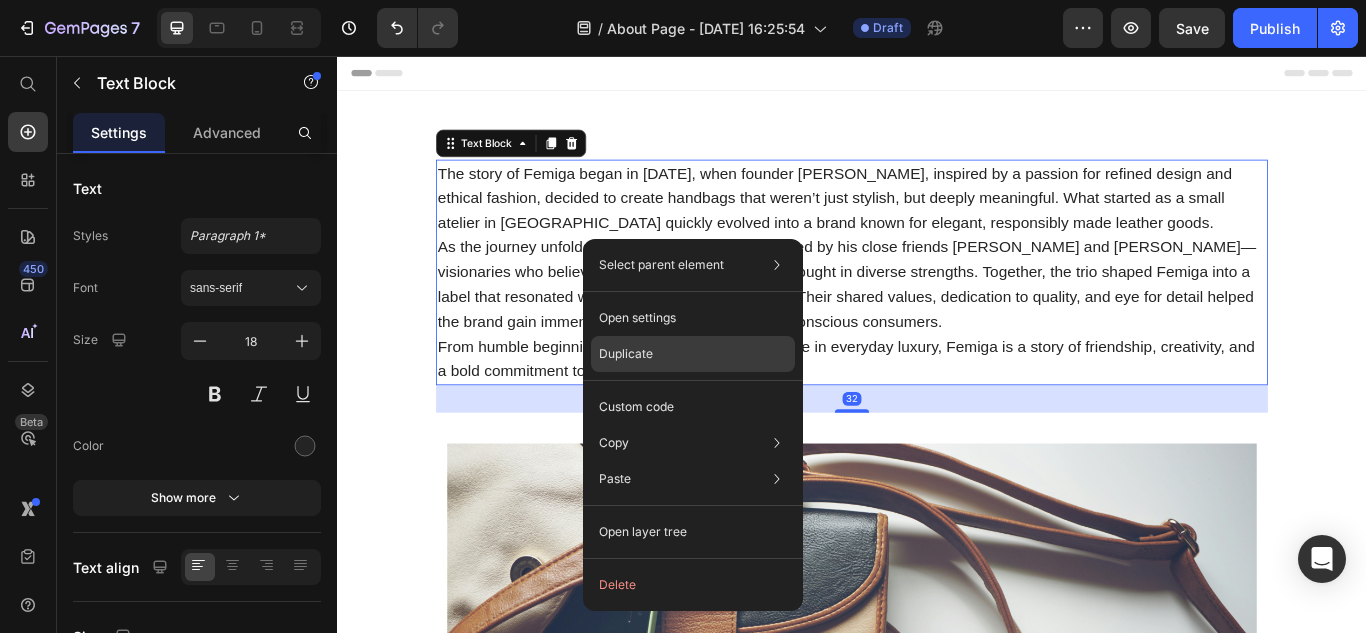 click on "Duplicate" 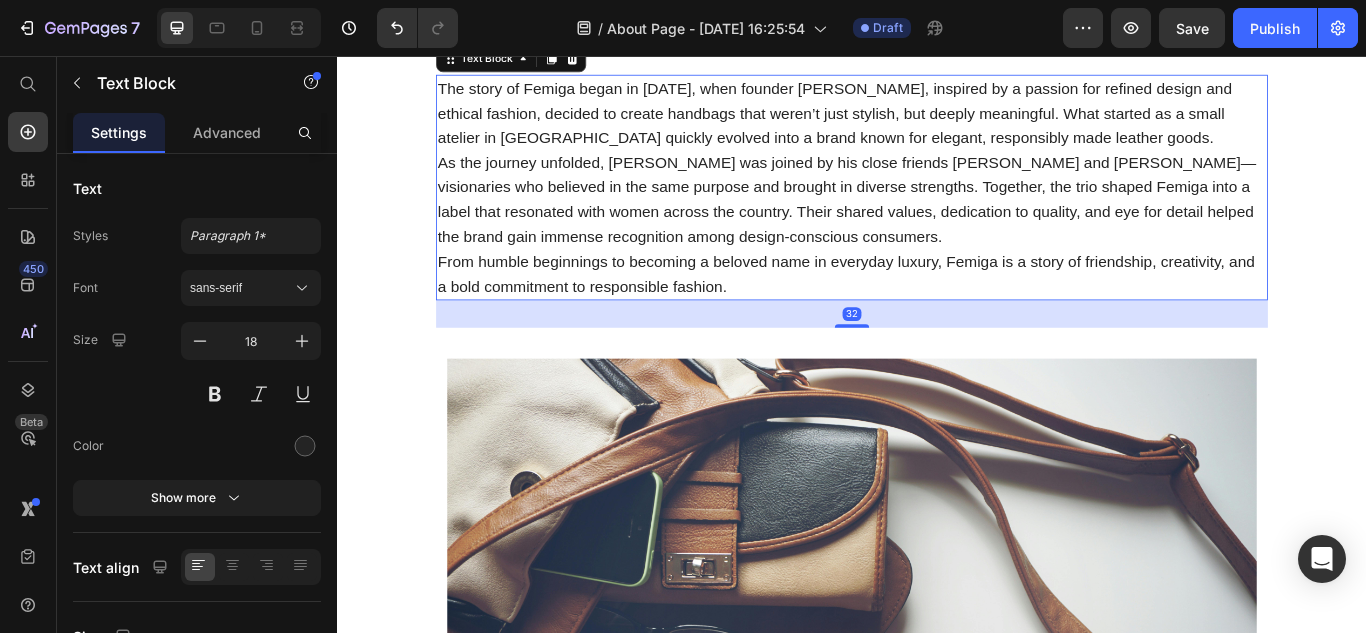 scroll, scrollTop: 400, scrollLeft: 0, axis: vertical 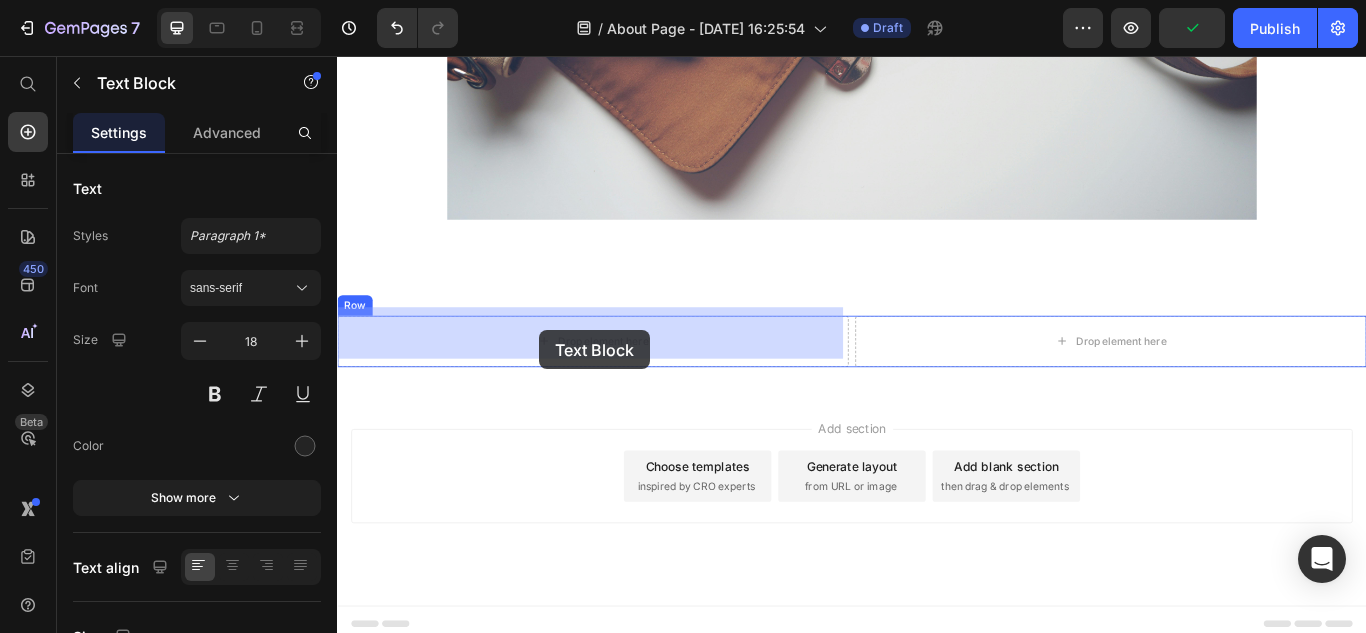 drag, startPoint x: 676, startPoint y: 166, endPoint x: 572, endPoint y: 376, distance: 234.34163 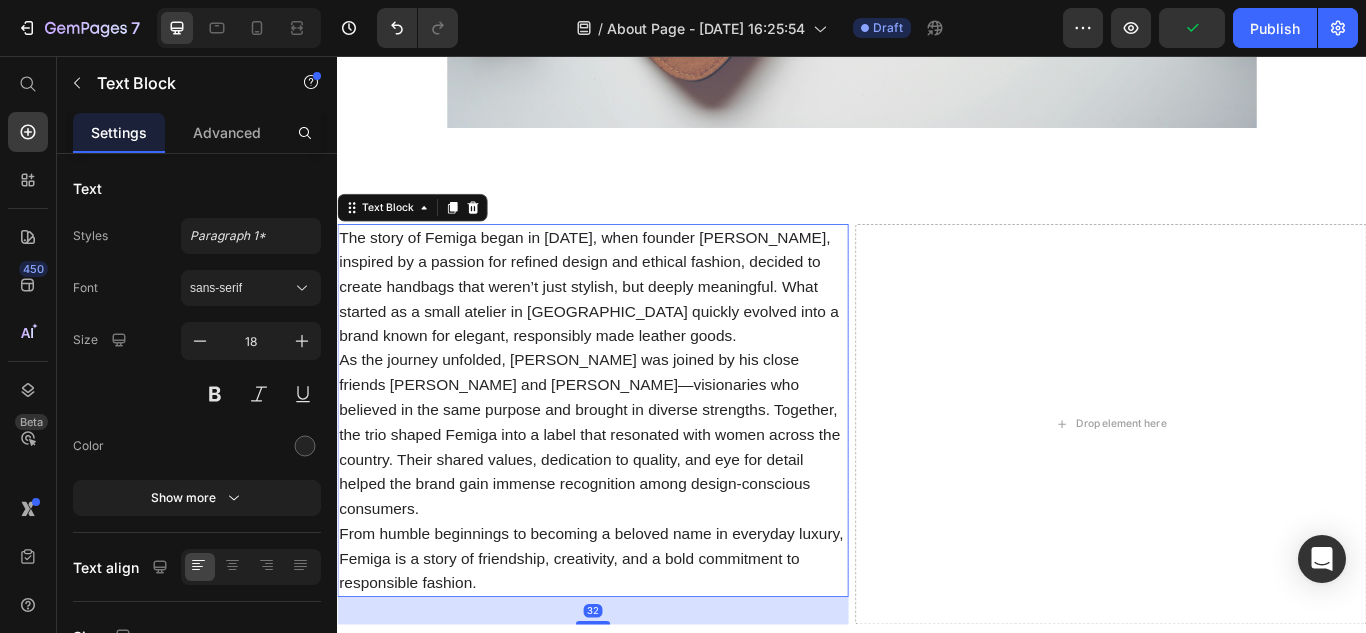scroll, scrollTop: 1091, scrollLeft: 0, axis: vertical 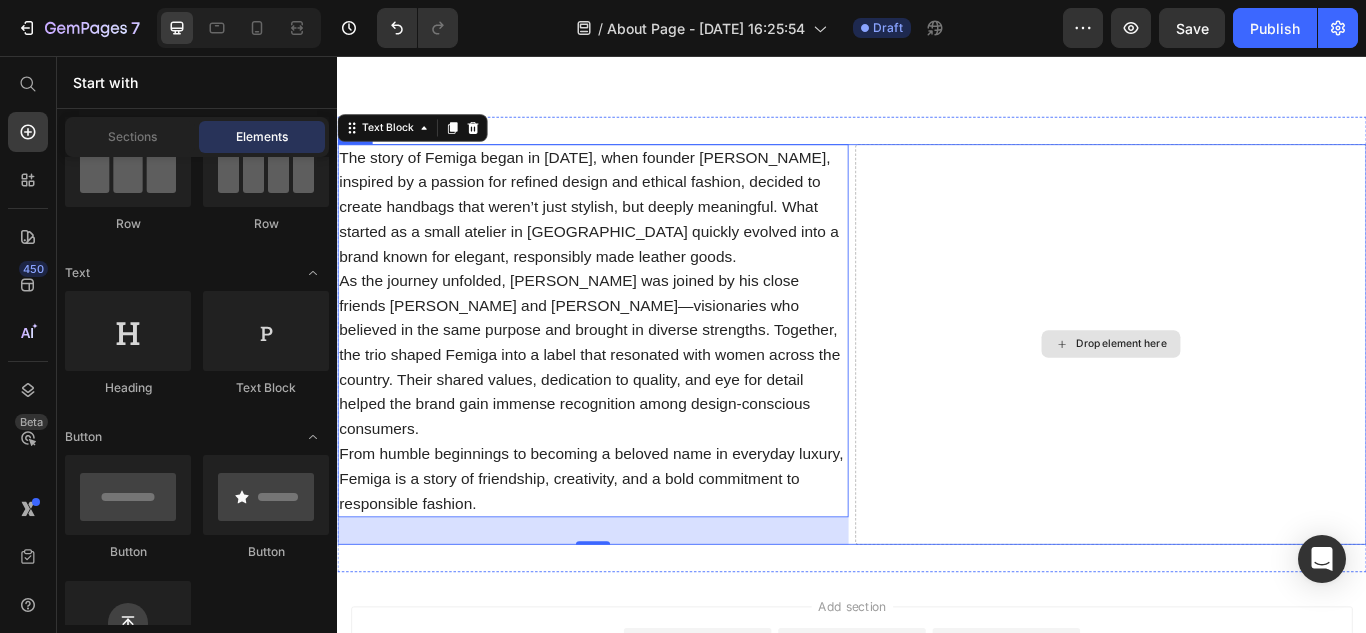 click on "Drop element here" at bounding box center [1251, 392] 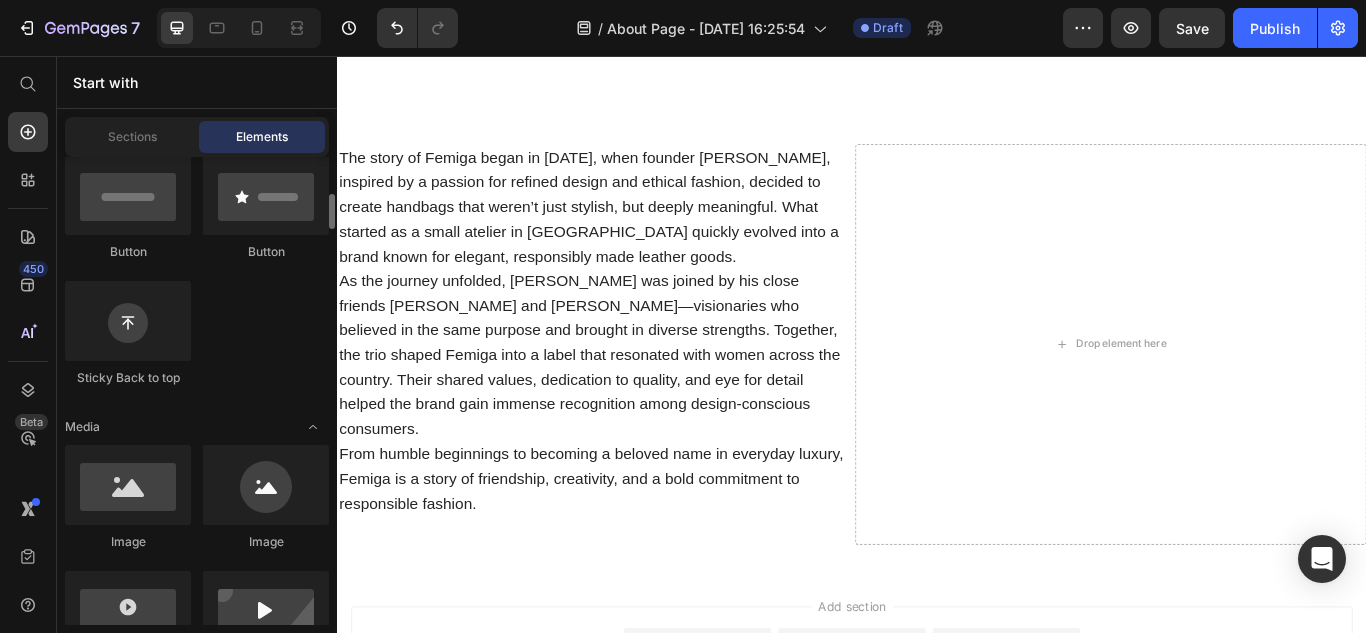 scroll, scrollTop: 600, scrollLeft: 0, axis: vertical 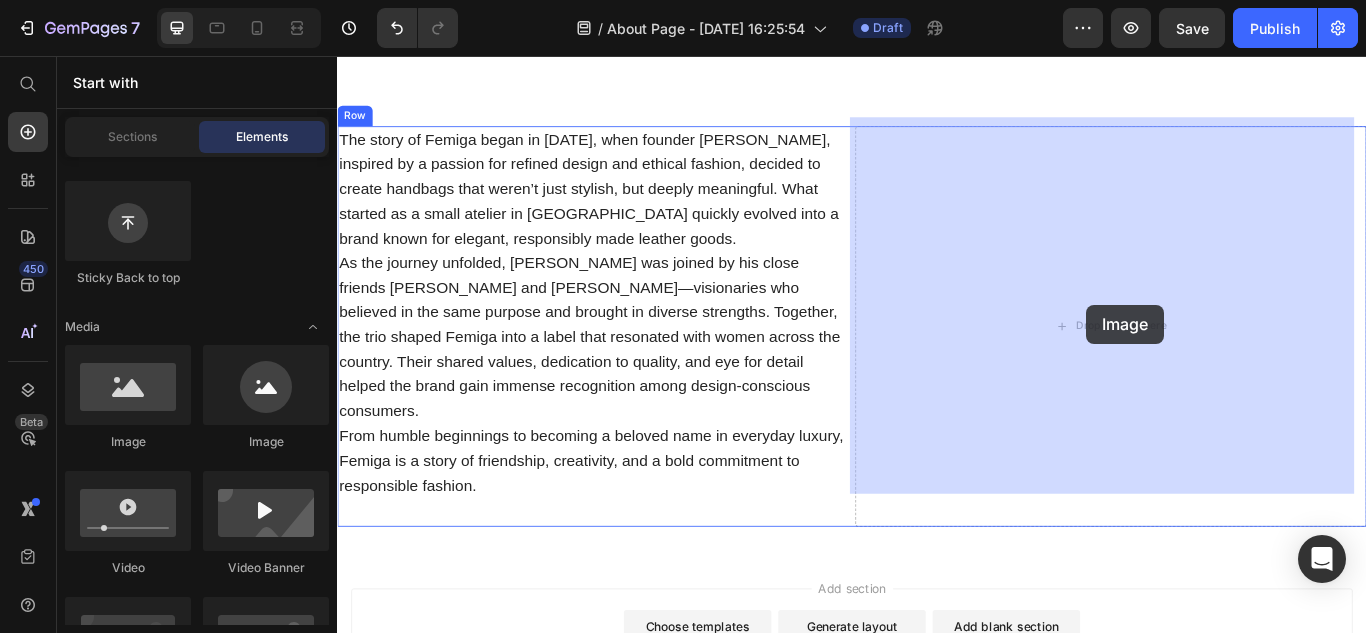drag, startPoint x: 468, startPoint y: 453, endPoint x: 1210, endPoint y: 346, distance: 749.6753 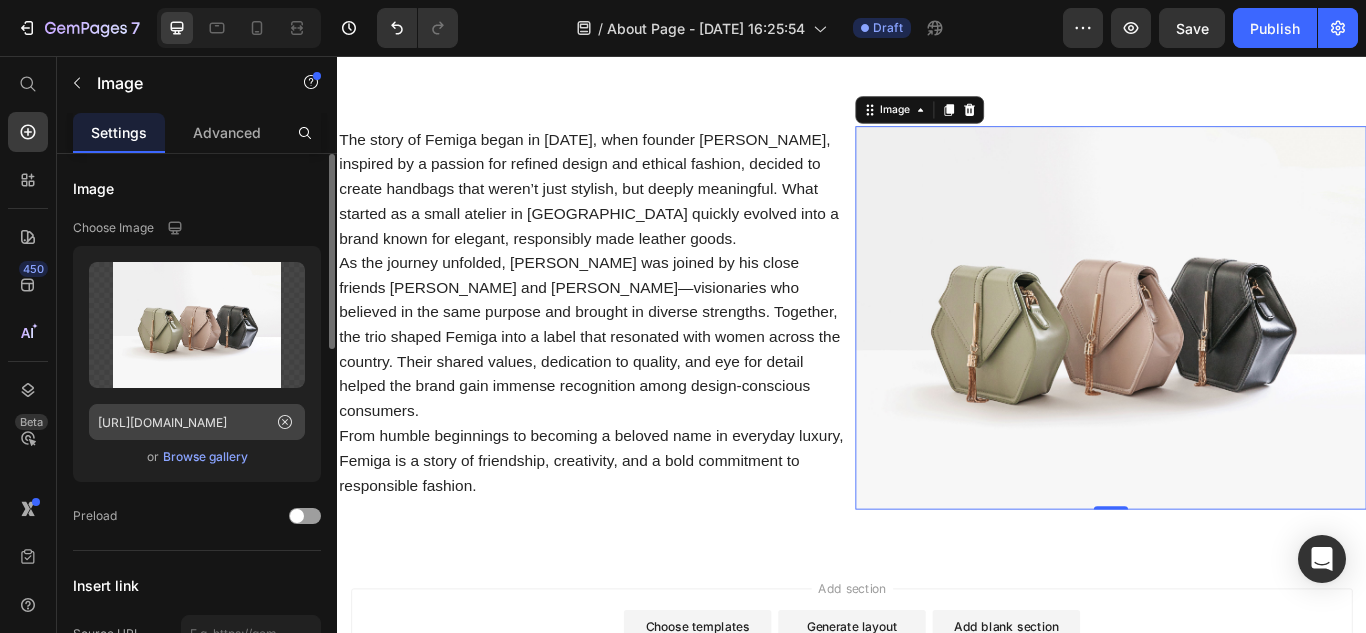scroll, scrollTop: 1212, scrollLeft: 0, axis: vertical 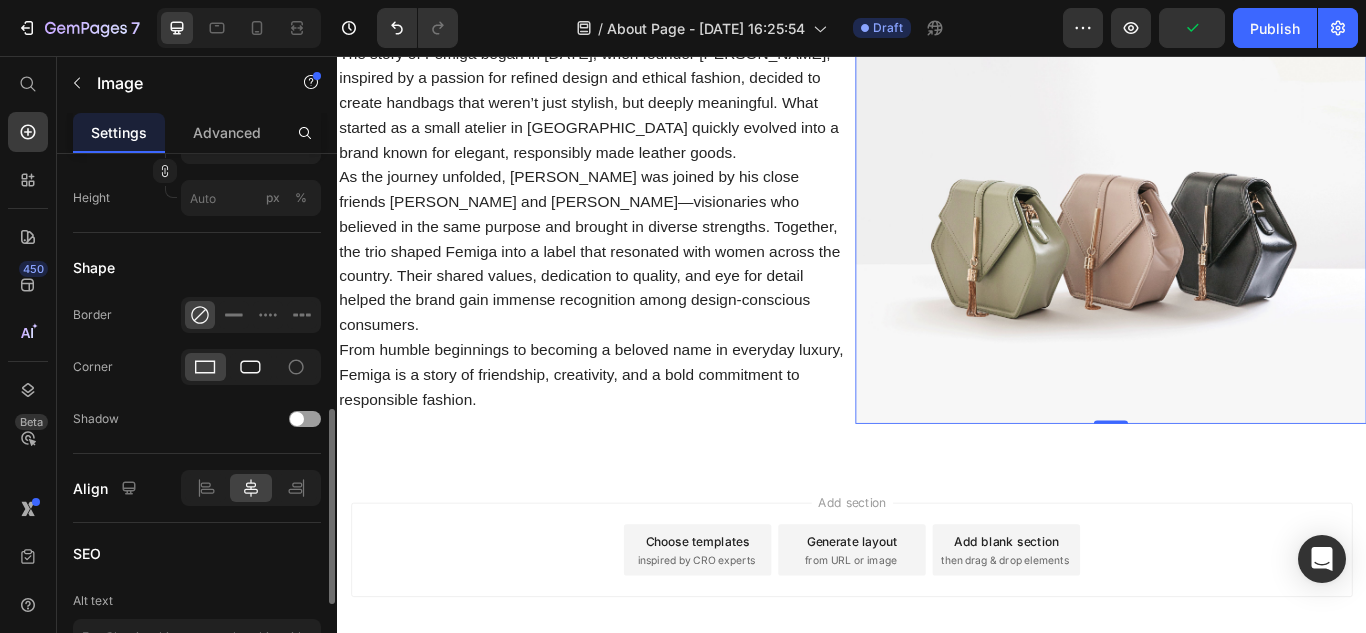 click 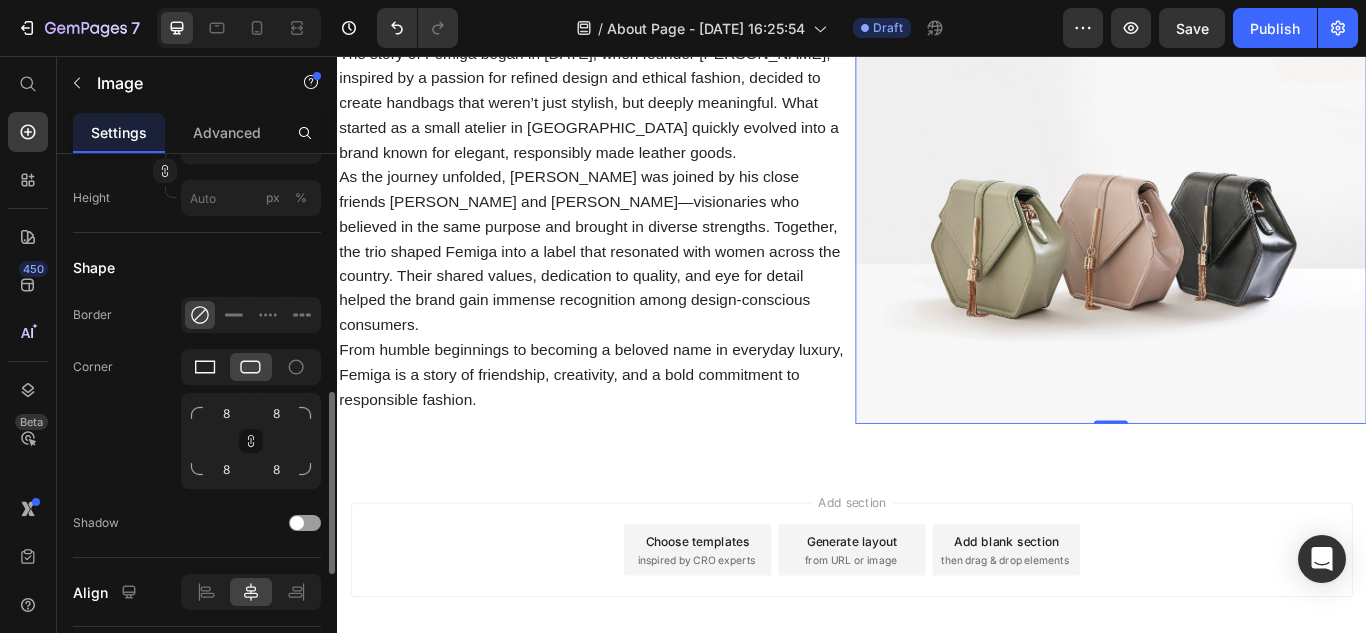 click 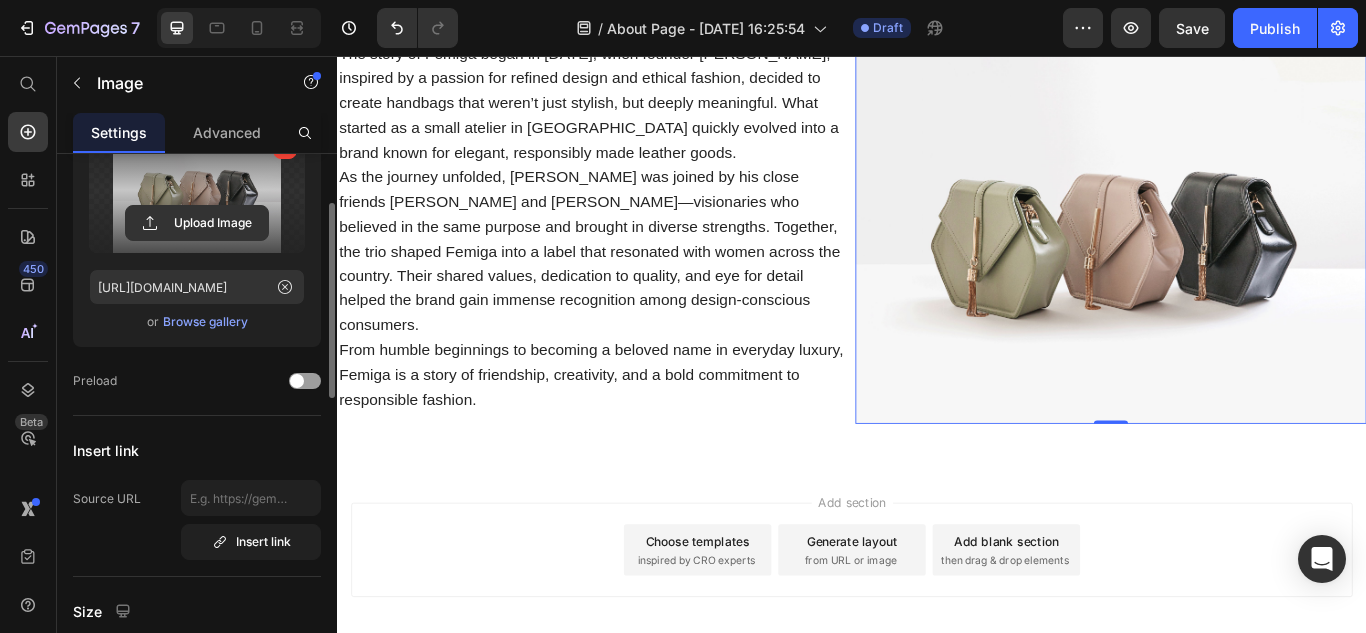 scroll, scrollTop: 0, scrollLeft: 0, axis: both 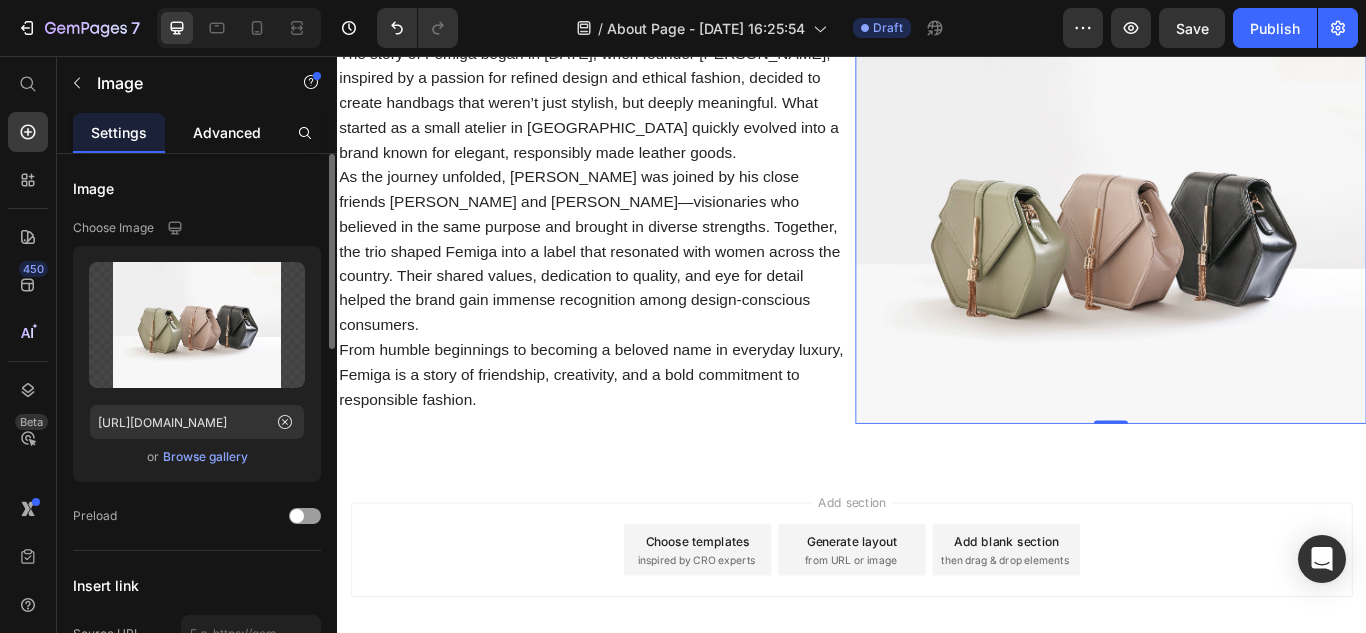 click on "Advanced" at bounding box center [227, 132] 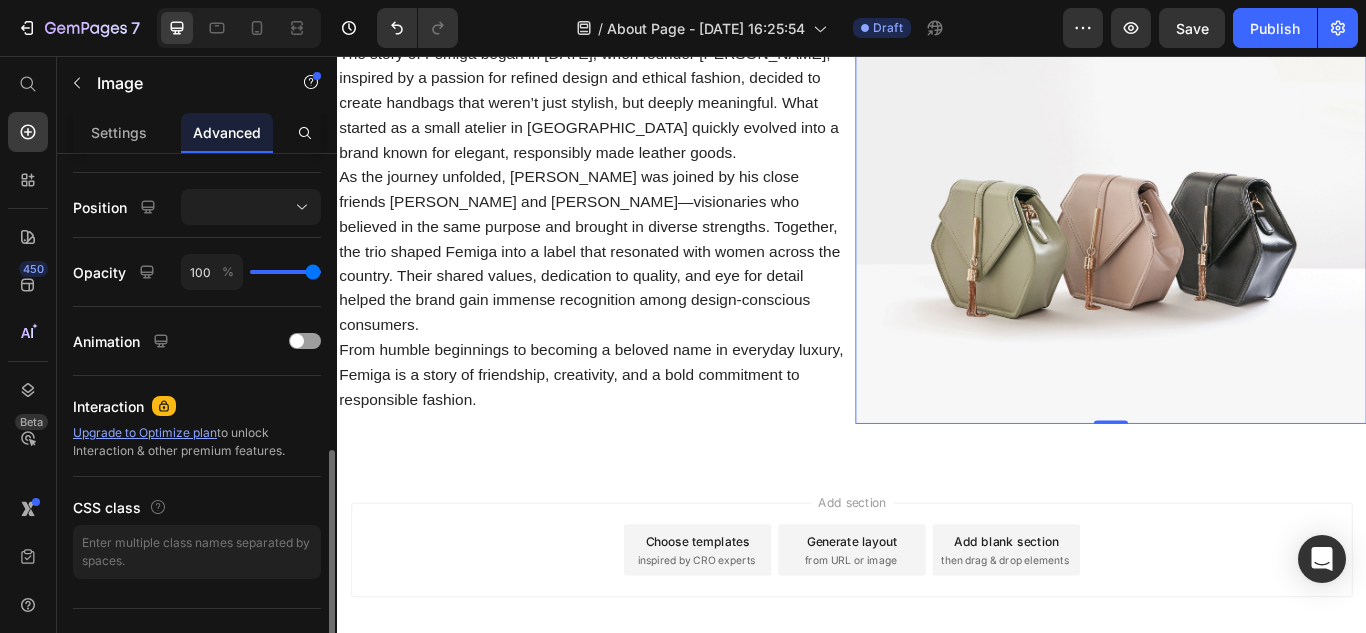 scroll, scrollTop: 733, scrollLeft: 0, axis: vertical 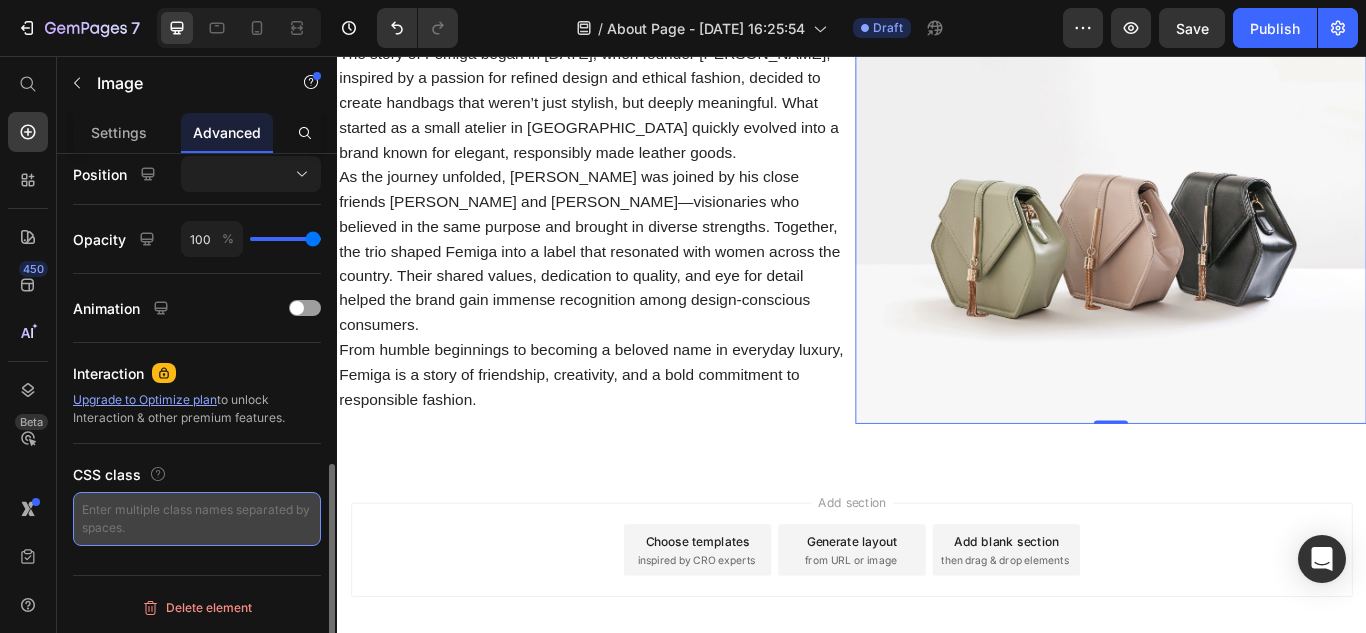 click at bounding box center (197, 519) 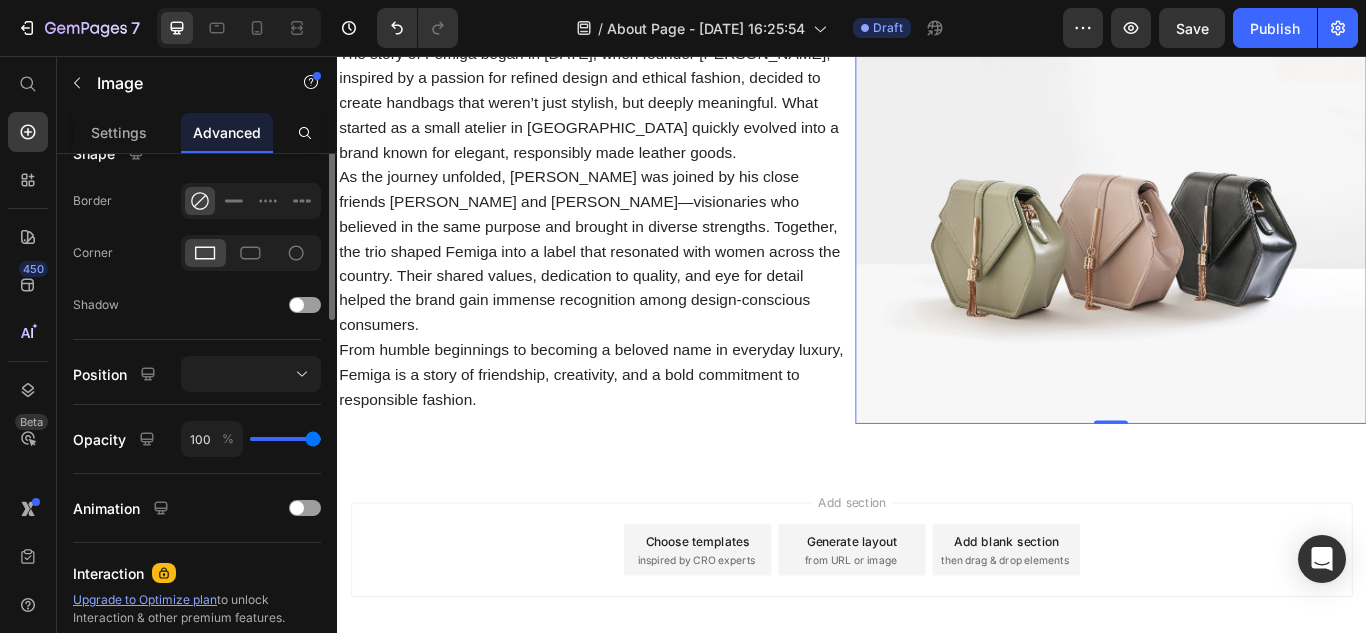 scroll, scrollTop: 0, scrollLeft: 0, axis: both 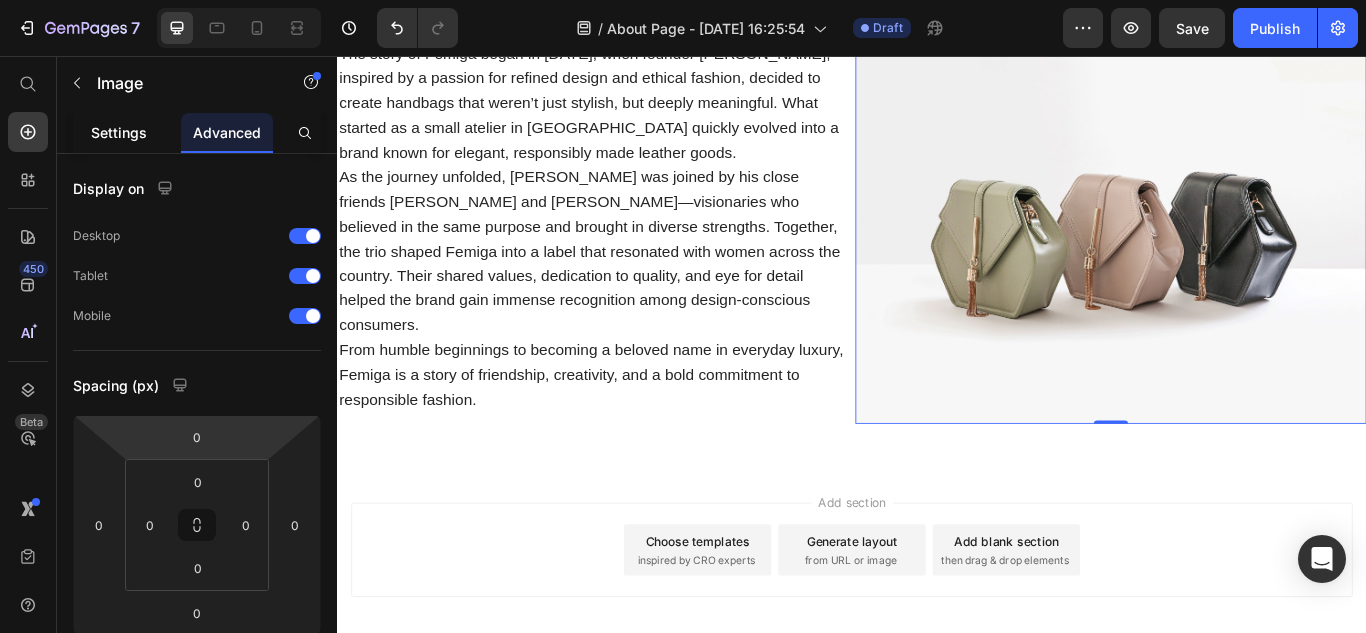 click on "Settings" at bounding box center [119, 132] 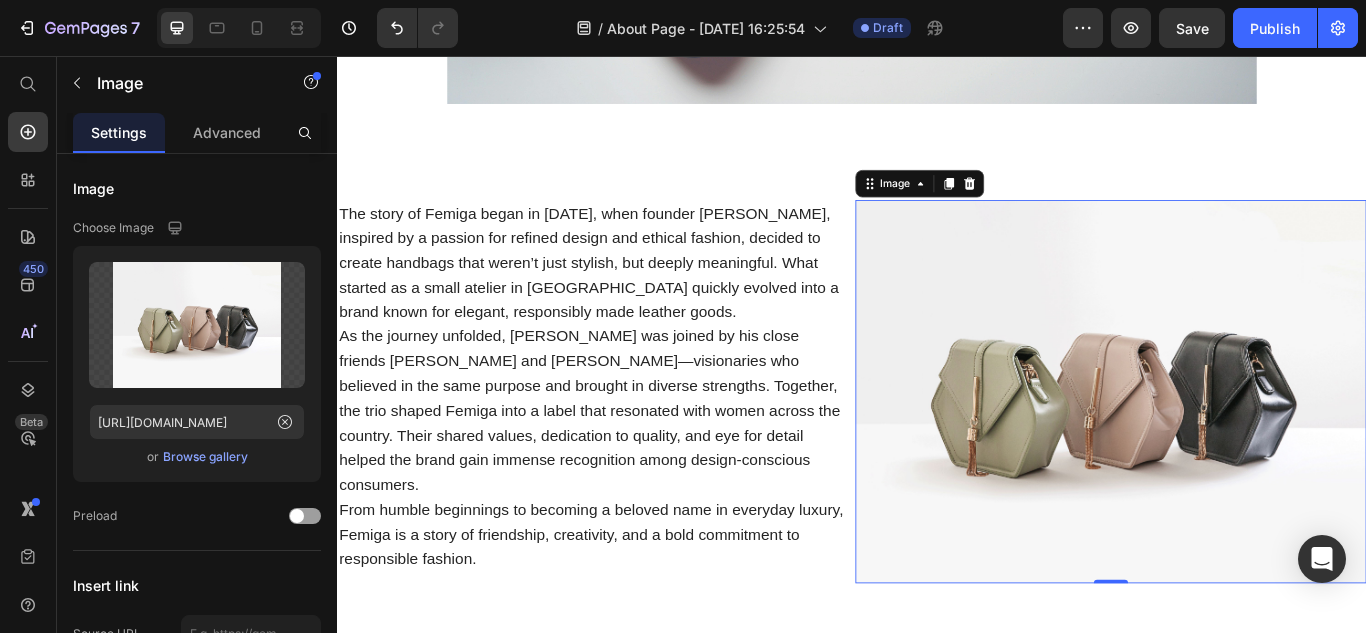 scroll, scrollTop: 1072, scrollLeft: 0, axis: vertical 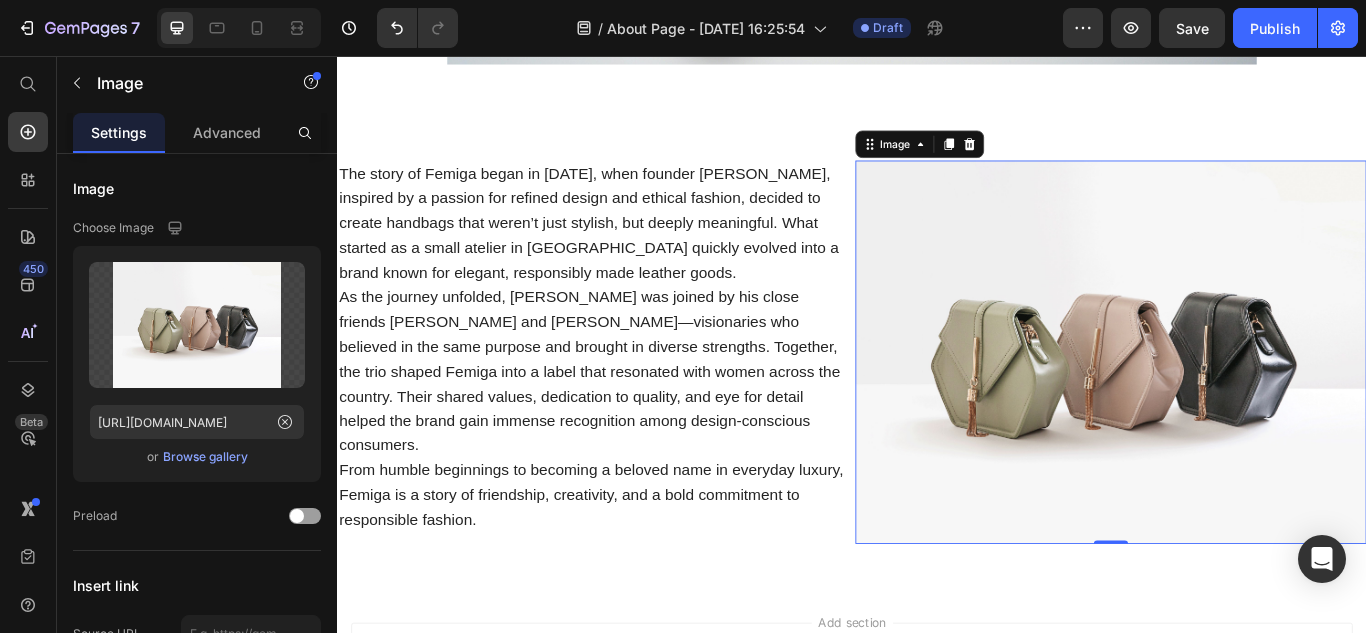 click at bounding box center (1239, 401) 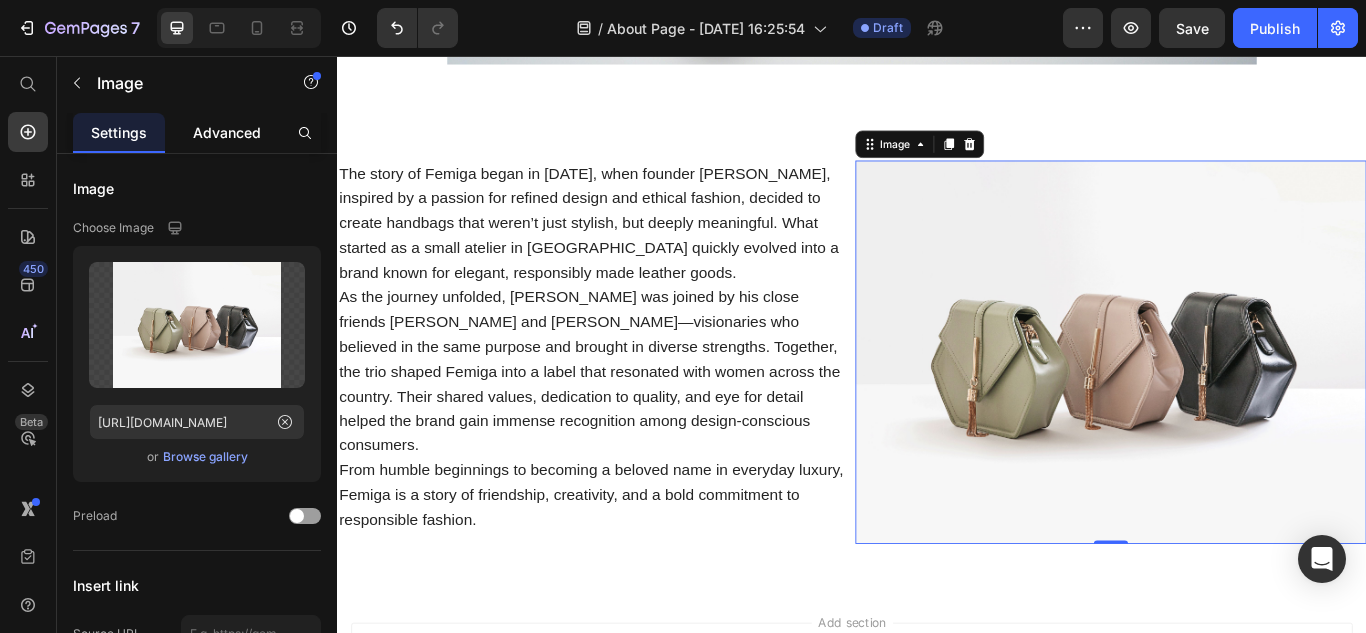 click on "Advanced" at bounding box center (227, 132) 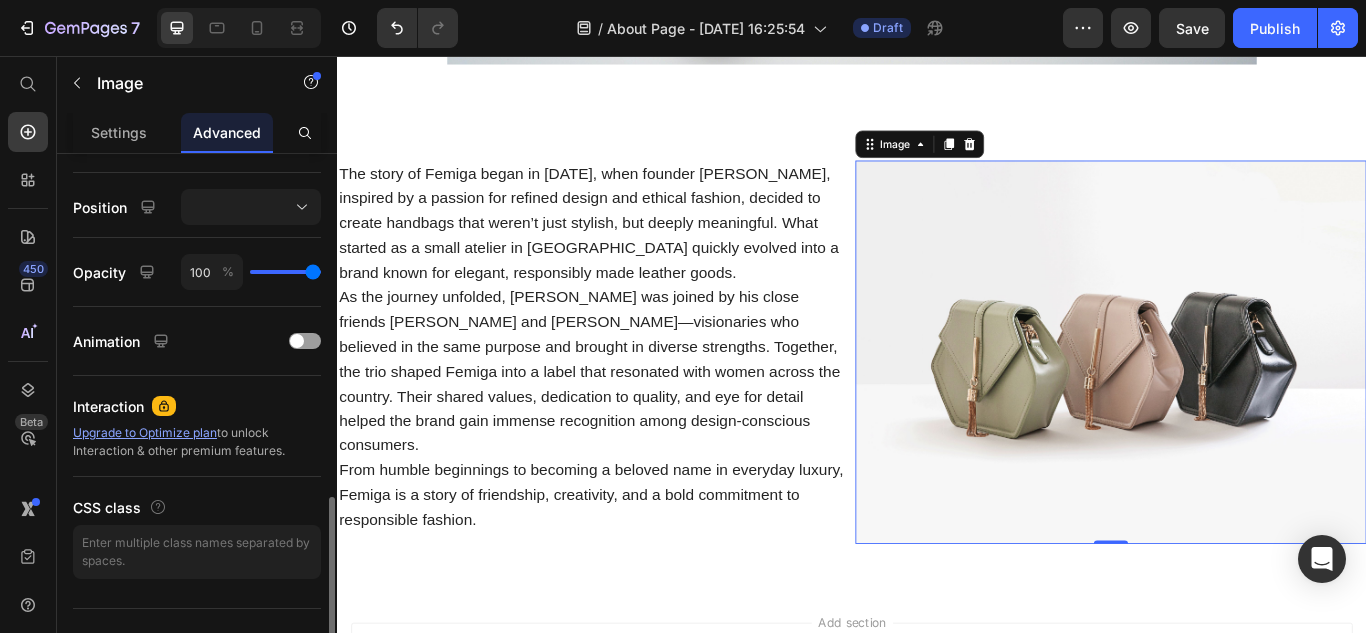 scroll, scrollTop: 733, scrollLeft: 0, axis: vertical 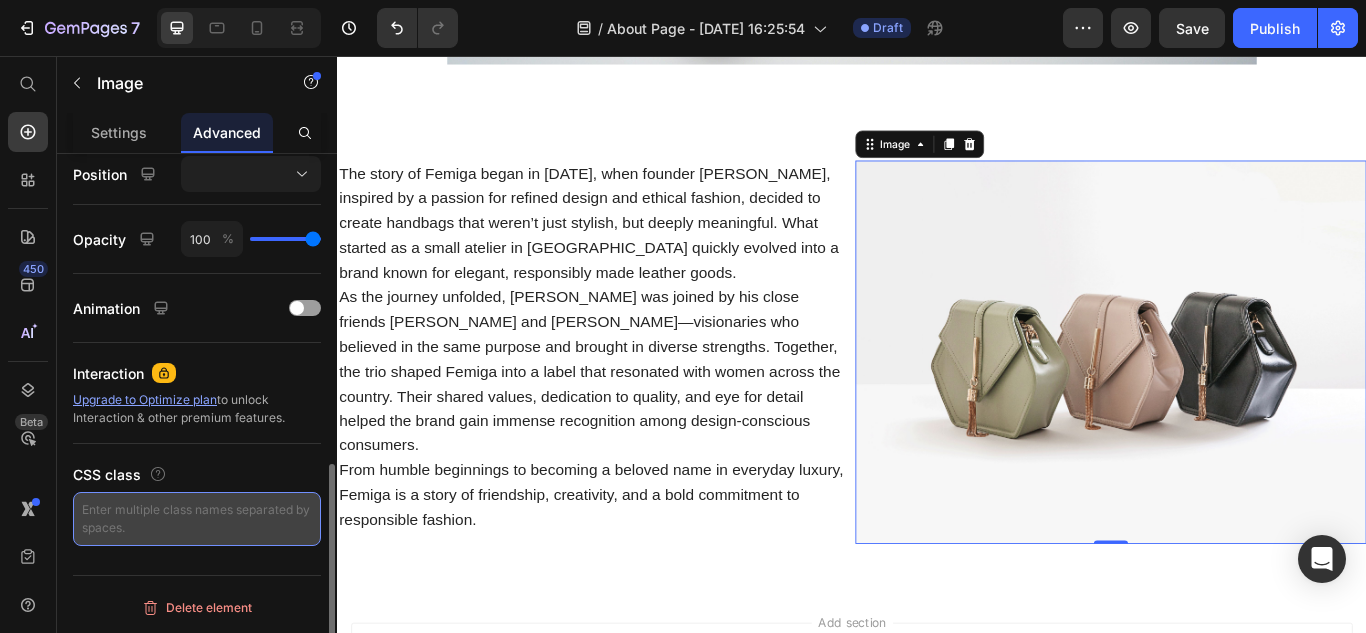 click at bounding box center (197, 519) 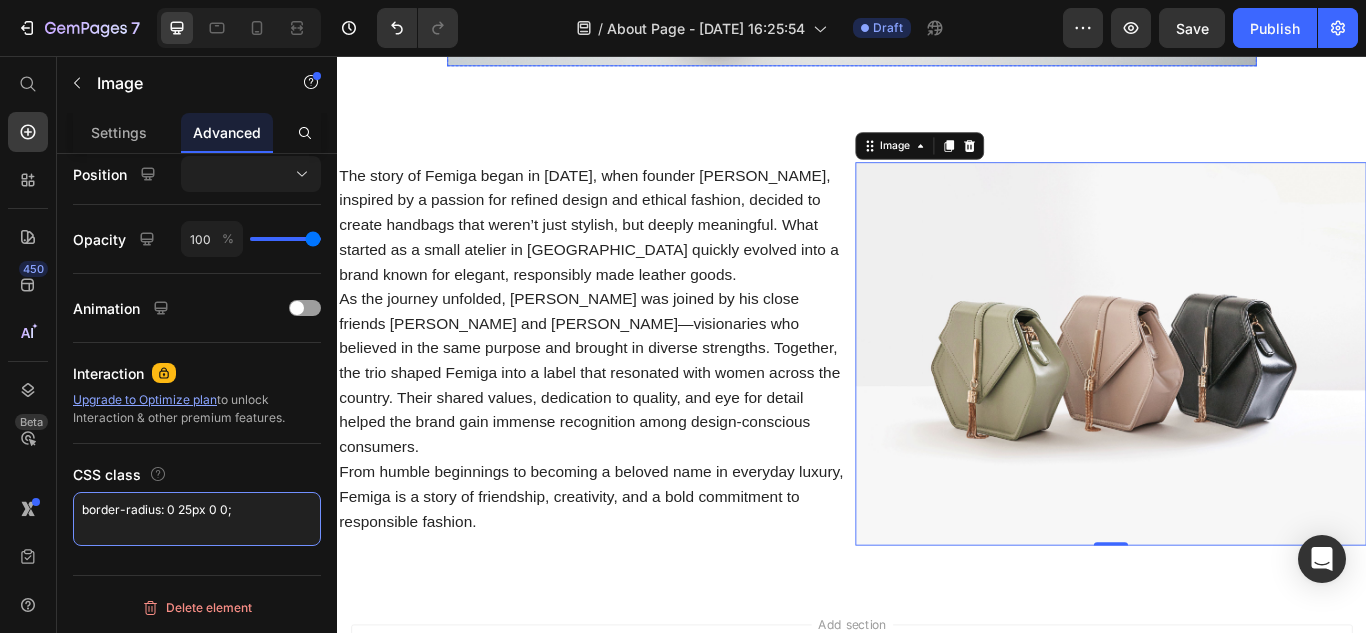scroll, scrollTop: 1072, scrollLeft: 0, axis: vertical 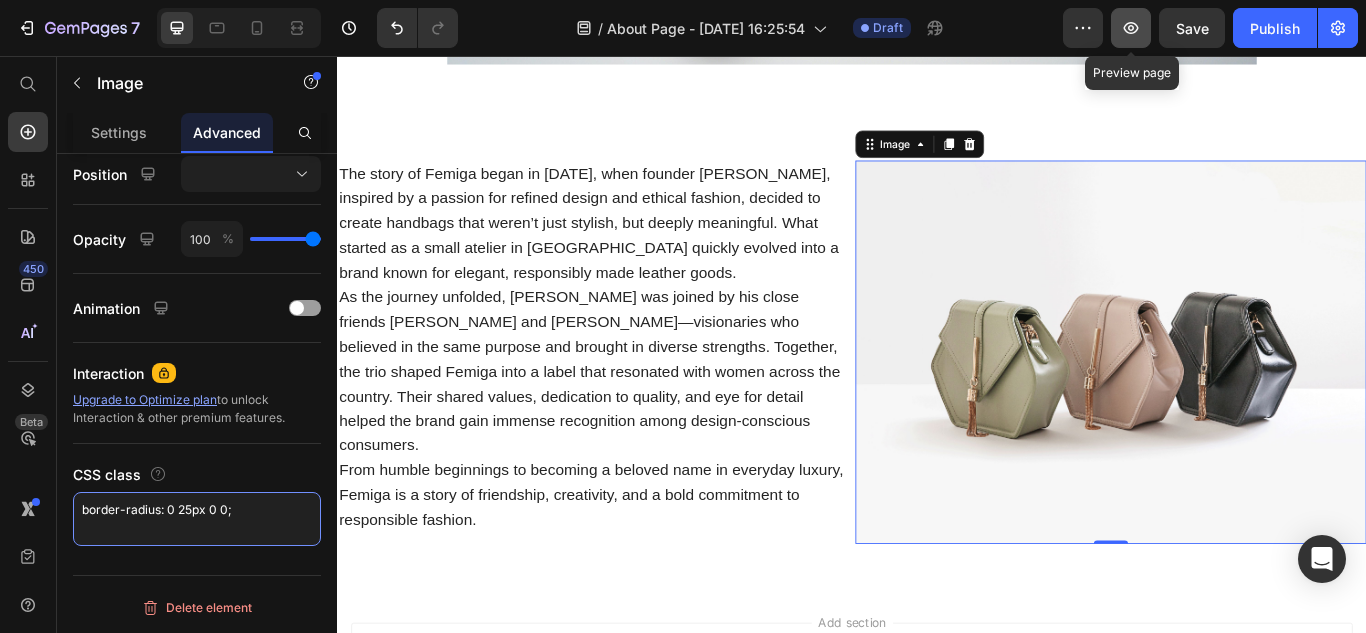 type on "border-radius: 0 25px 0 0;" 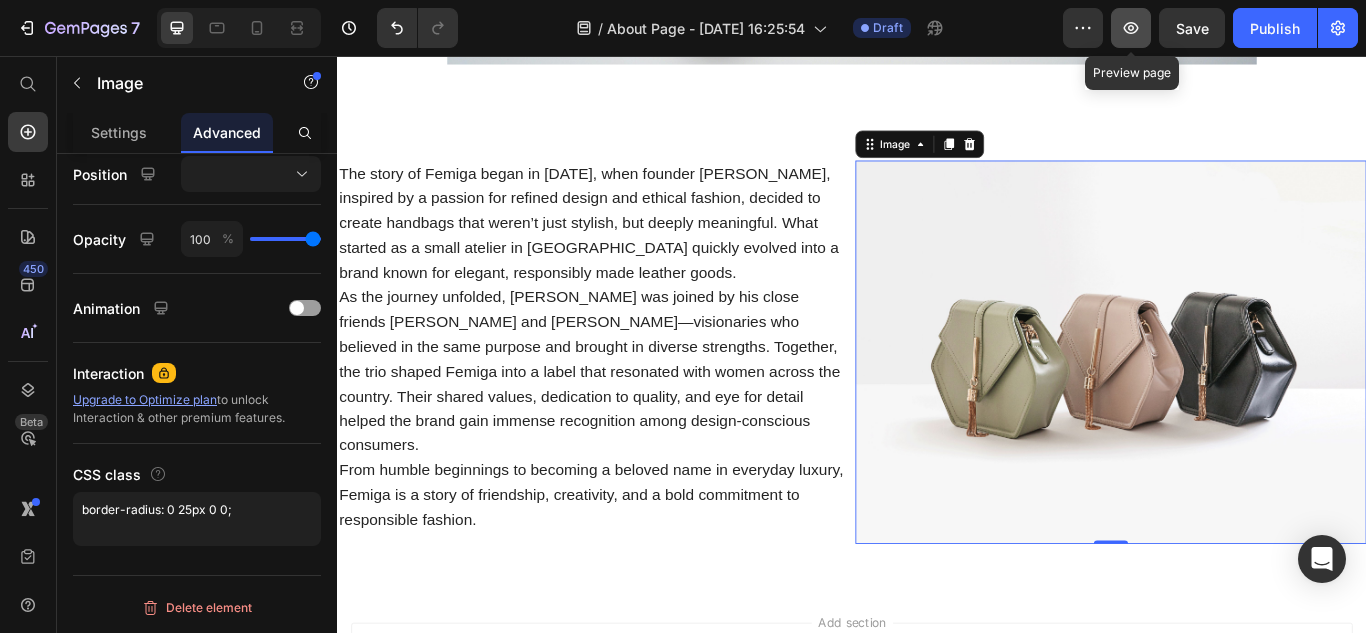 click 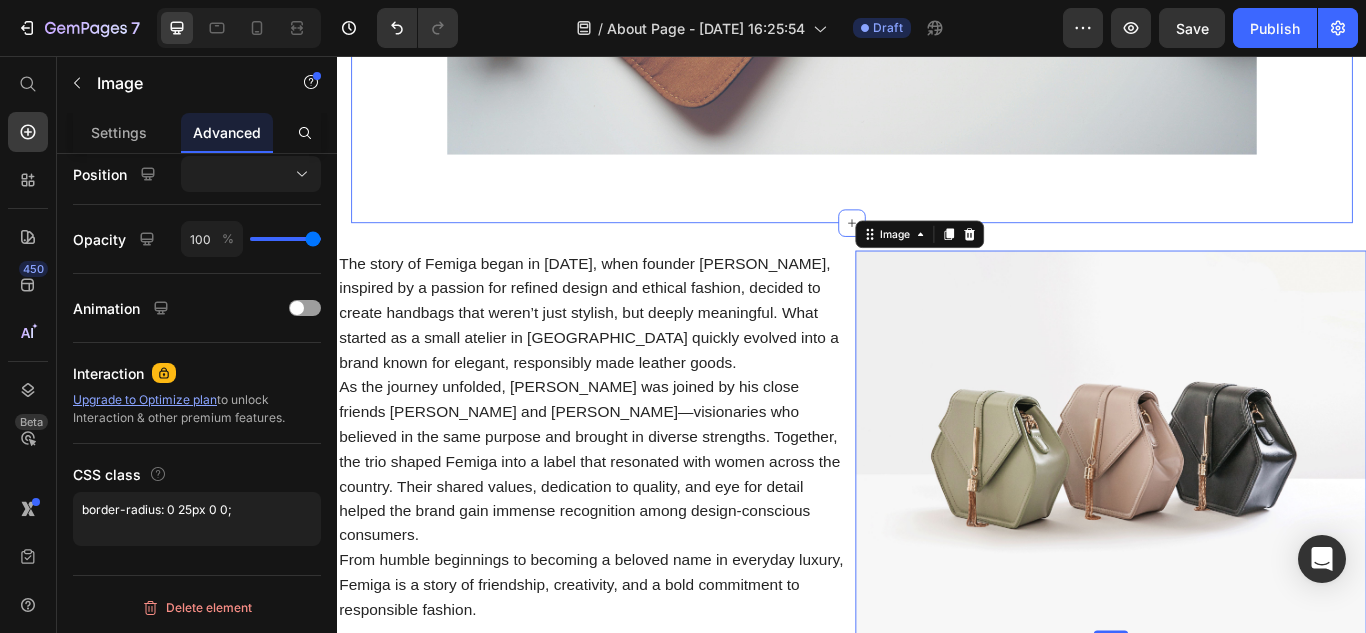 scroll, scrollTop: 872, scrollLeft: 0, axis: vertical 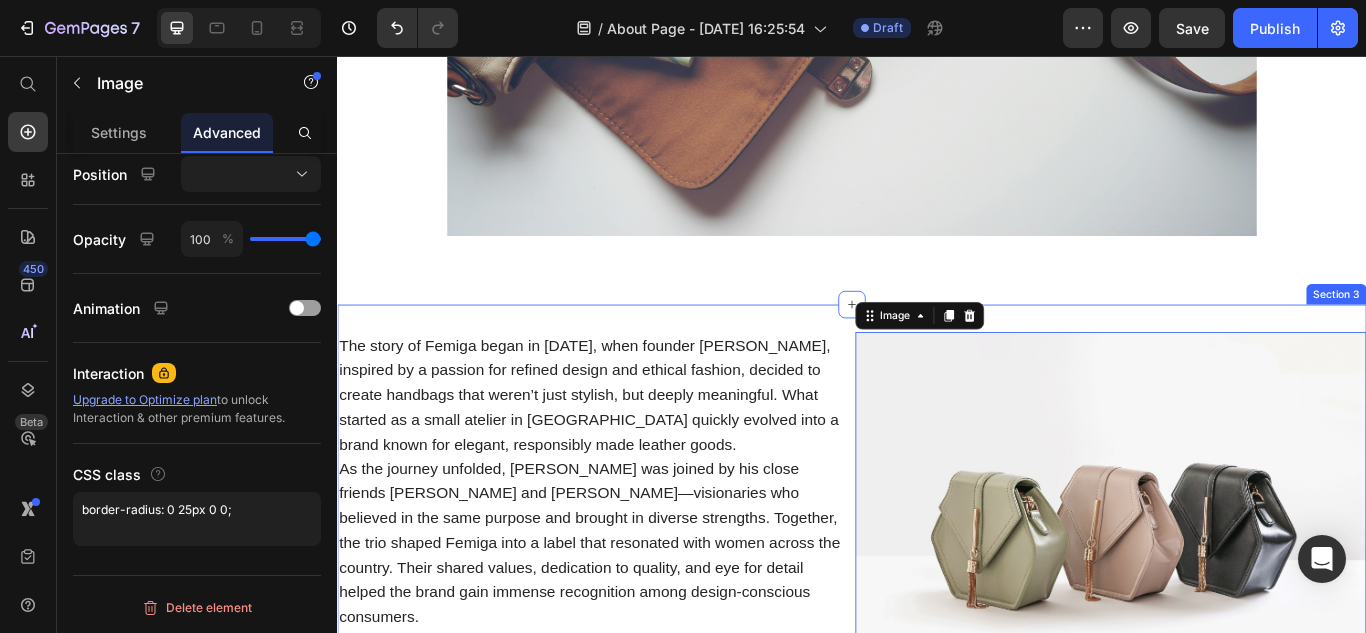 click on "The story of Femiga began in [DATE], when founder [PERSON_NAME], inspired by a passion for refined design and ethical fashion, decided to create handbags that weren’t just stylish, but deeply meaningful. What started as a small atelier in [GEOGRAPHIC_DATA] quickly evolved into a brand known for elegant, responsibly made leather goods. As the journey unfolded, [PERSON_NAME] was joined by his close friends [PERSON_NAME] and [PERSON_NAME]—visionaries who believed in the same purpose and brought in diverse strengths. Together, the trio shaped Femiga into a label that resonated with women across the country. Their shared values, dedication to quality, and eye for detail helped the brand gain immense recognition among design-conscious consumers. From humble beginnings to becoming a beloved name in everyday luxury, Femiga is a story of friendship, creativity, and a bold commitment to responsible fashion. Text Block Image   0 Row Section 3" at bounding box center (937, 612) 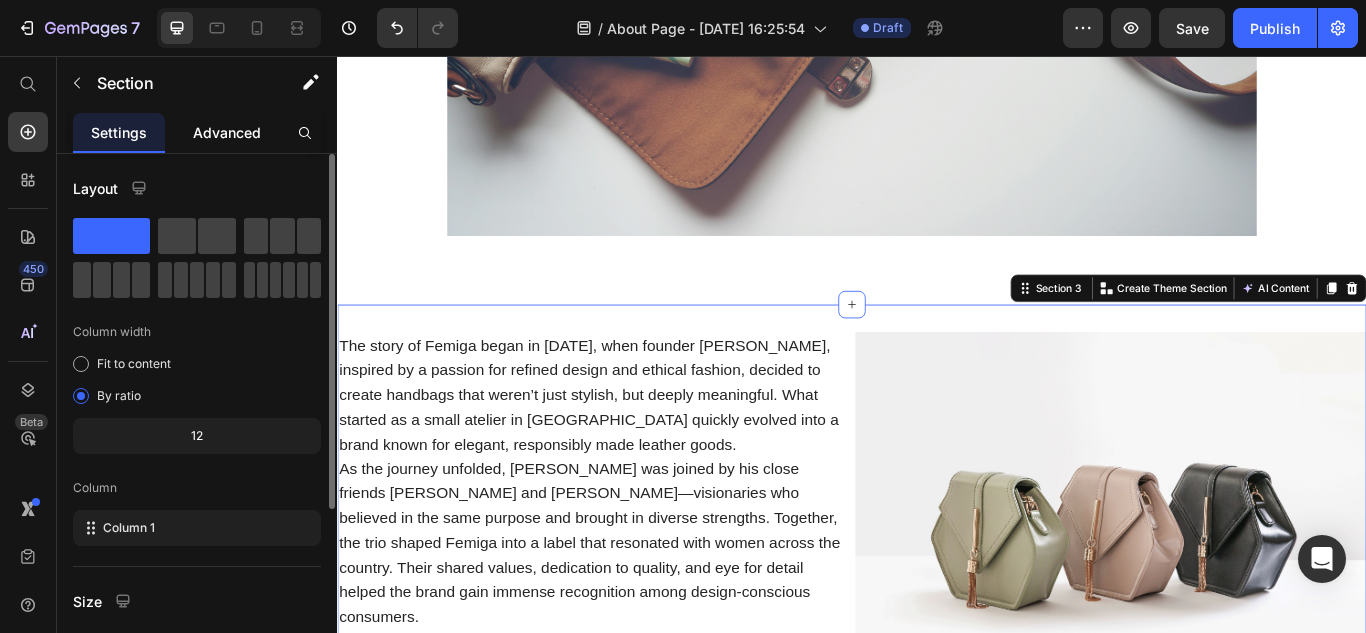 click on "Advanced" at bounding box center [227, 132] 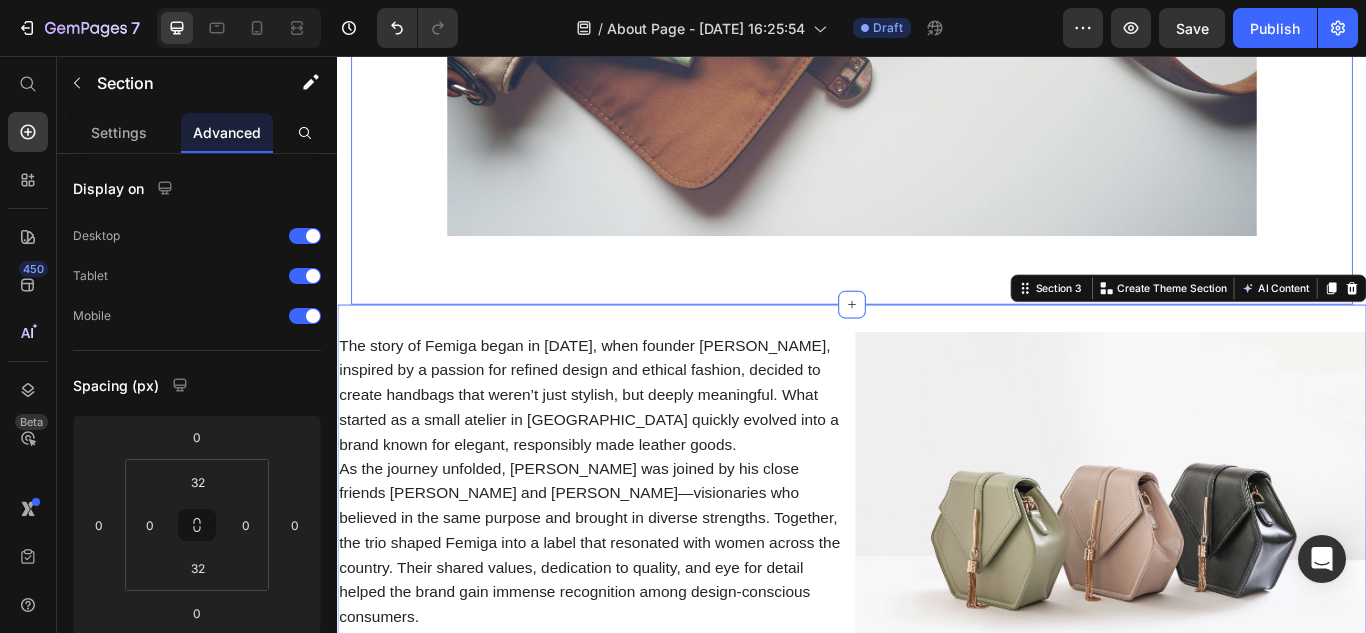click on "Image Row Section 2" at bounding box center [937, -14] 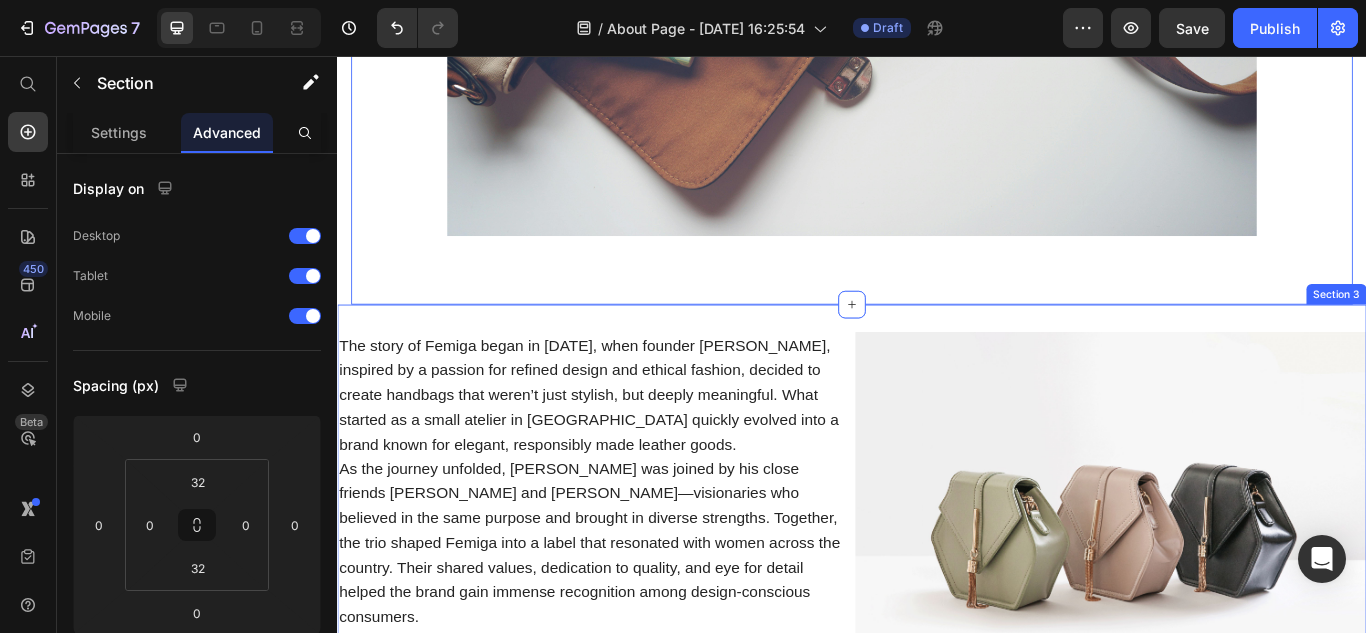 click on "The story of Femiga began in [DATE], when founder [PERSON_NAME], inspired by a passion for refined design and ethical fashion, decided to create handbags that weren’t just stylish, but deeply meaningful. What started as a small atelier in [GEOGRAPHIC_DATA] quickly evolved into a brand known for elegant, responsibly made leather goods. As the journey unfolded, [PERSON_NAME] was joined by his close friends [PERSON_NAME] and [PERSON_NAME]—visionaries who believed in the same purpose and brought in diverse strengths. Together, the trio shaped Femiga into a label that resonated with women across the country. Their shared values, dedication to quality, and eye for detail helped the brand gain immense recognition among design-conscious consumers. From humble beginnings to becoming a beloved name in everyday luxury, Femiga is a story of friendship, creativity, and a bold commitment to responsible fashion. Text Block Image Row Section 3" at bounding box center (937, 612) 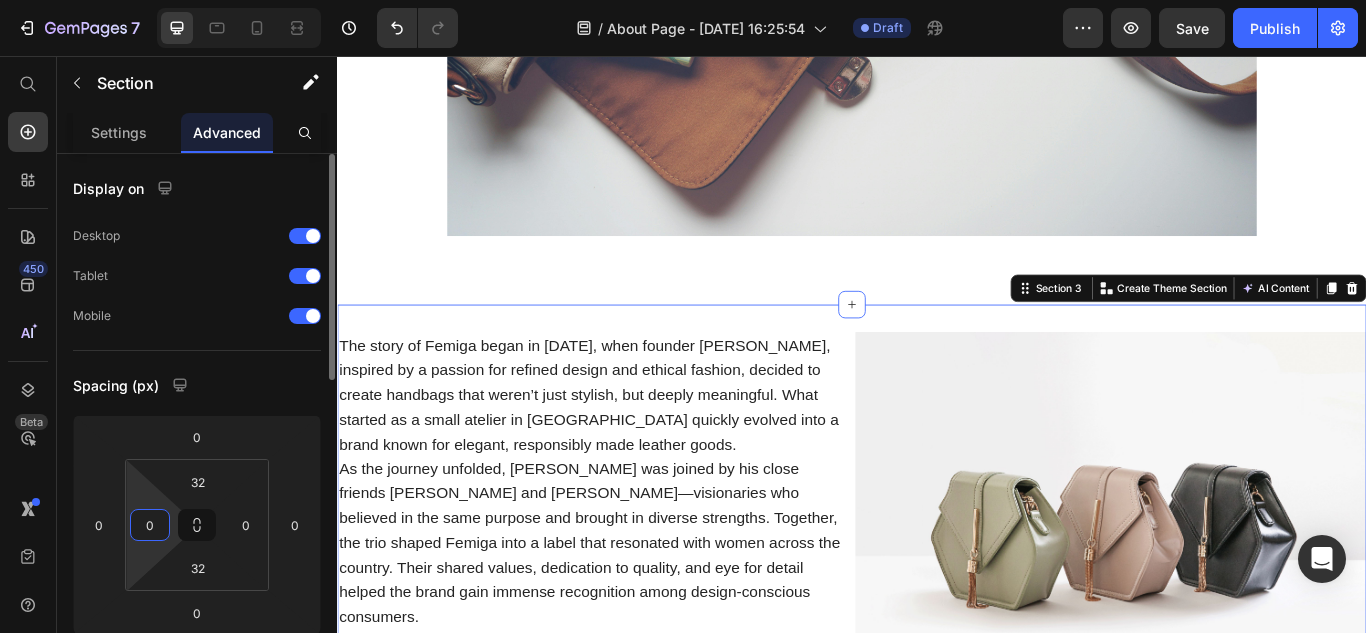 click on "0" at bounding box center (150, 525) 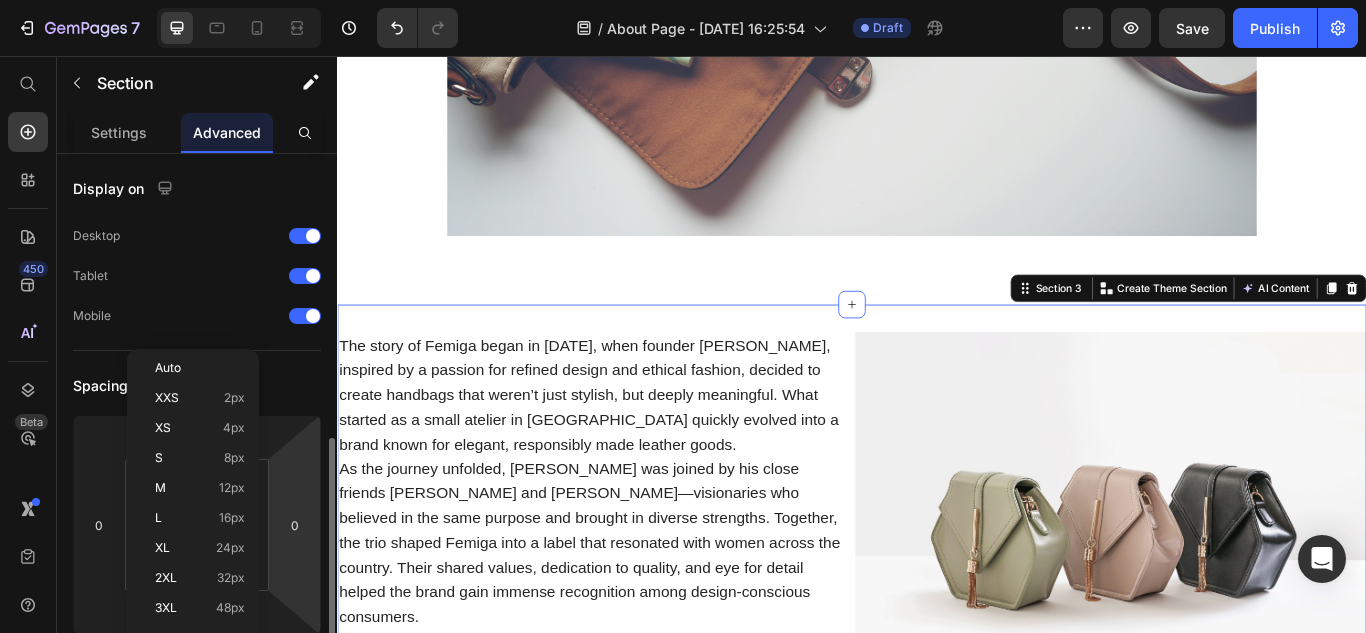 scroll, scrollTop: 300, scrollLeft: 0, axis: vertical 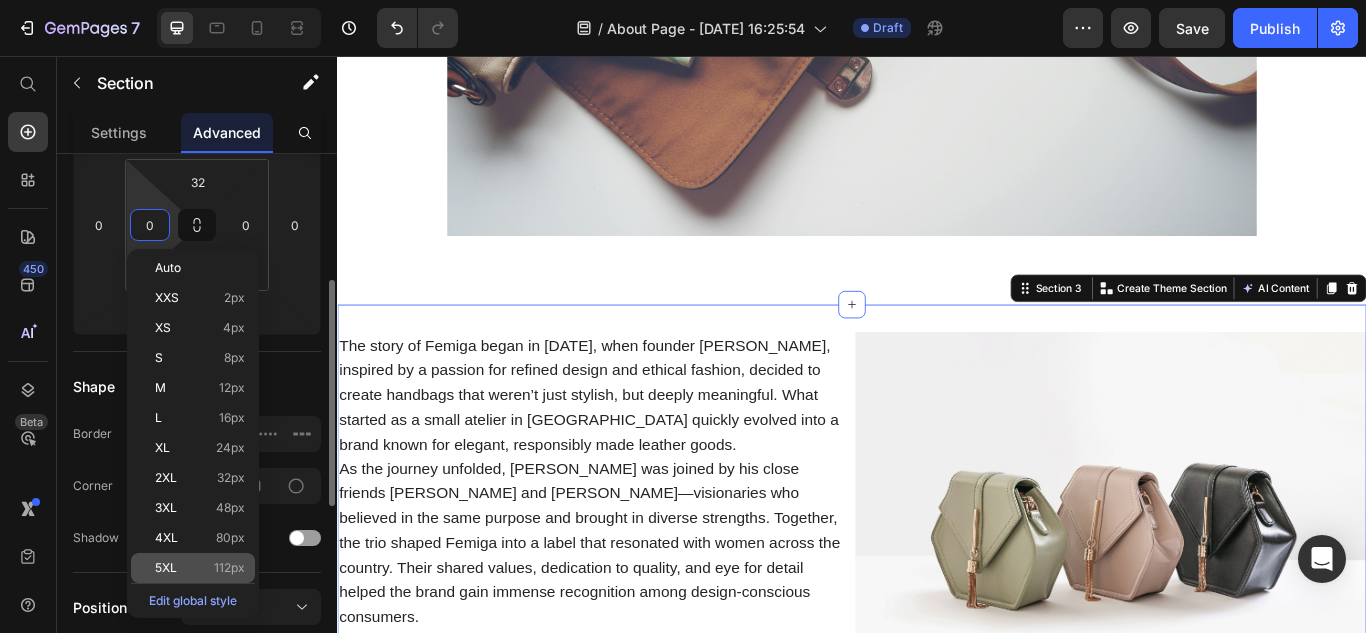 click on "5XL 112px" at bounding box center [200, 568] 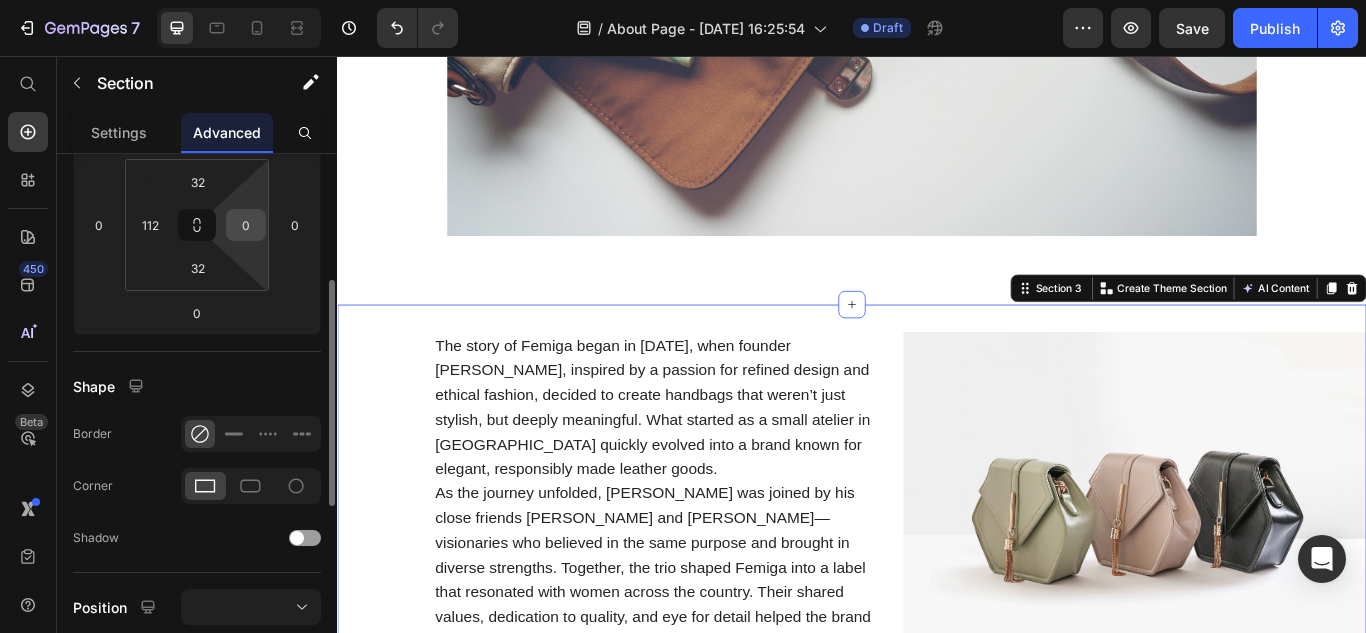 click on "0" at bounding box center (246, 225) 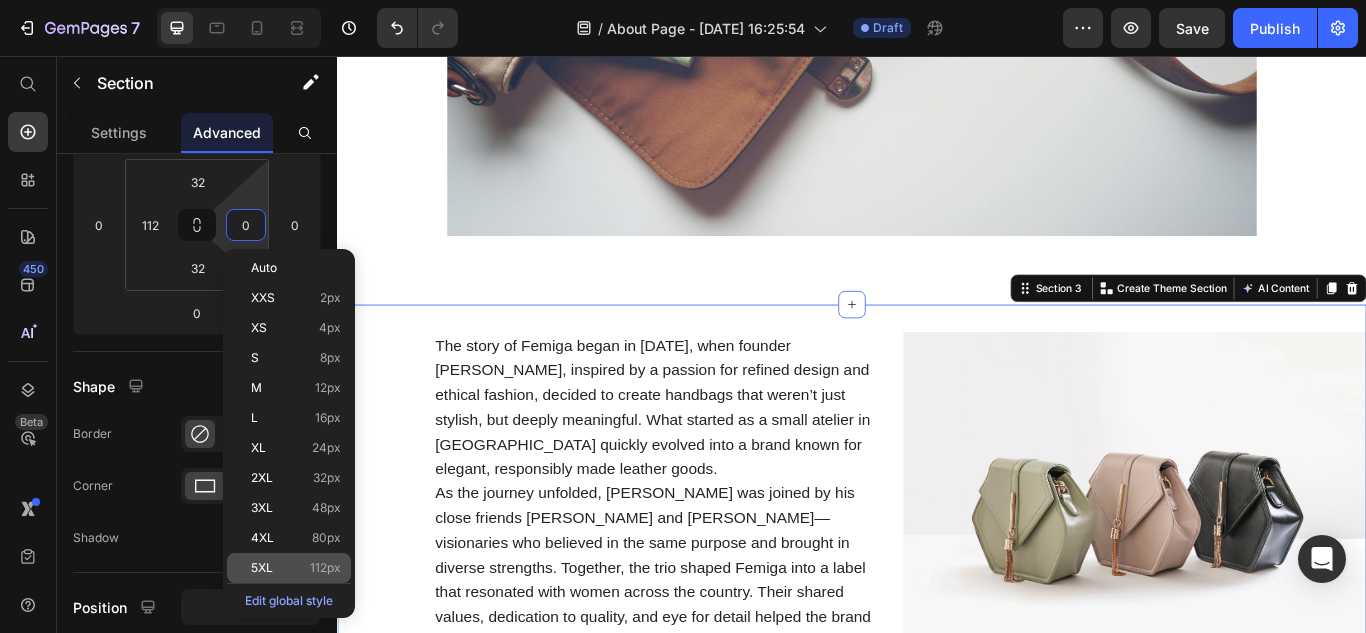 click on "5XL 112px" at bounding box center (296, 568) 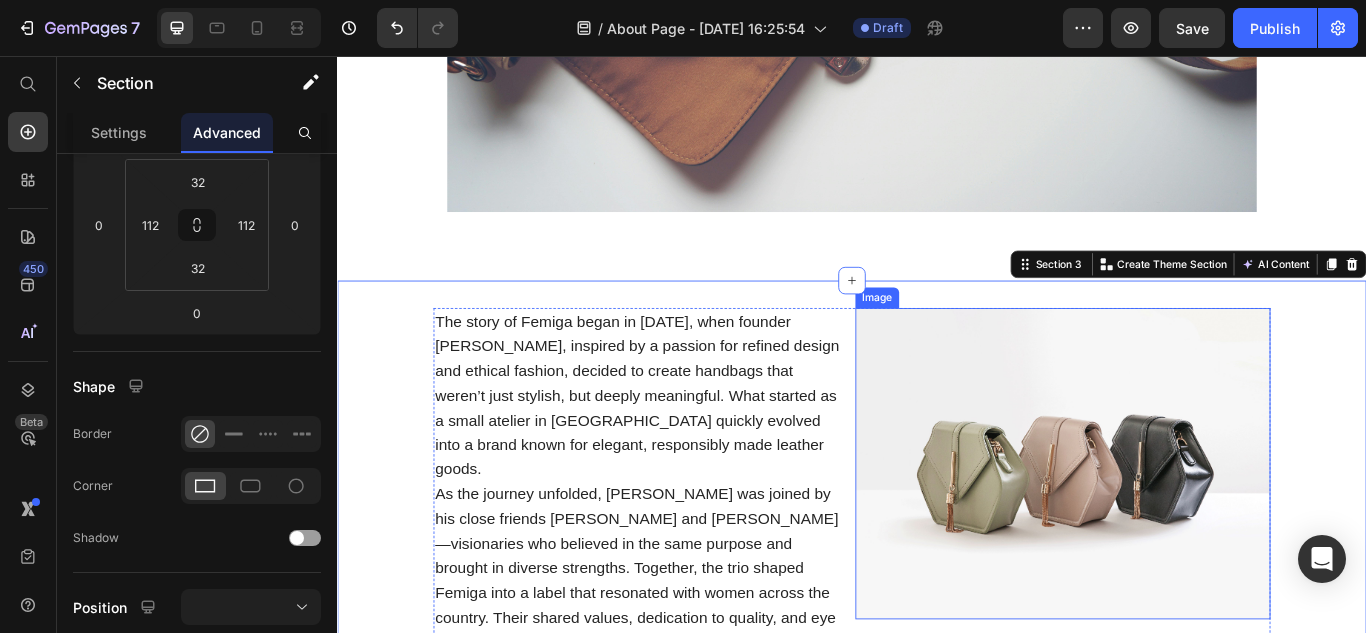 scroll, scrollTop: 1100, scrollLeft: 0, axis: vertical 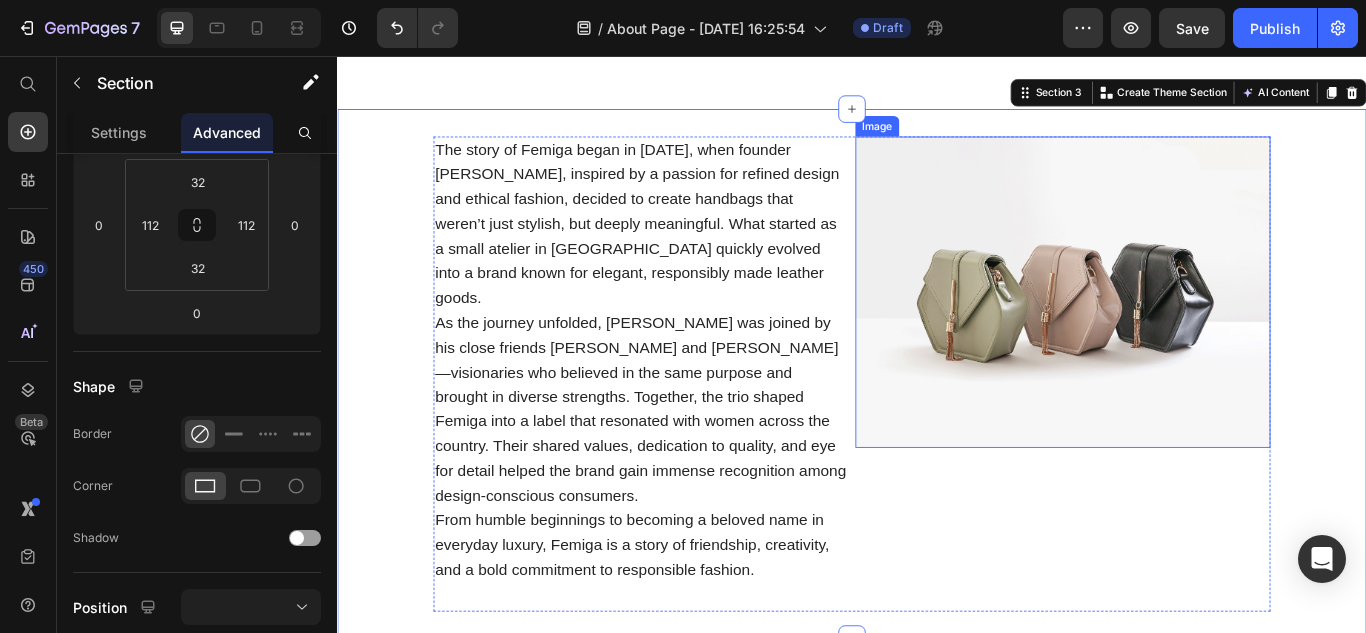 click at bounding box center (1183, 331) 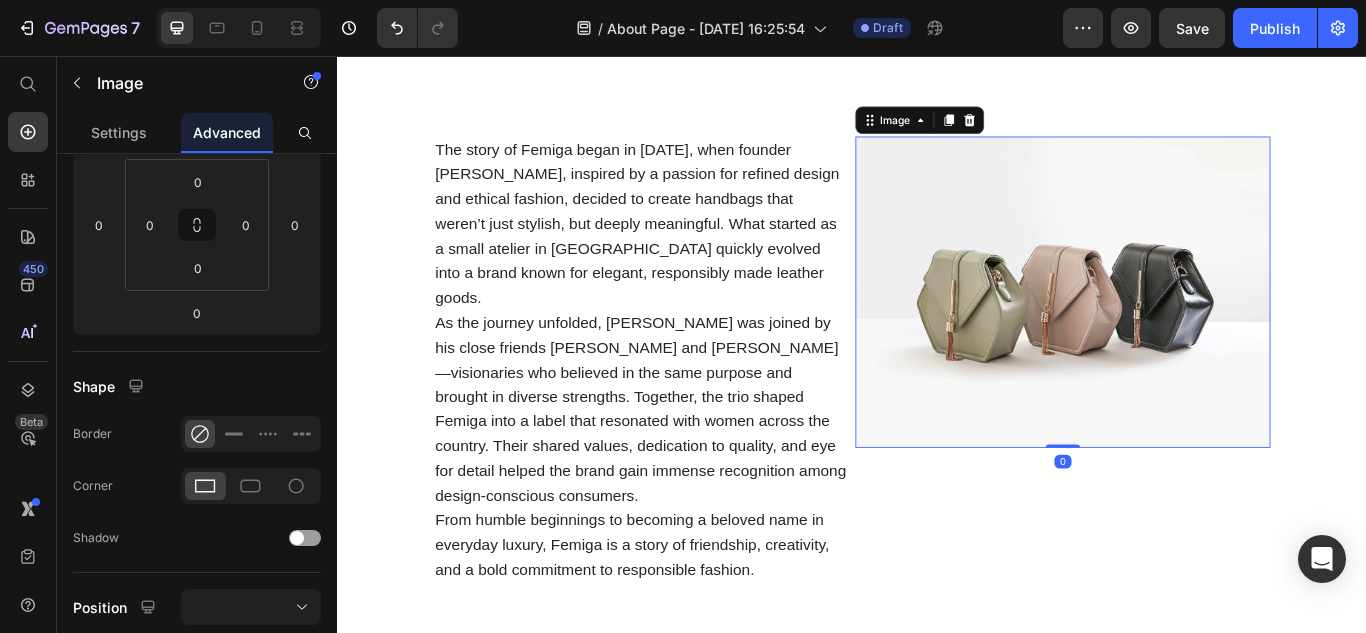 scroll, scrollTop: 0, scrollLeft: 0, axis: both 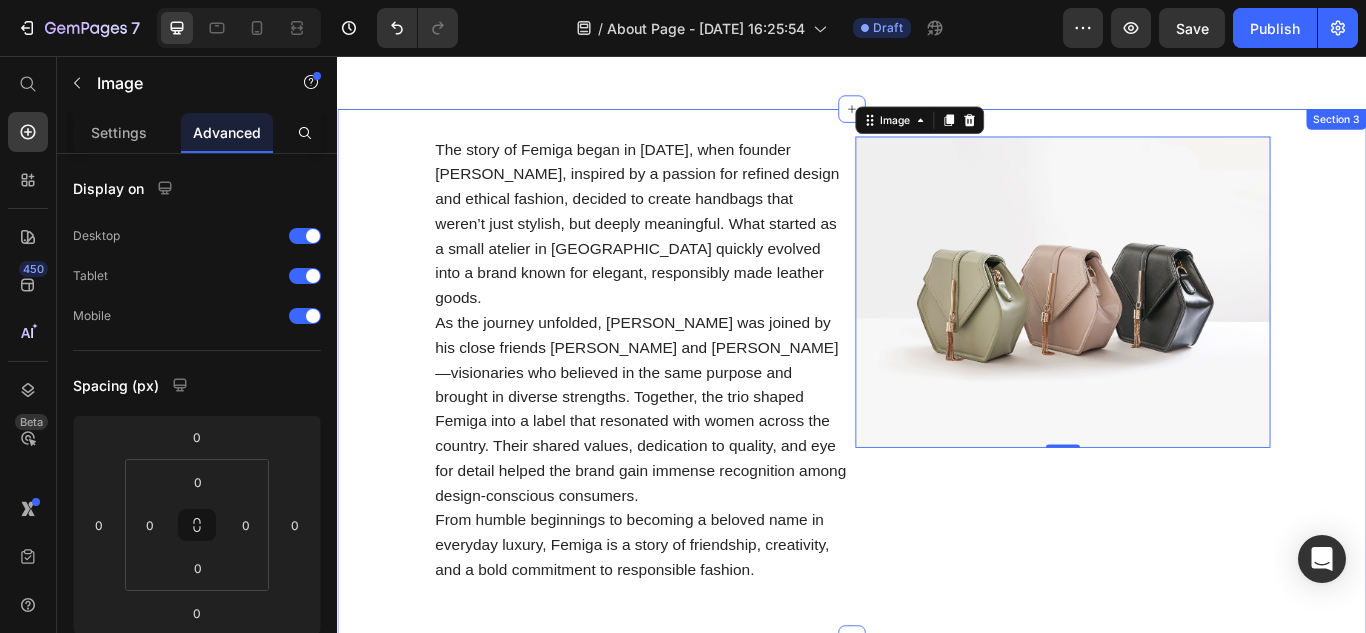 click on "The story of Femiga began in [DATE], when founder [PERSON_NAME], inspired by a passion for refined design and ethical fashion, decided to create handbags that weren’t just stylish, but deeply meaningful. What started as a small atelier in [GEOGRAPHIC_DATA] quickly evolved into a brand known for elegant, responsibly made leather goods. As the journey unfolded, [PERSON_NAME] was joined by his close friends [PERSON_NAME] and [PERSON_NAME]—visionaries who believed in the same purpose and brought in diverse strengths. Together, the trio shaped Femiga into a label that resonated with women across the country. Their shared values, dedication to quality, and eye for detail helped the brand gain immense recognition among design-conscious consumers. From humble beginnings to becoming a beloved name in everyday luxury, Femiga is a story of friendship, creativity, and a bold commitment to responsible fashion. Text Block Image   0 Row Section 3" at bounding box center (937, 427) 